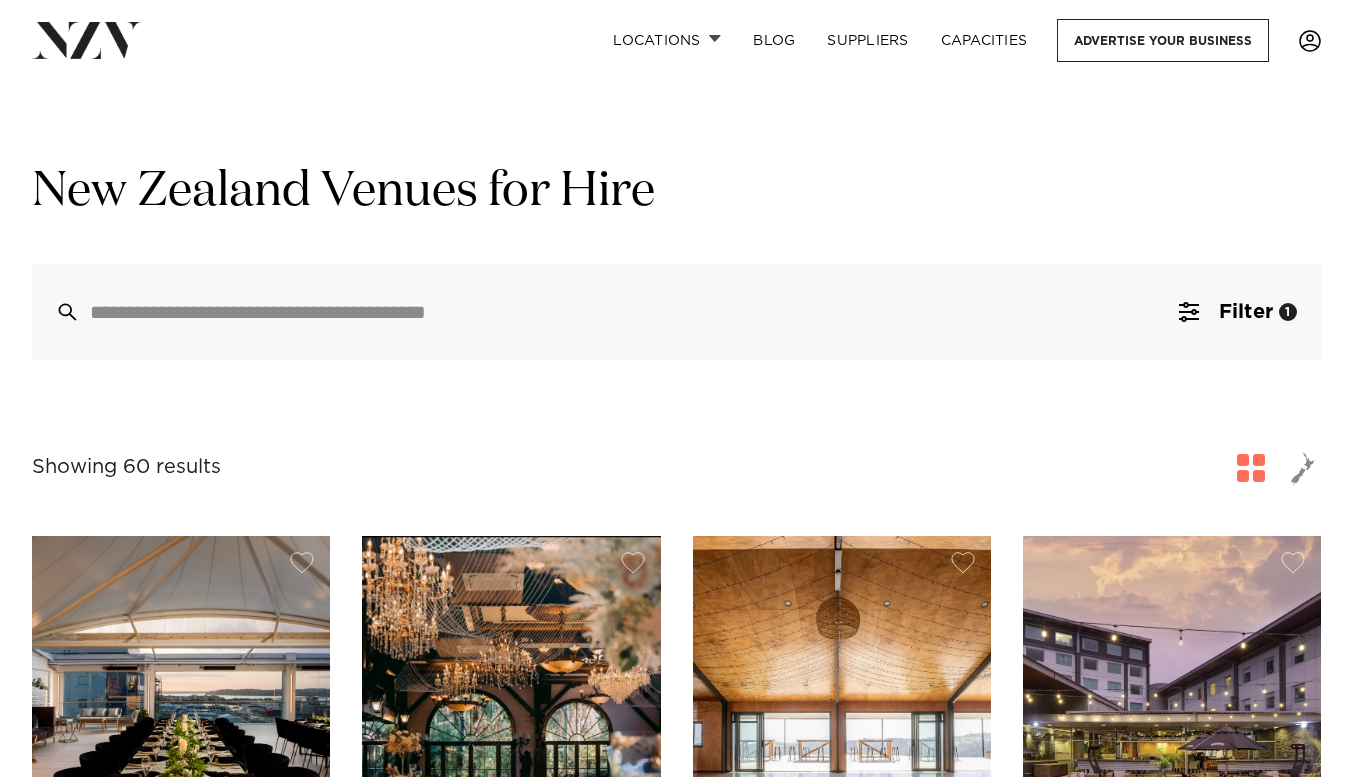 scroll, scrollTop: 207, scrollLeft: 0, axis: vertical 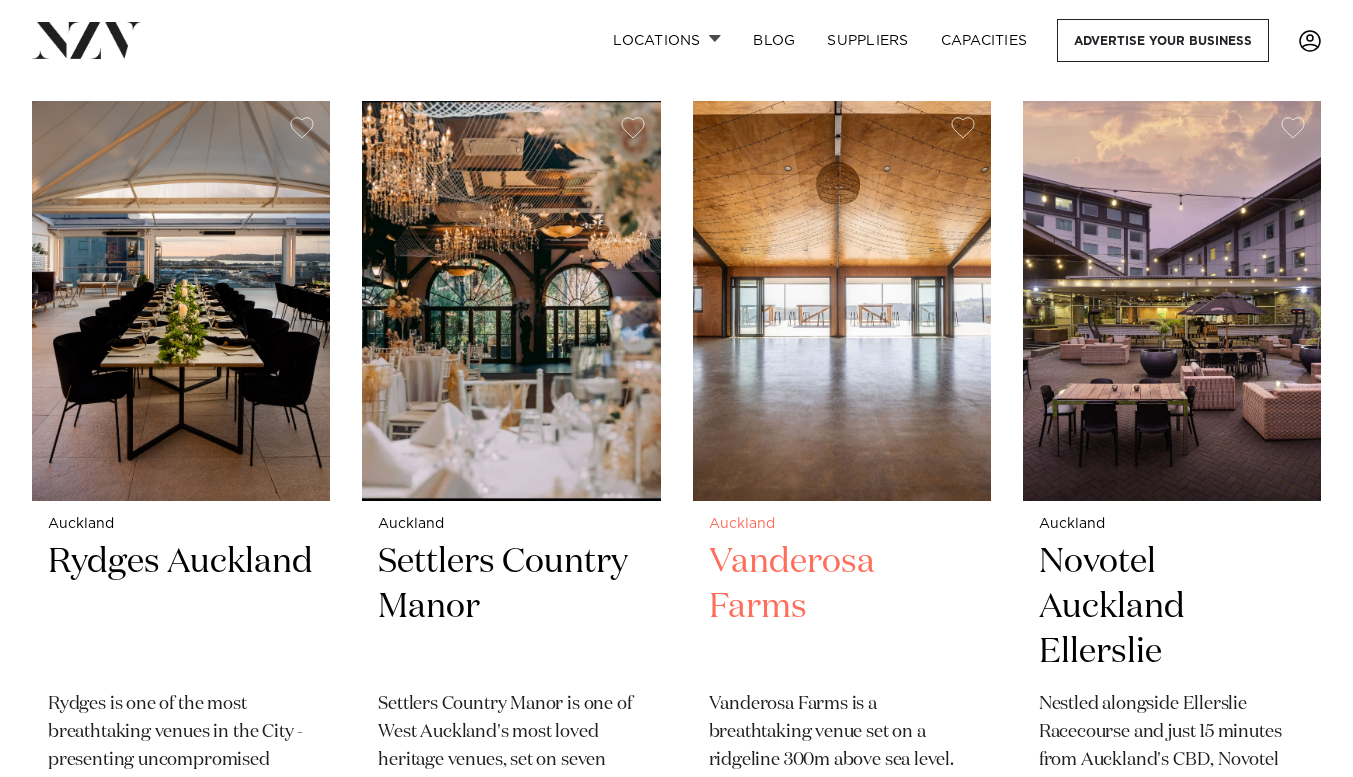 click at bounding box center [842, 301] 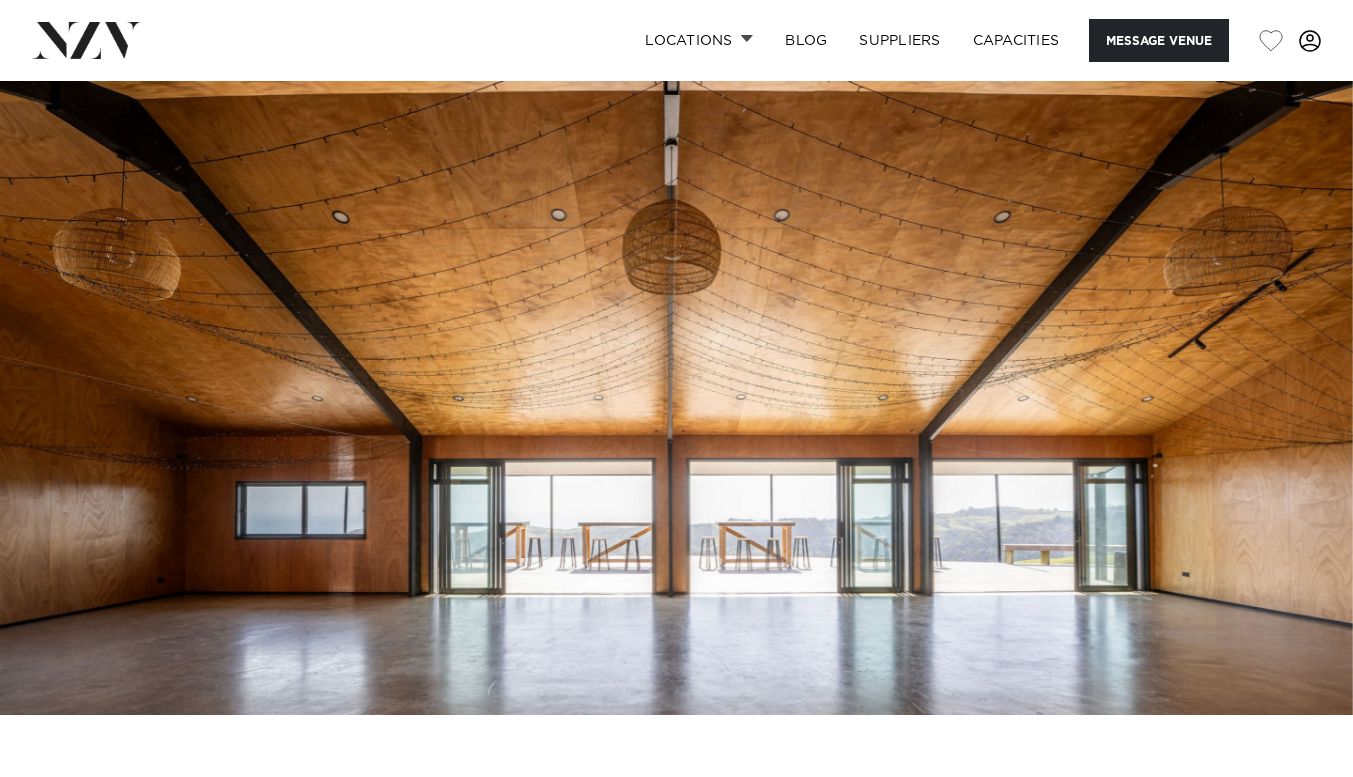 scroll, scrollTop: 0, scrollLeft: 0, axis: both 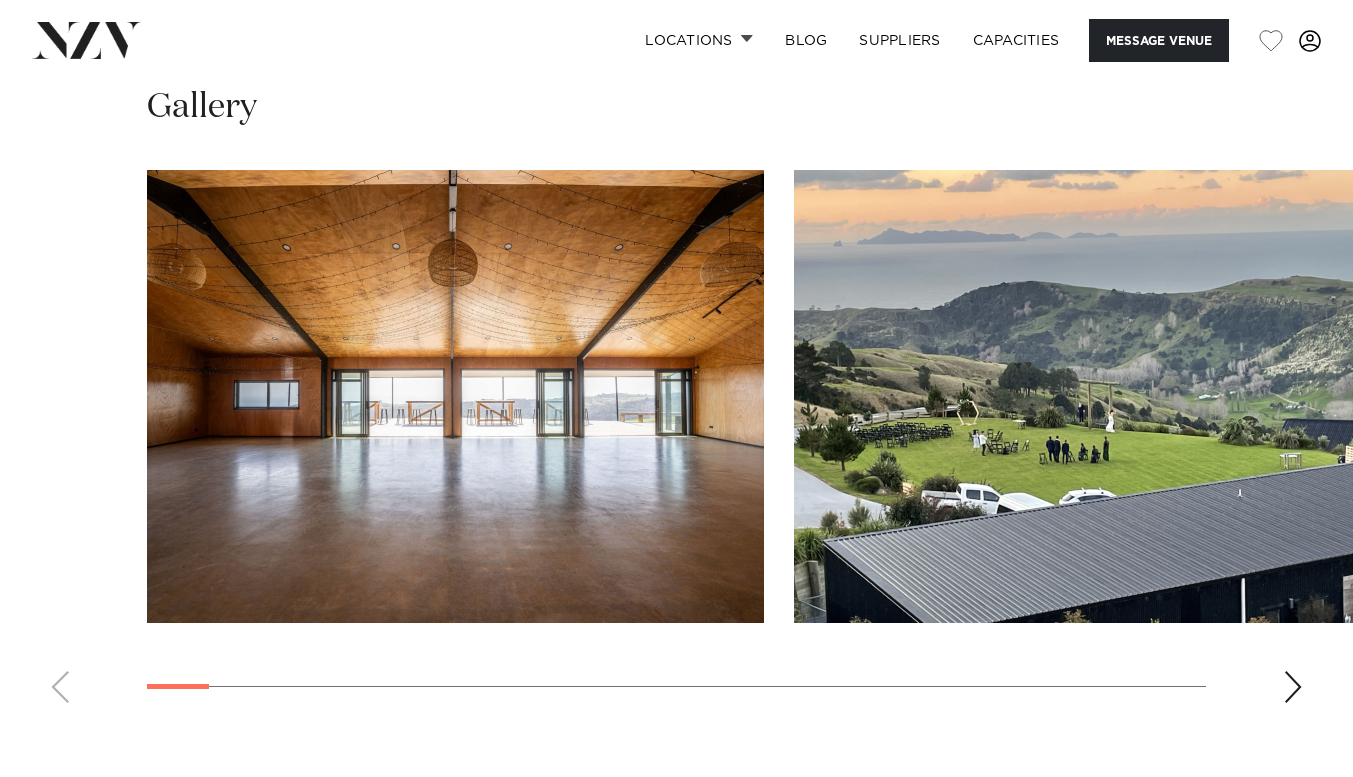 click at bounding box center [676, 444] 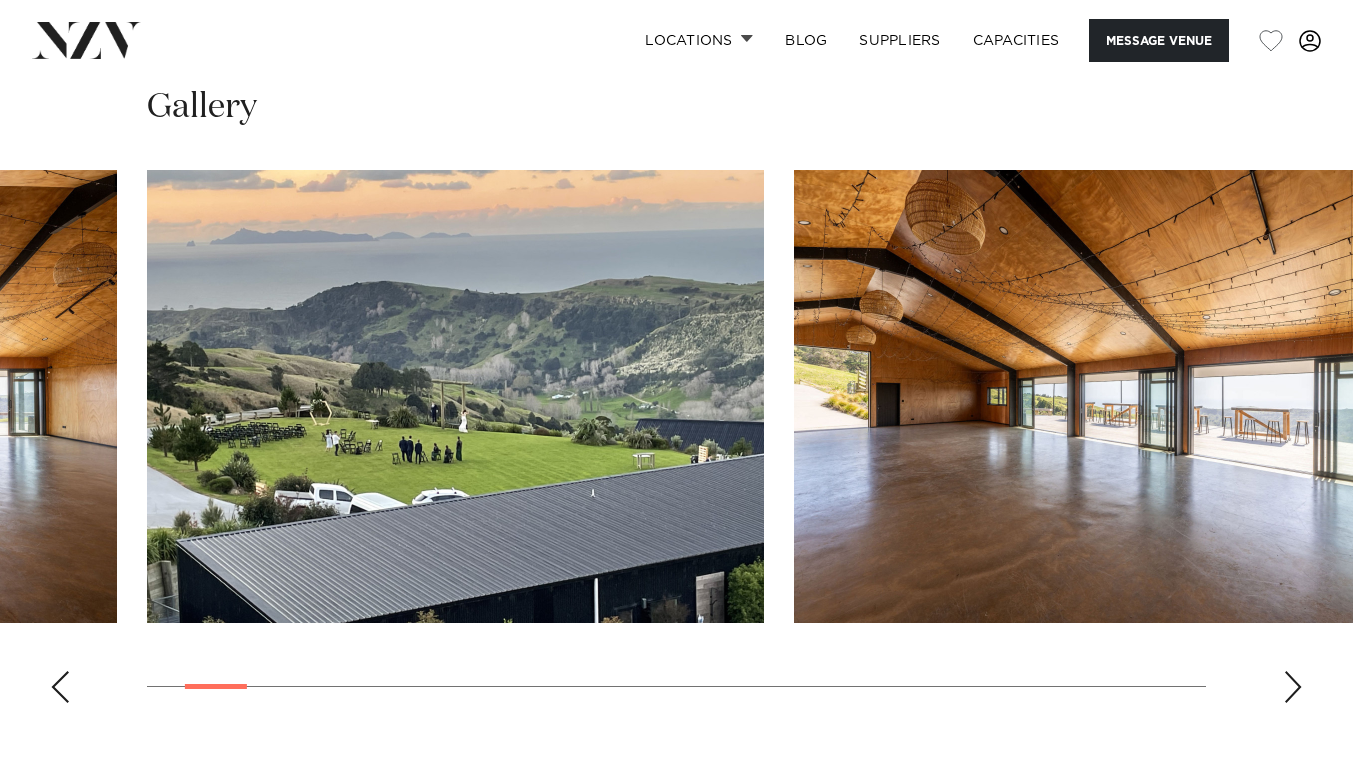 click at bounding box center [1293, 687] 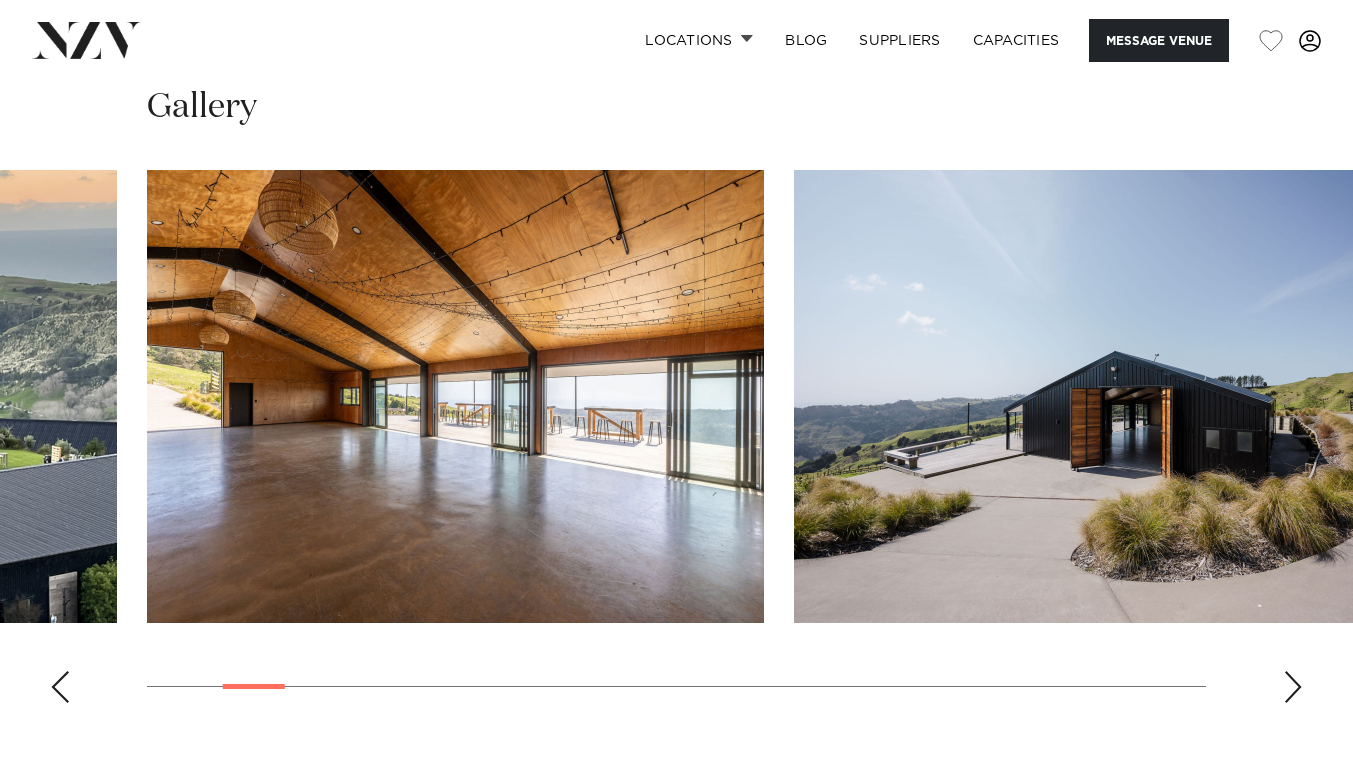 click at bounding box center (1293, 687) 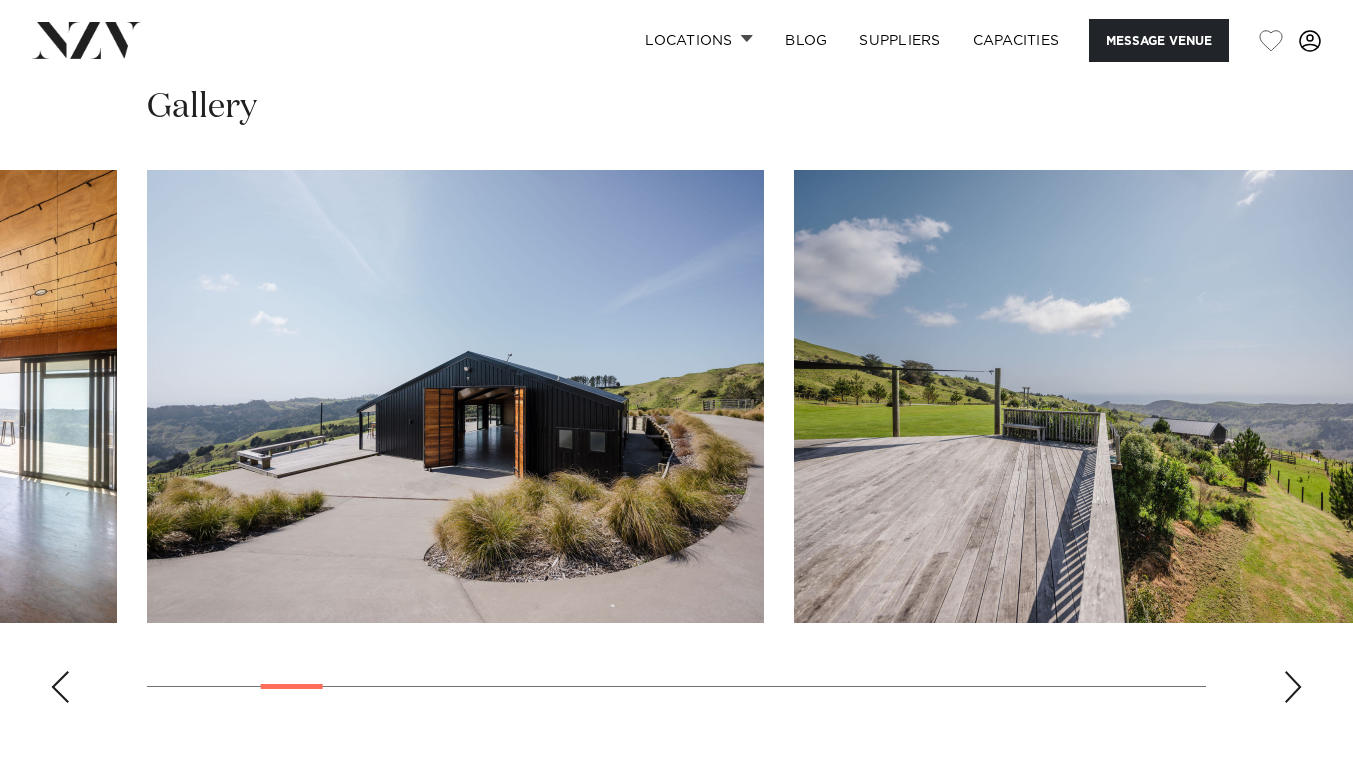 click at bounding box center (1293, 687) 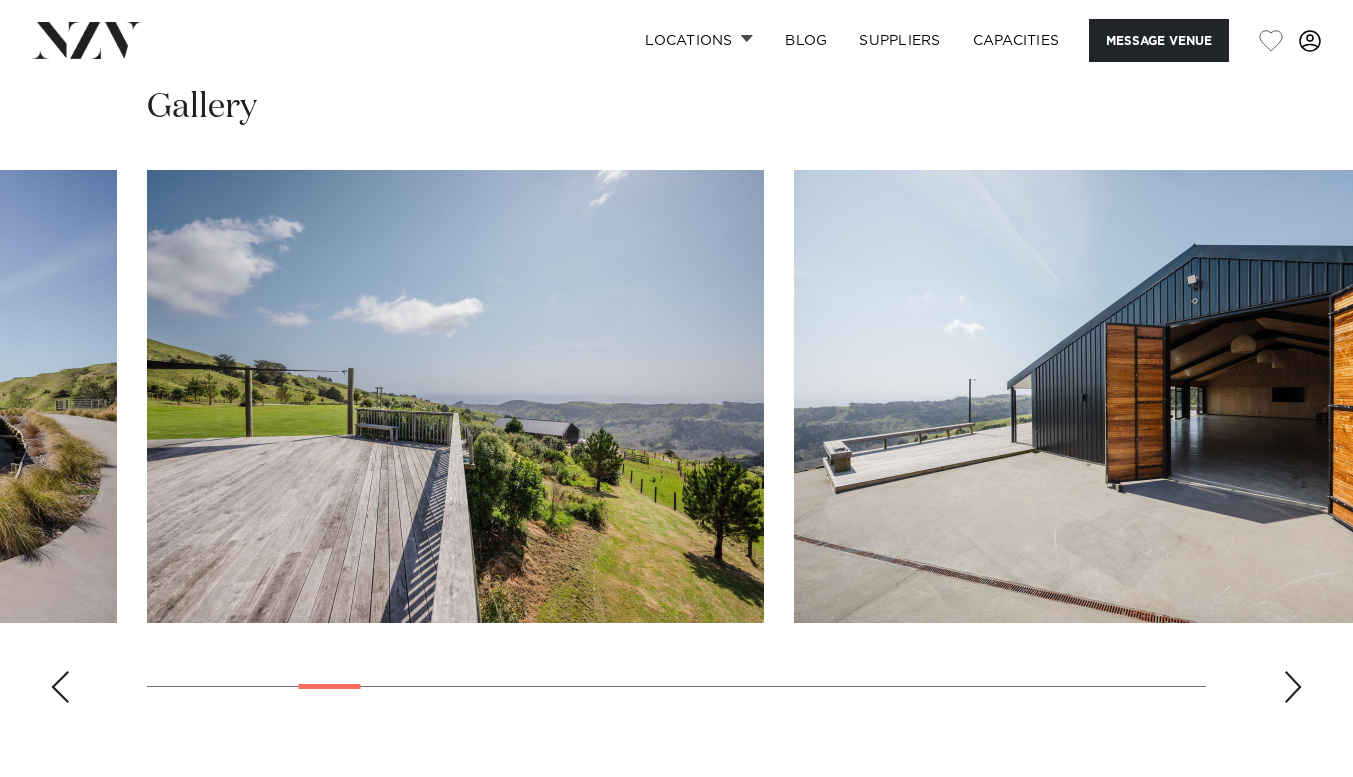 click at bounding box center [1293, 687] 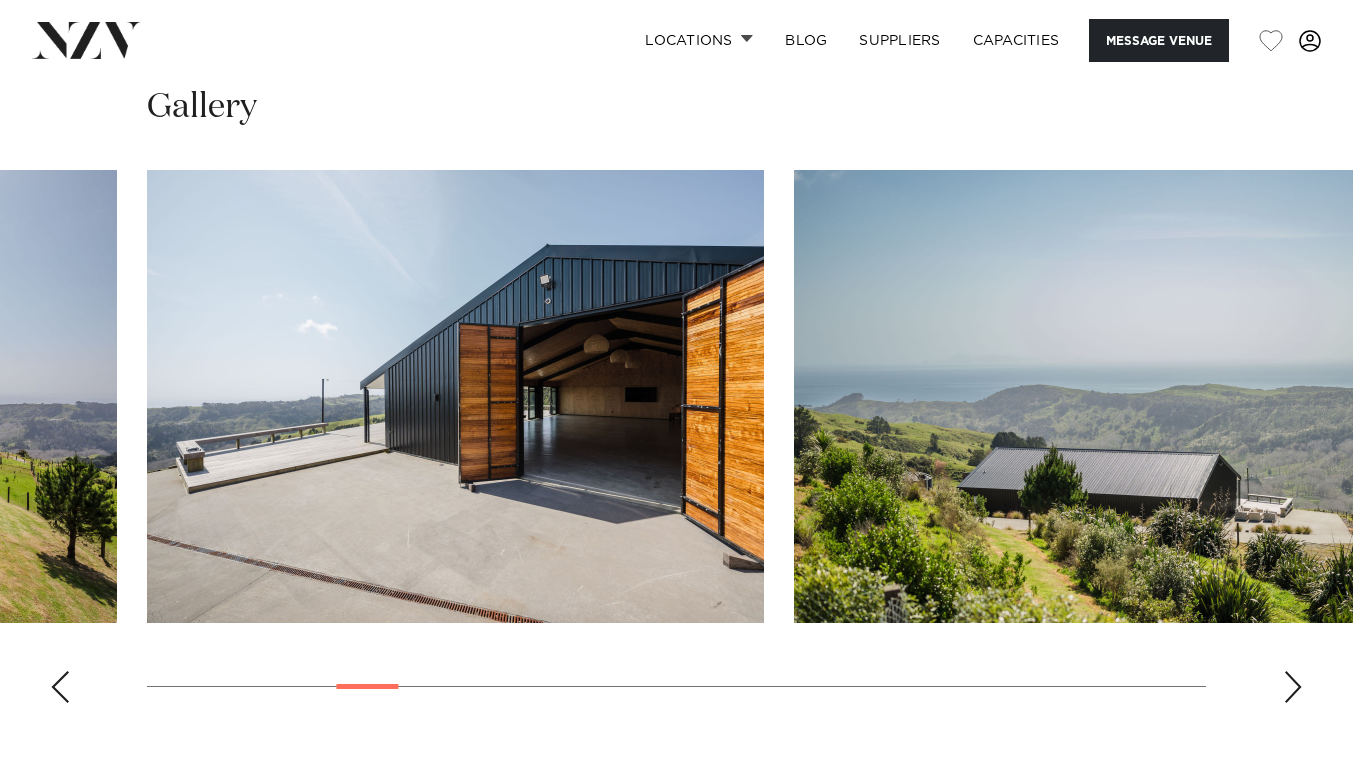 click at bounding box center [1293, 687] 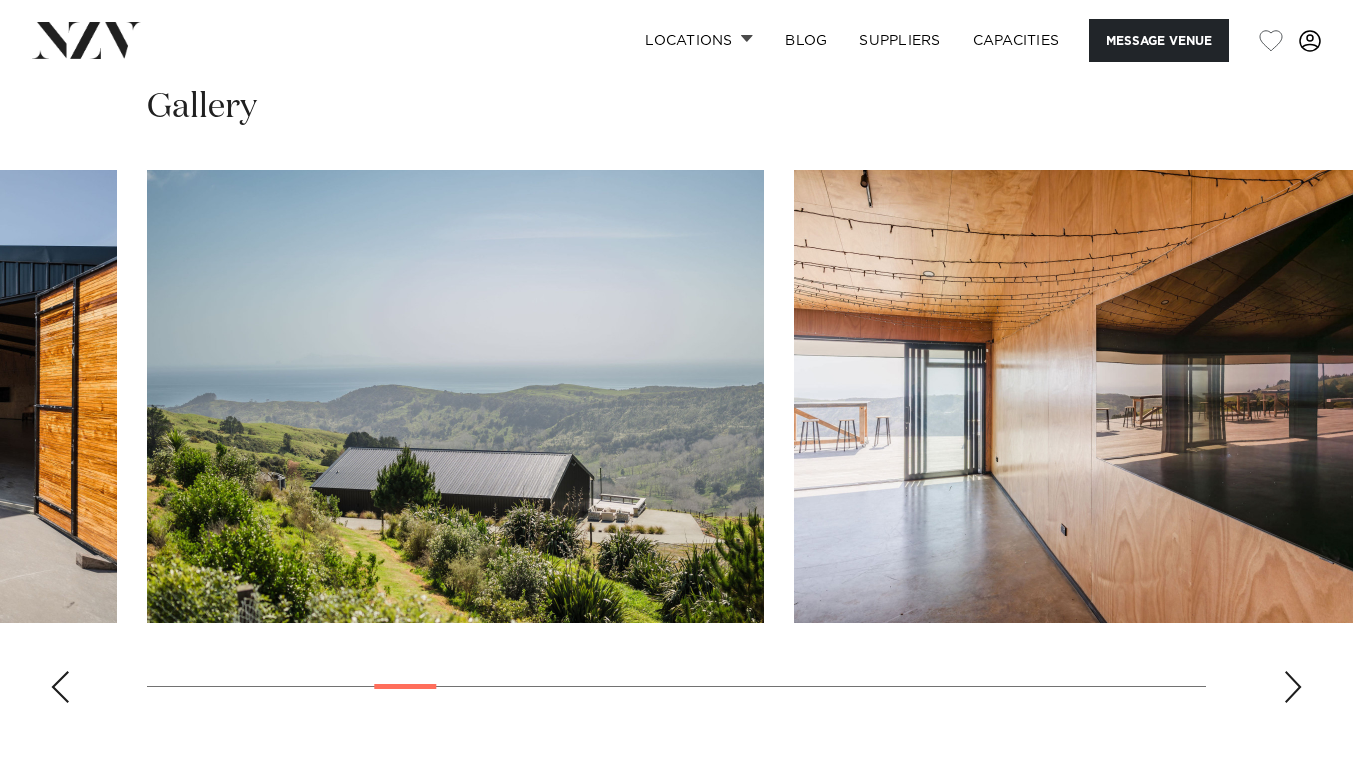click at bounding box center (1293, 687) 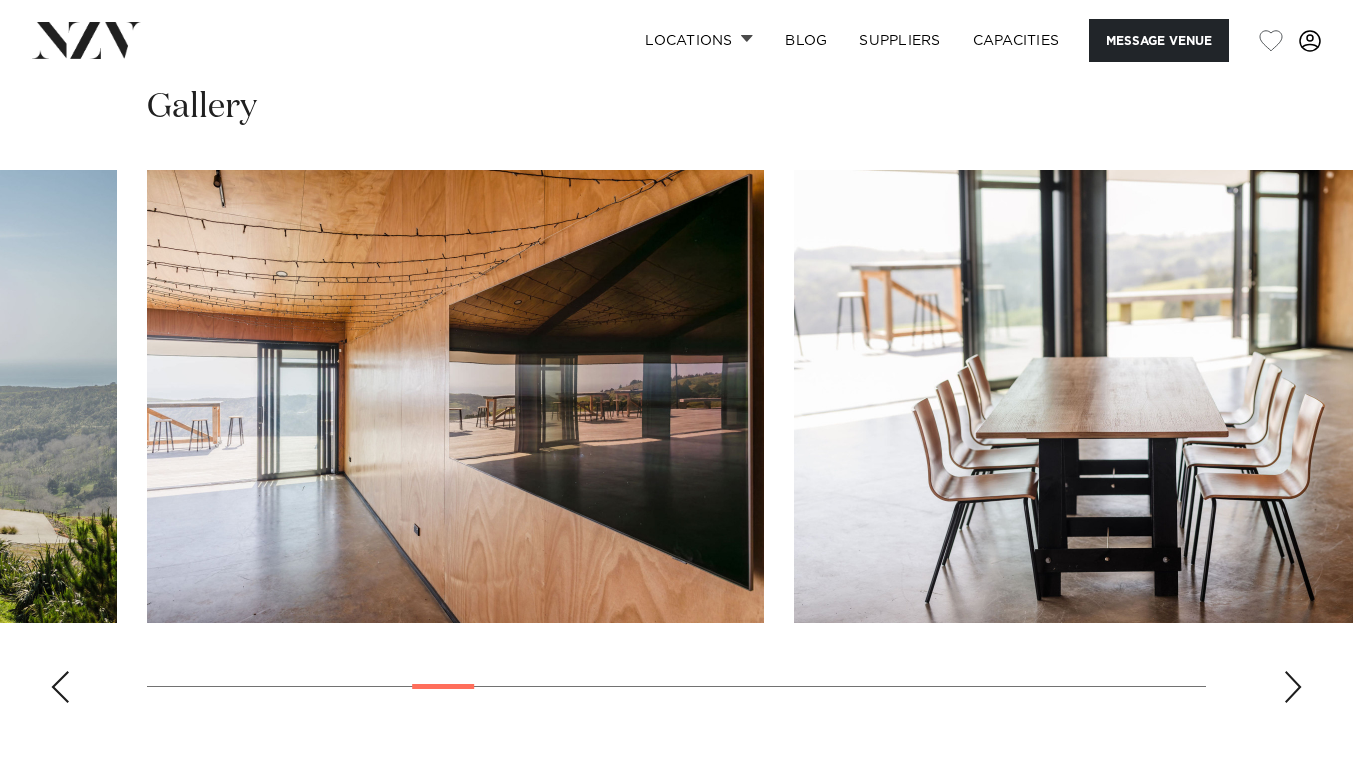 click at bounding box center [1293, 687] 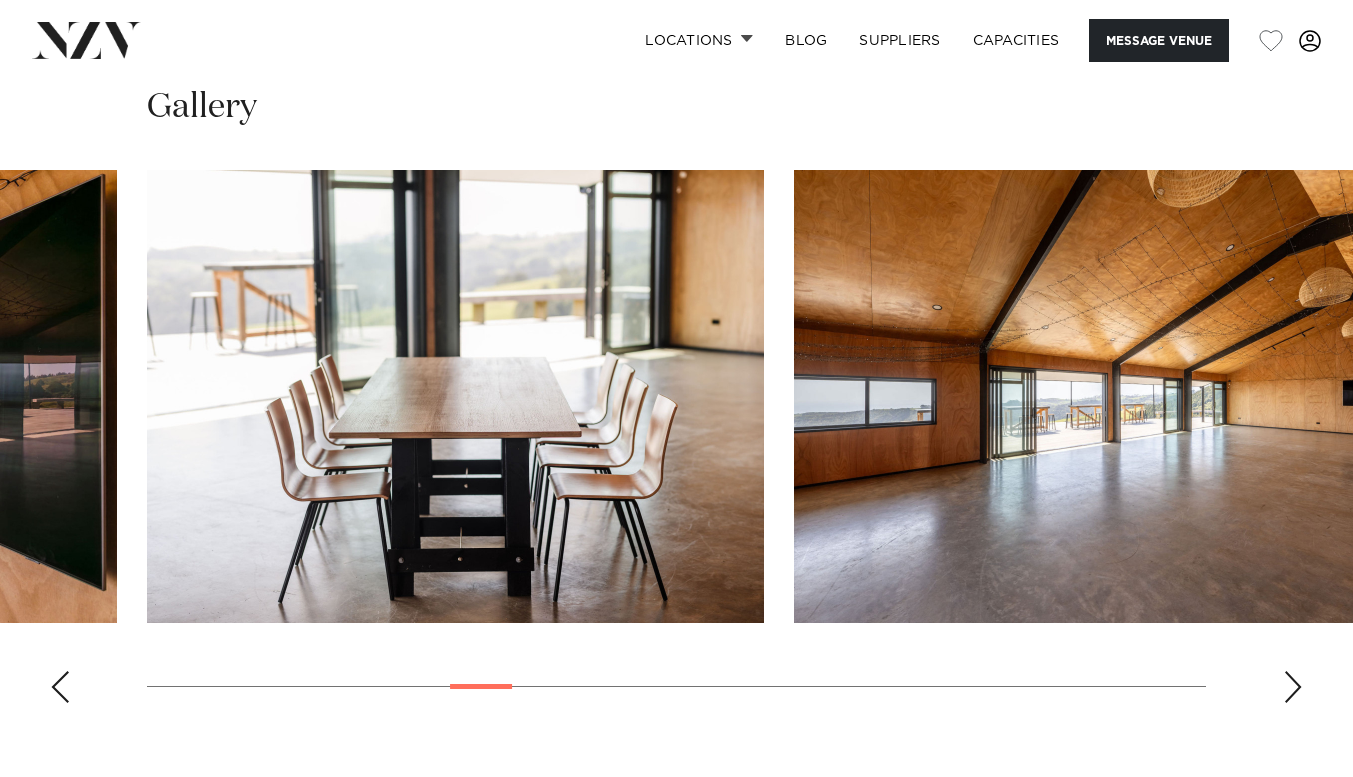 click at bounding box center [1293, 687] 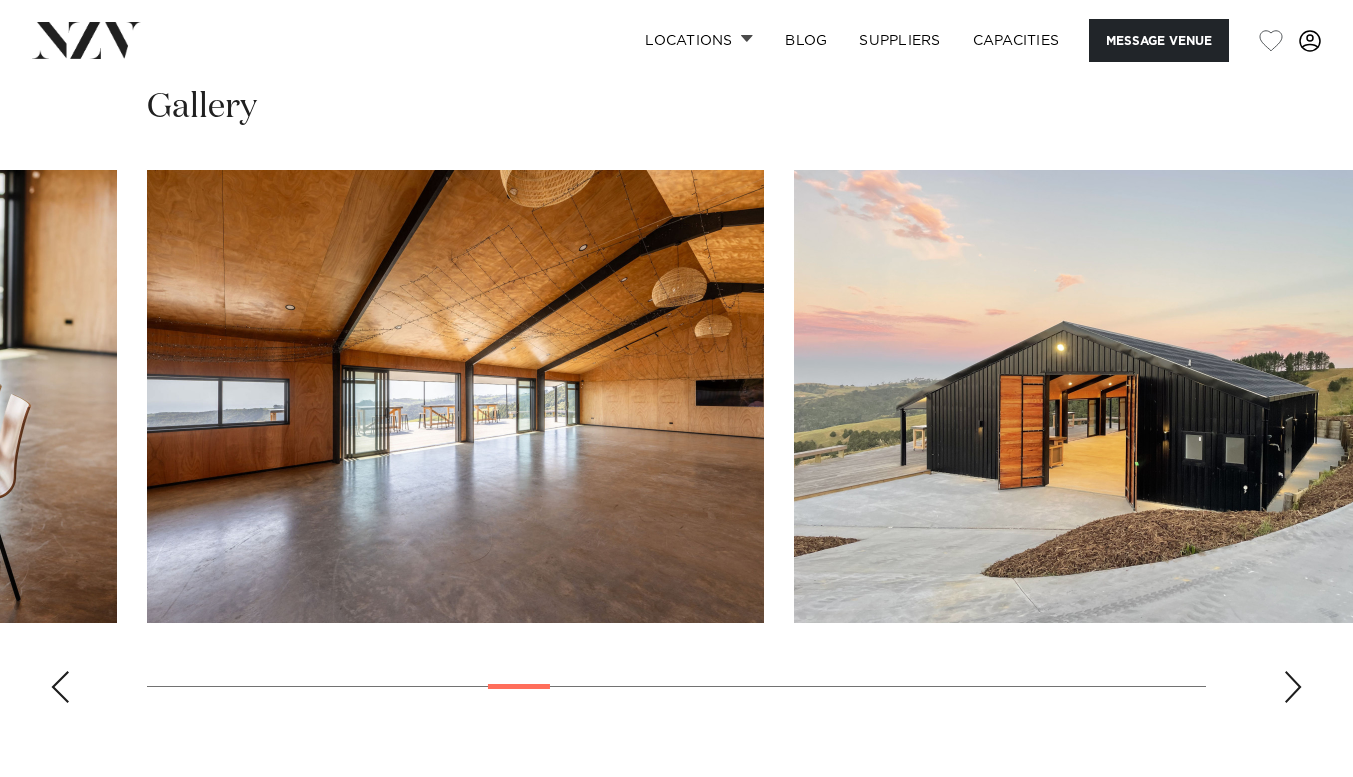 click at bounding box center (1293, 687) 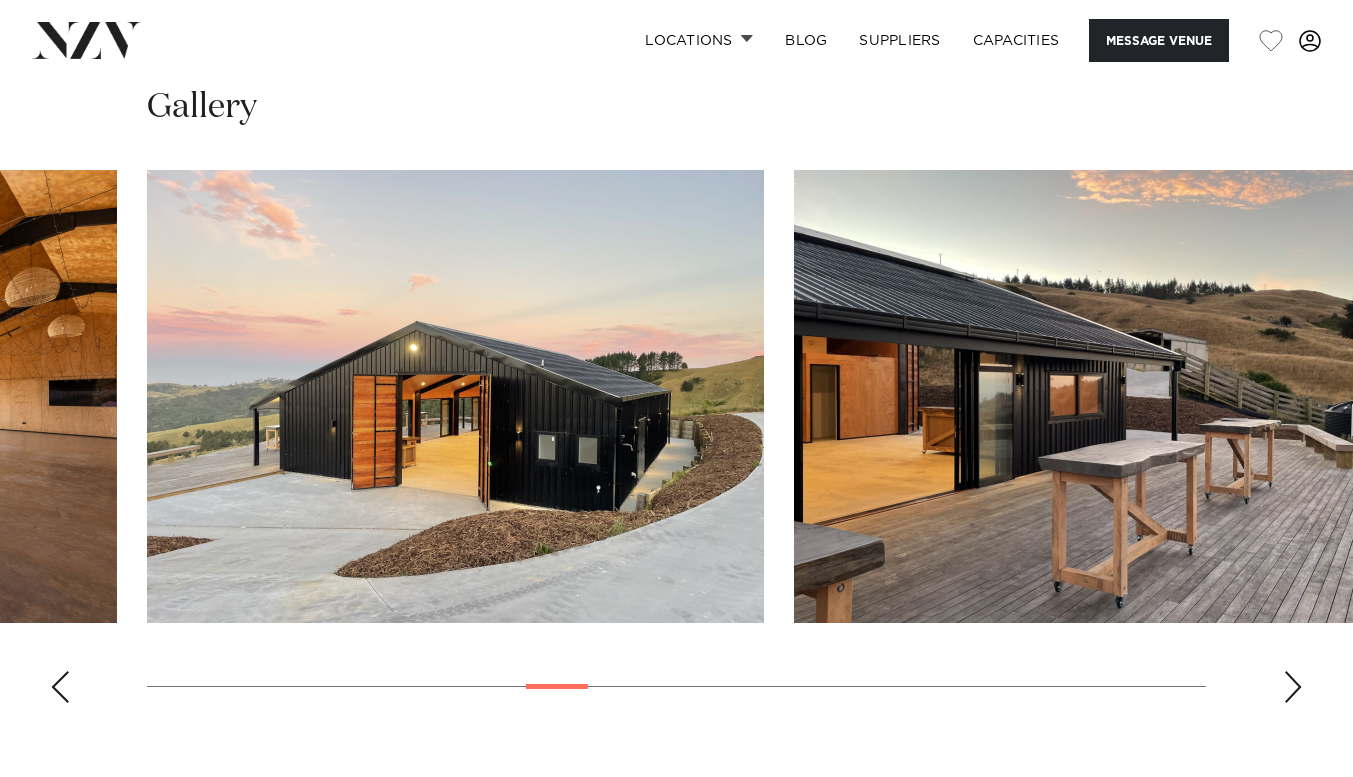 click at bounding box center (1293, 687) 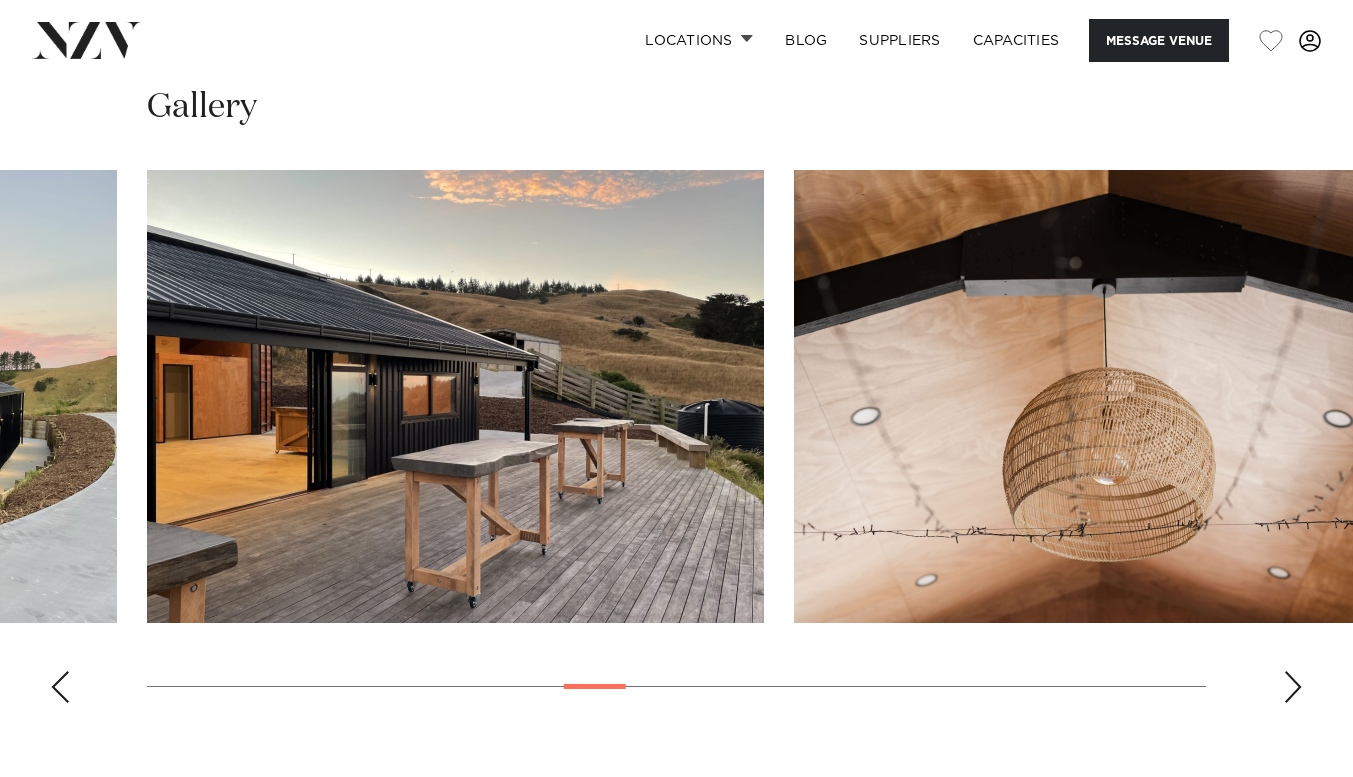 click at bounding box center (1293, 687) 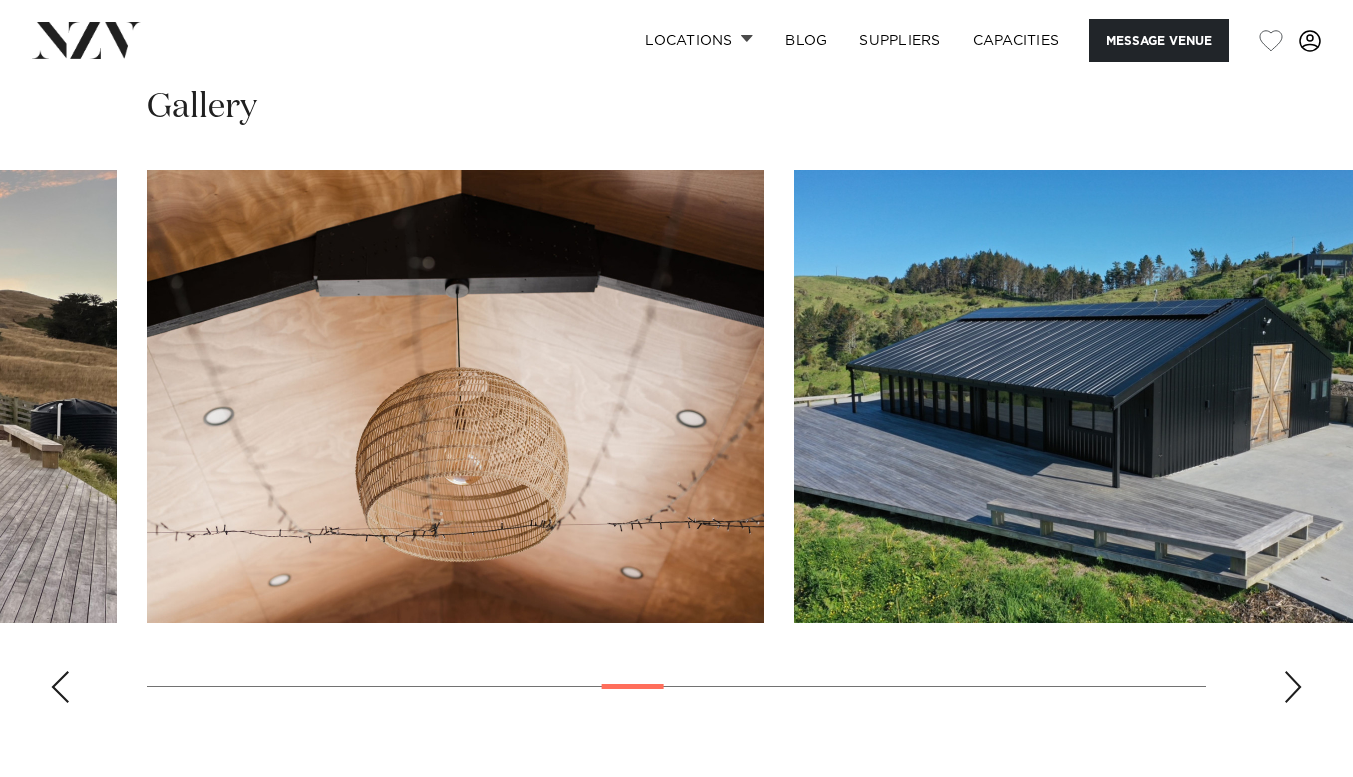 click at bounding box center [1293, 687] 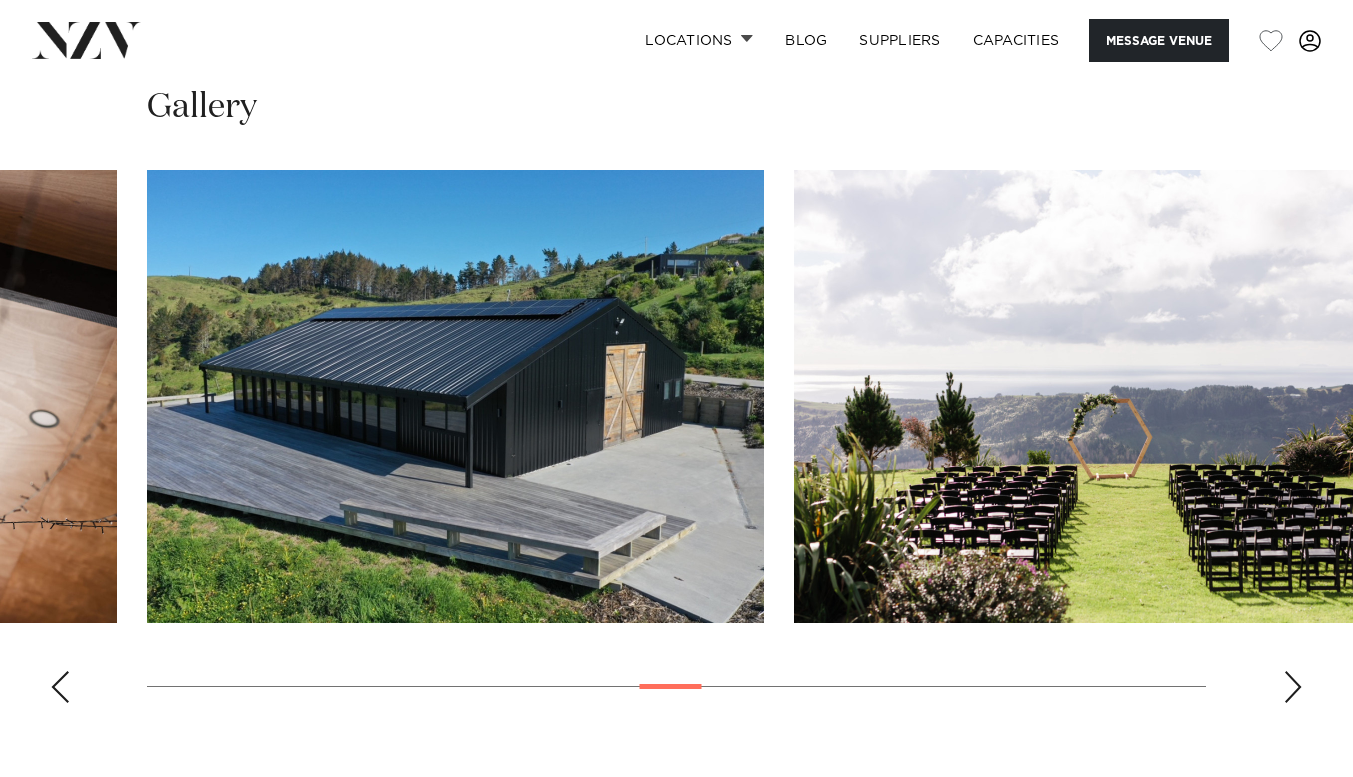 click at bounding box center [1293, 687] 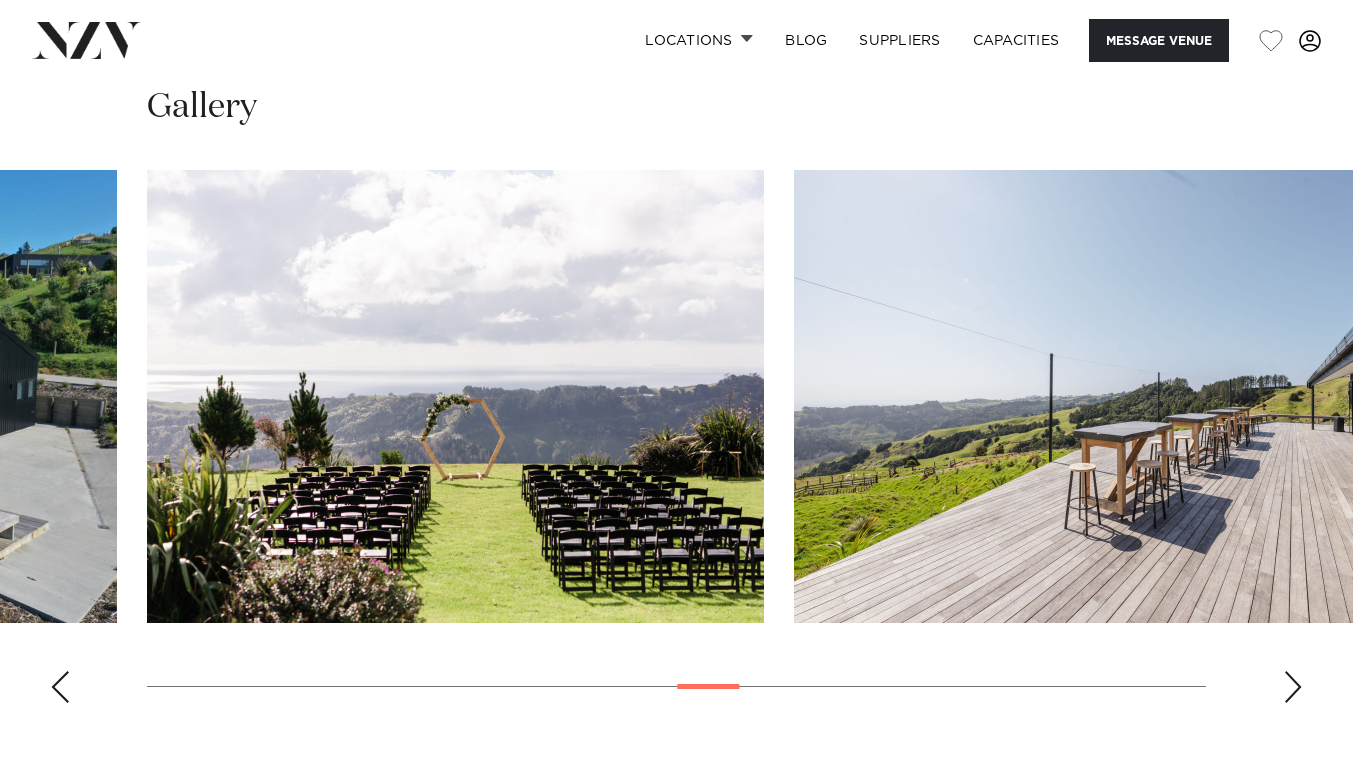 click at bounding box center (1293, 687) 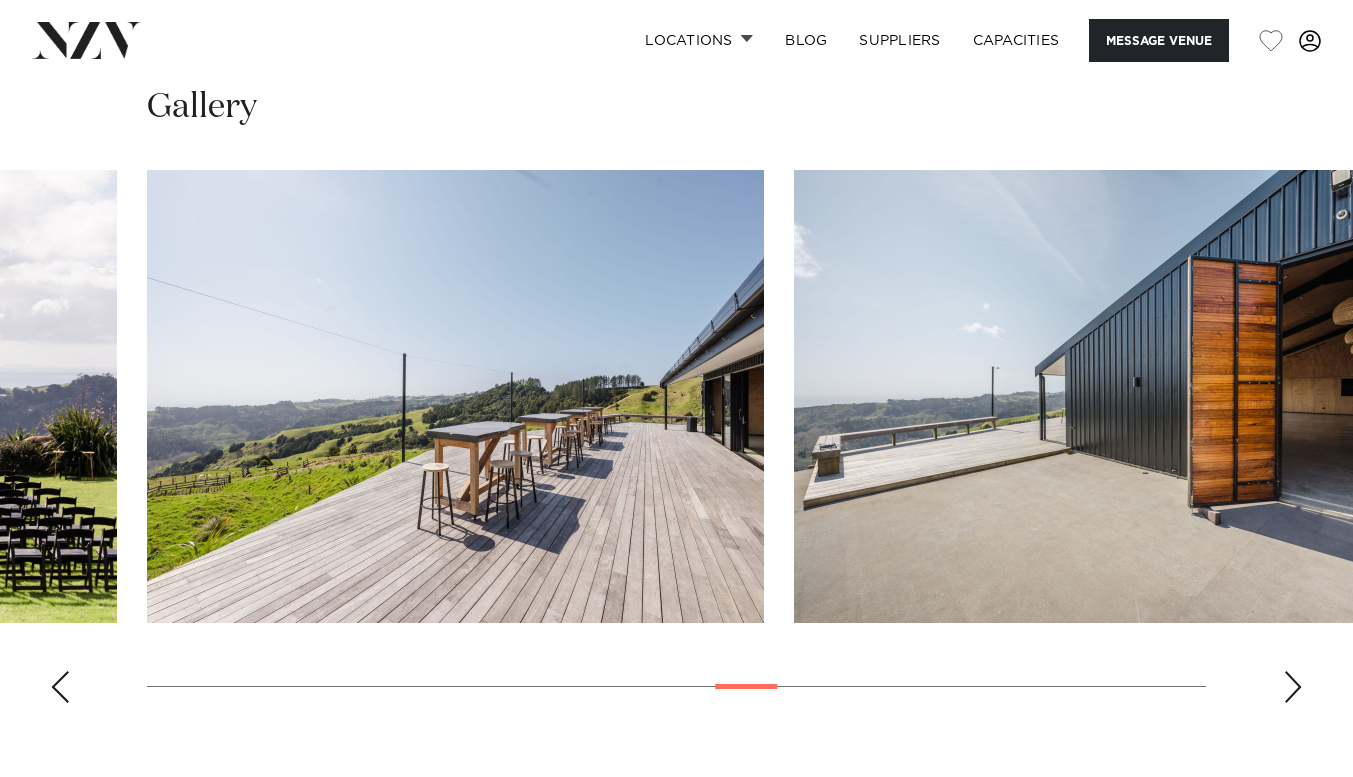 click at bounding box center [1293, 687] 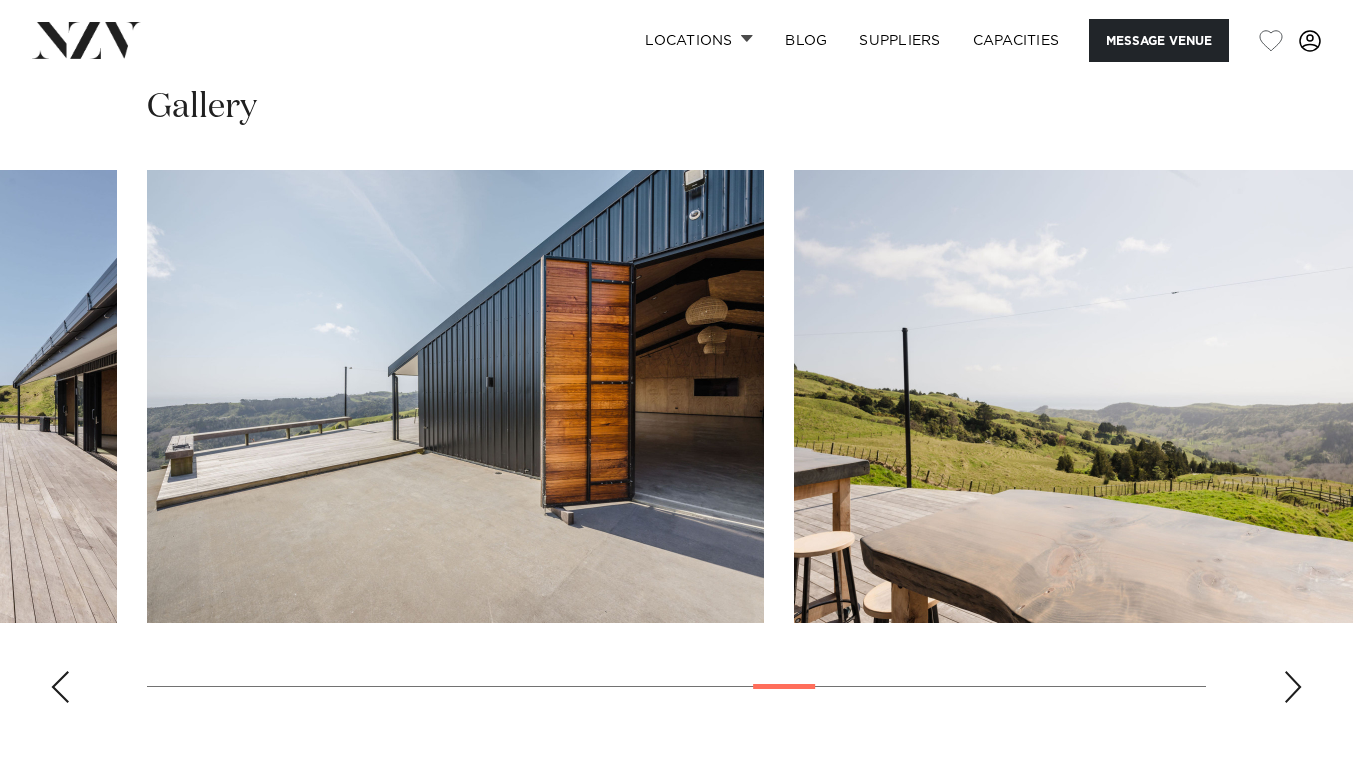 click at bounding box center (1293, 687) 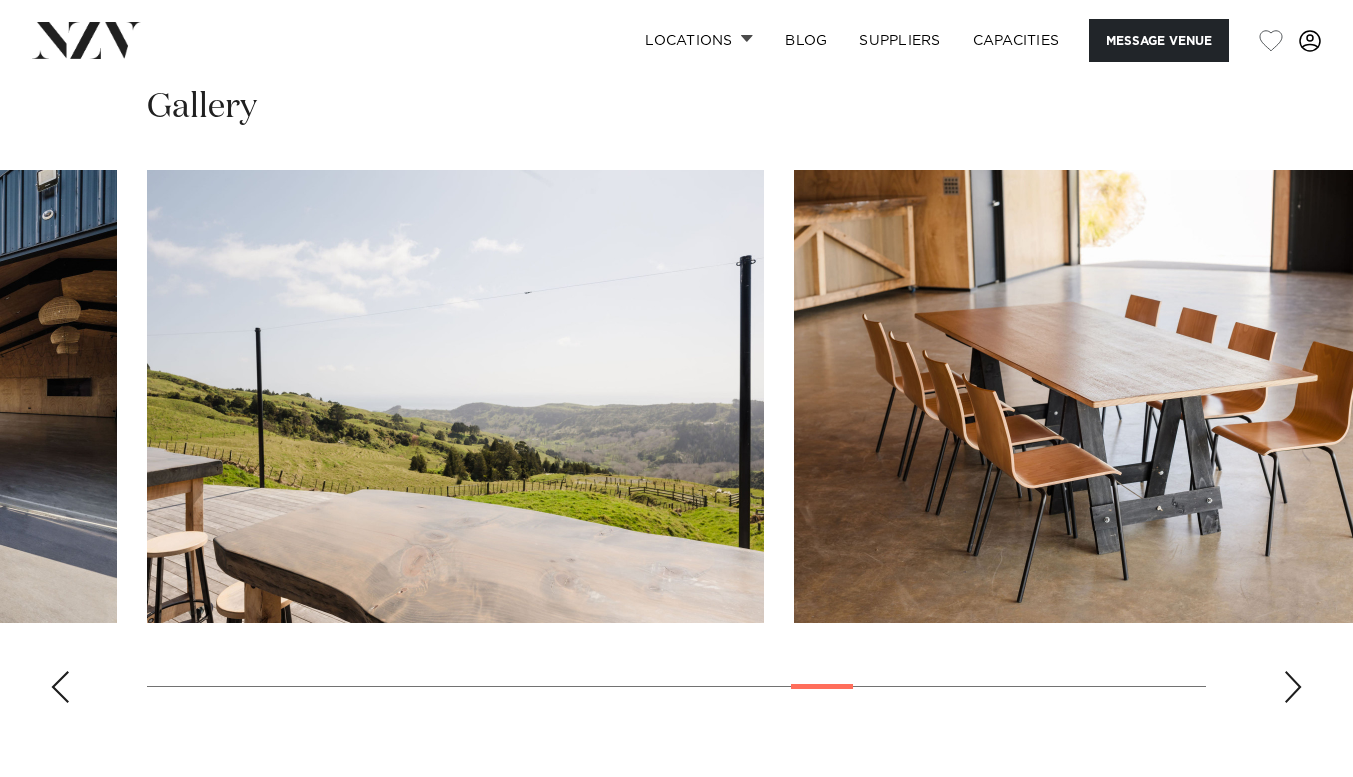 click at bounding box center (1293, 687) 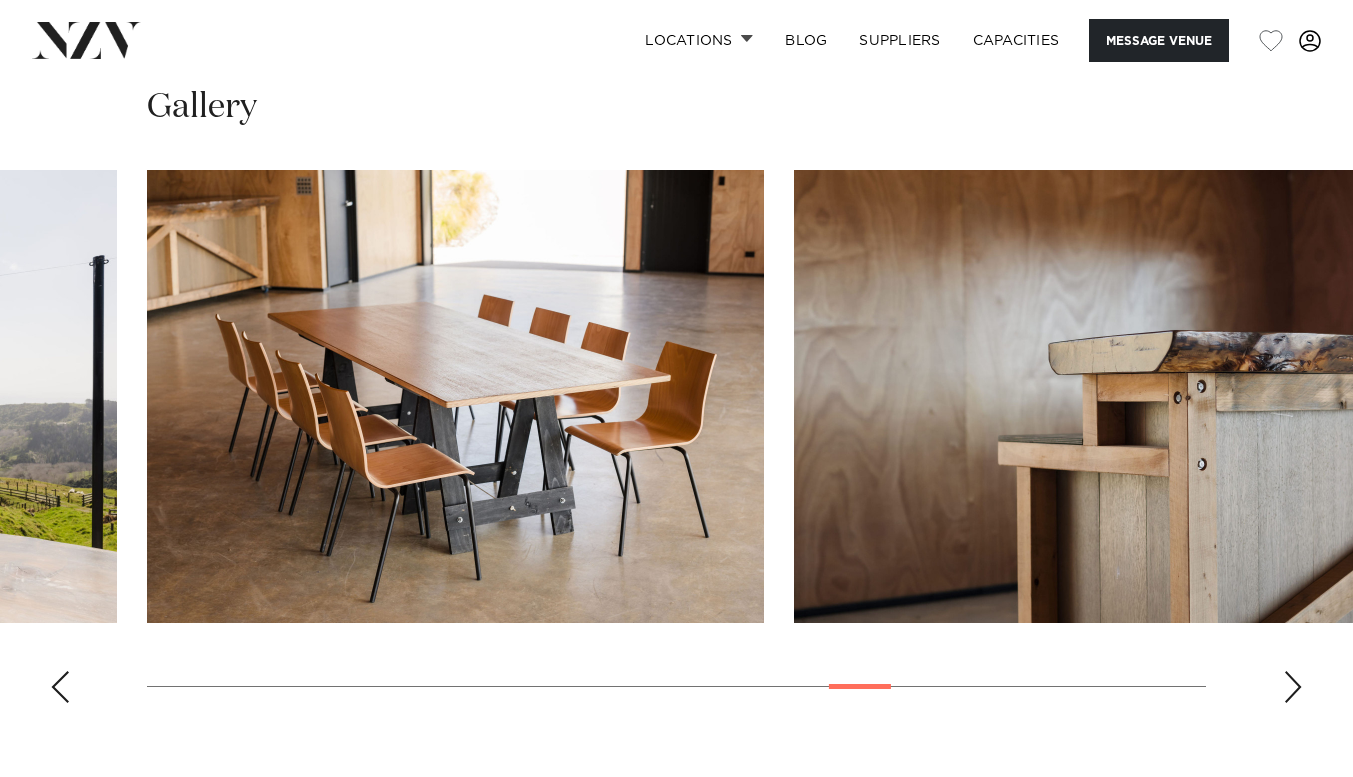 click at bounding box center (1293, 687) 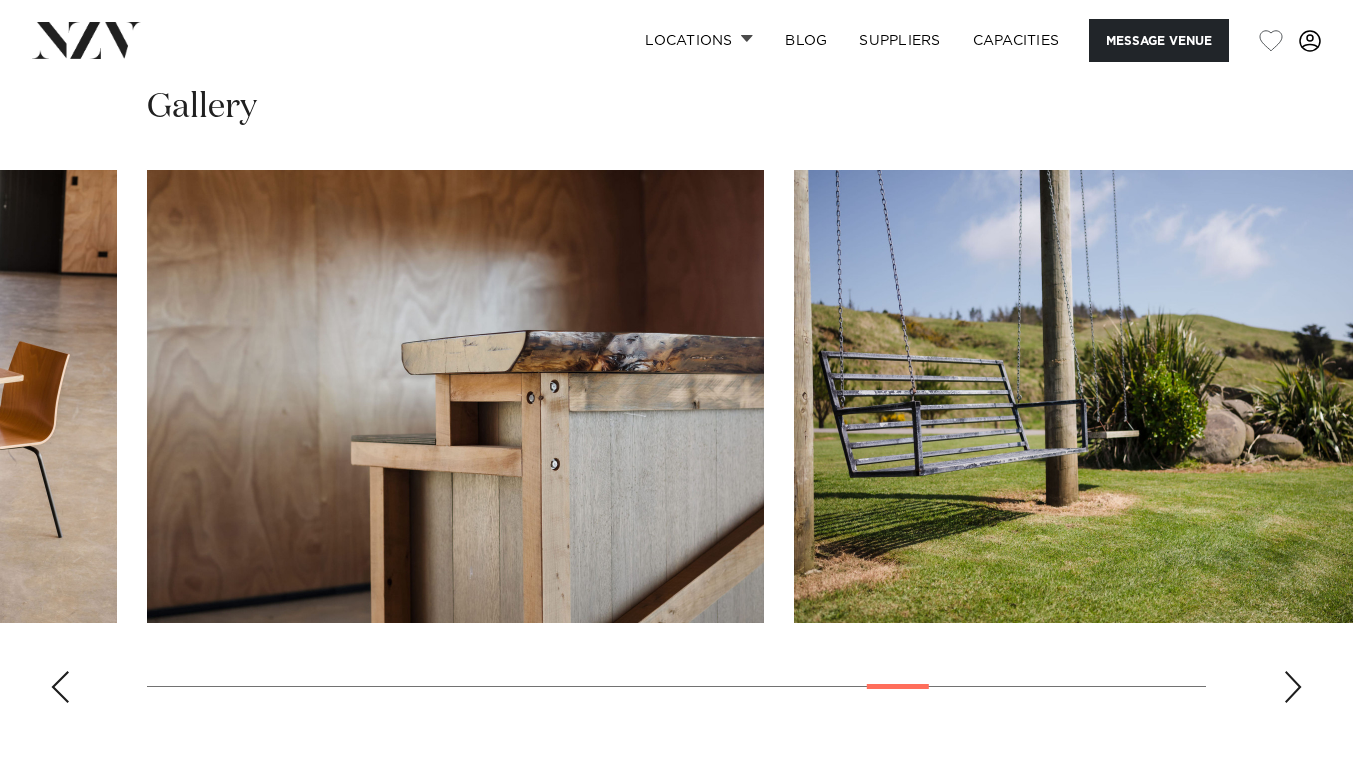 click at bounding box center [1293, 687] 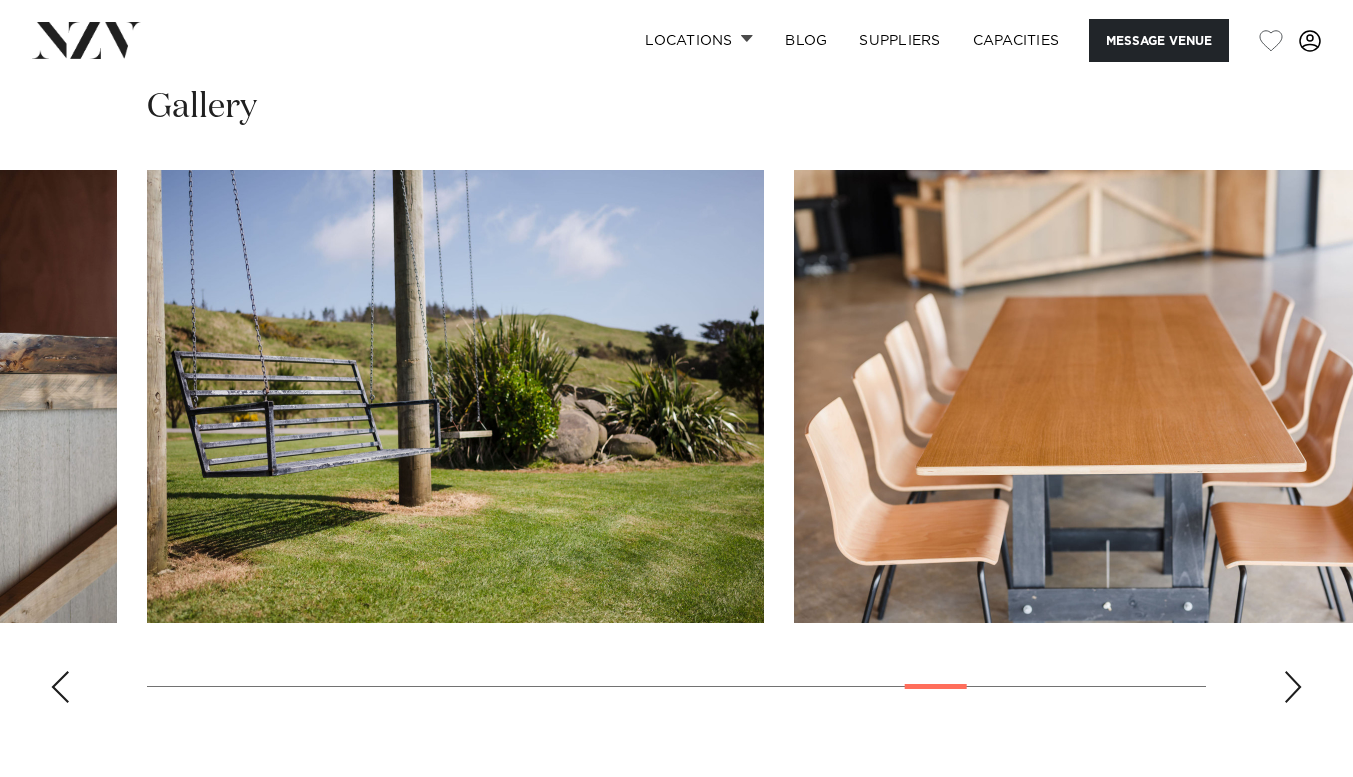 click at bounding box center (1293, 687) 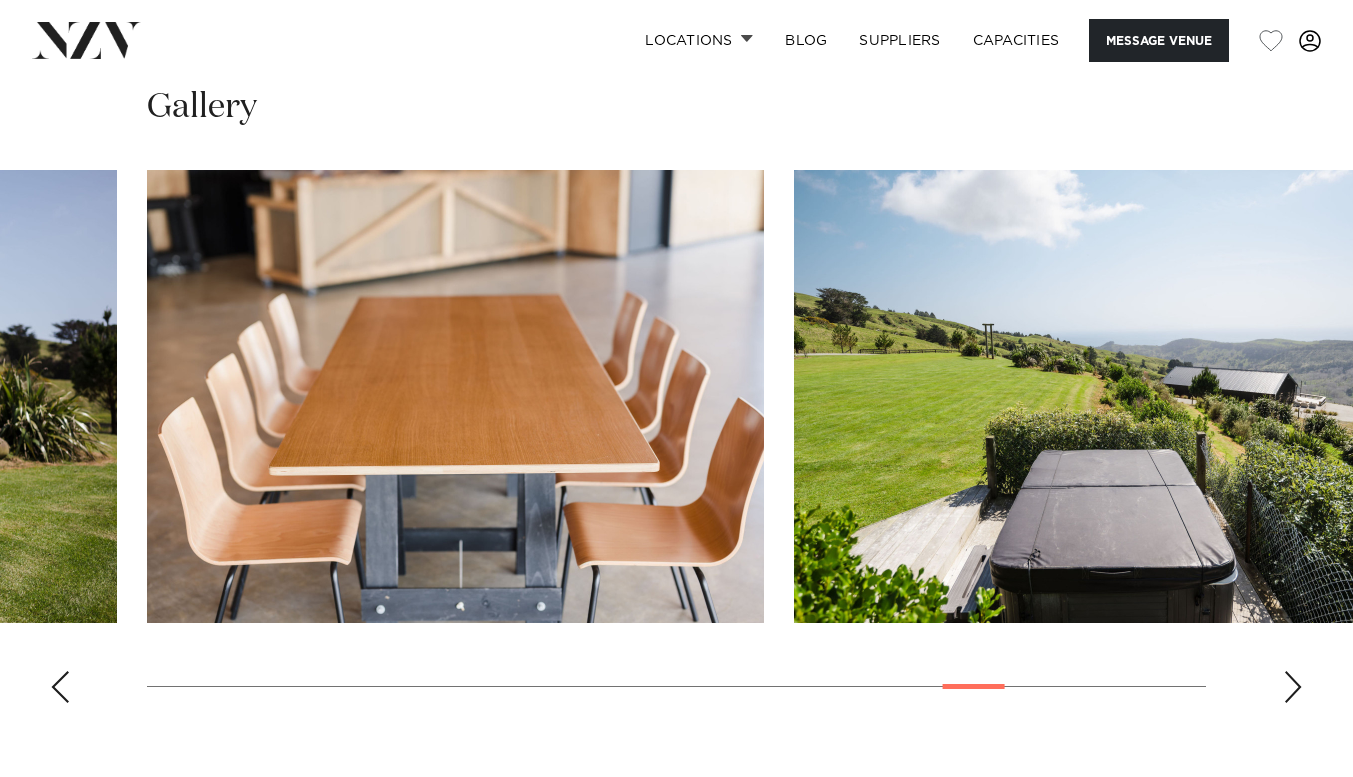 click at bounding box center (1293, 687) 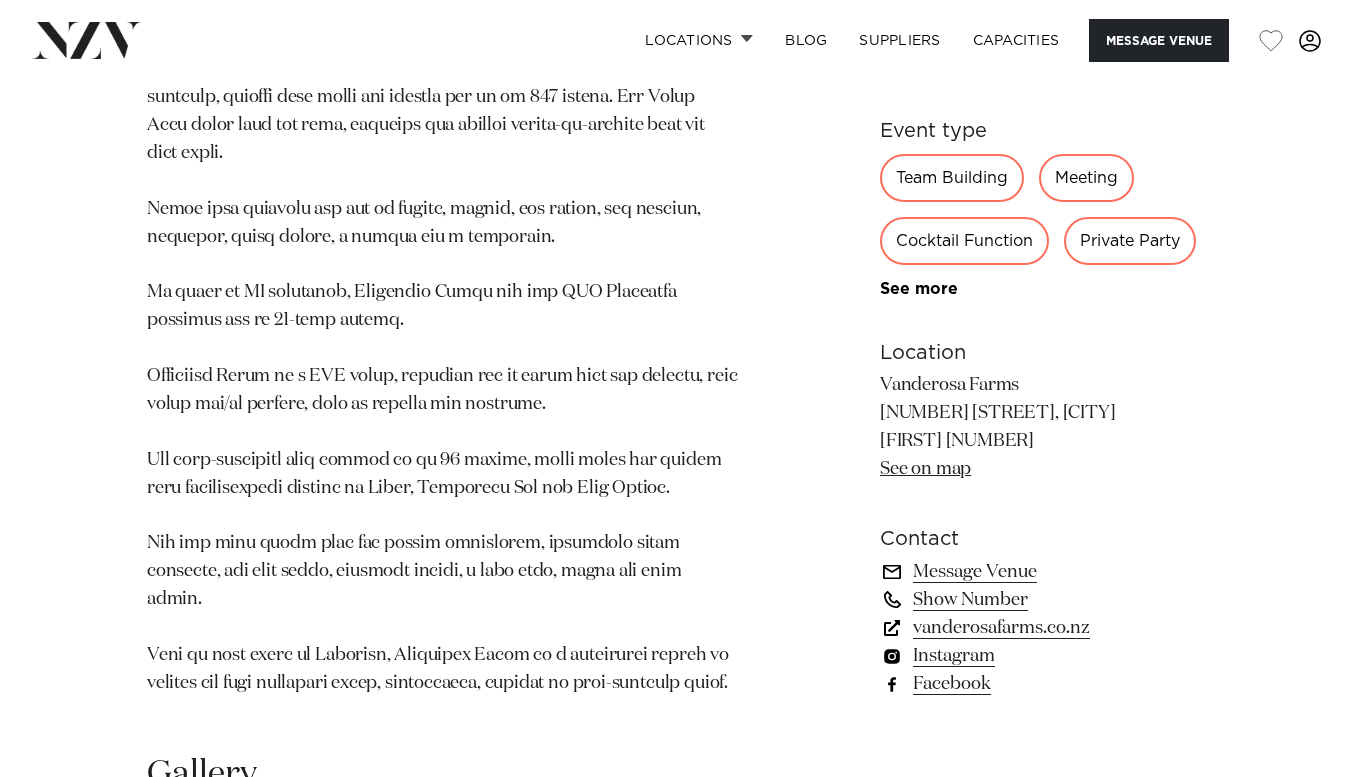 scroll, scrollTop: 1176, scrollLeft: 0, axis: vertical 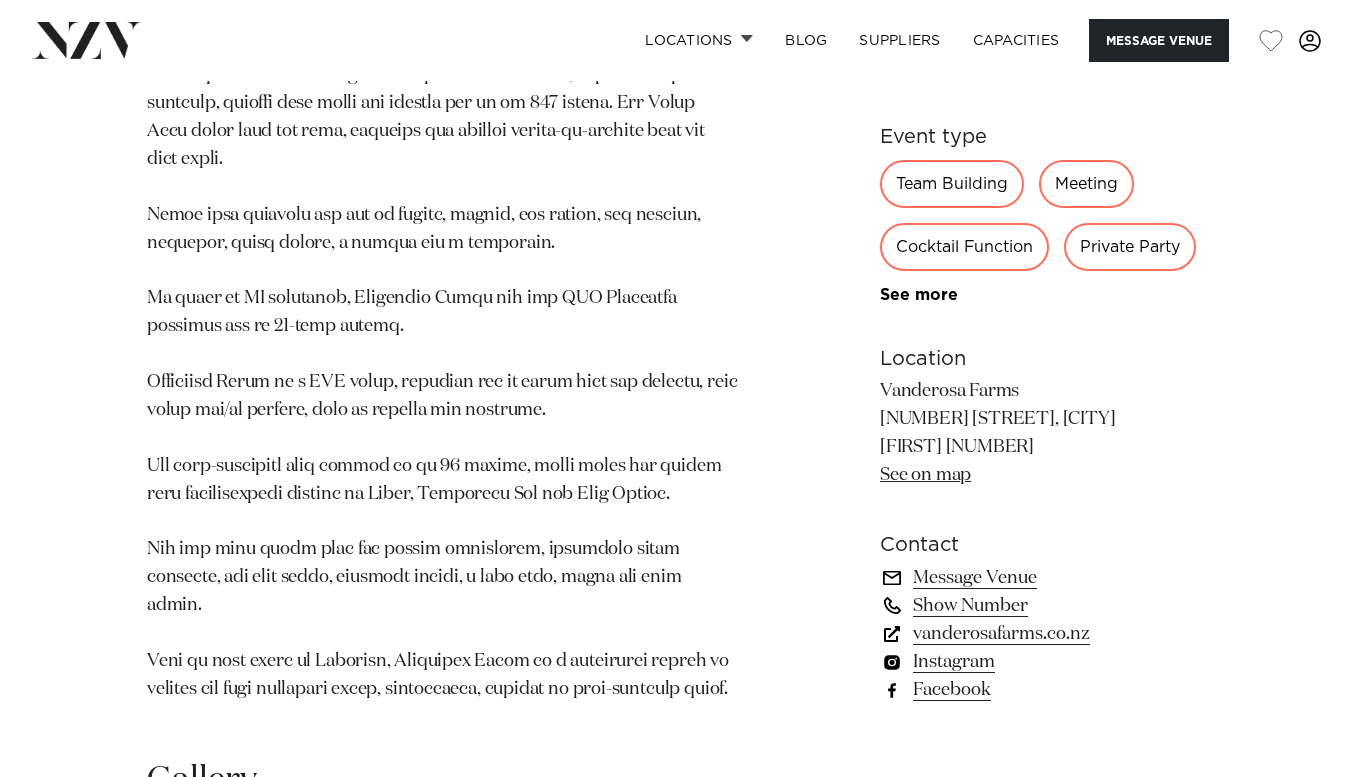click on "See on map" at bounding box center [925, 475] 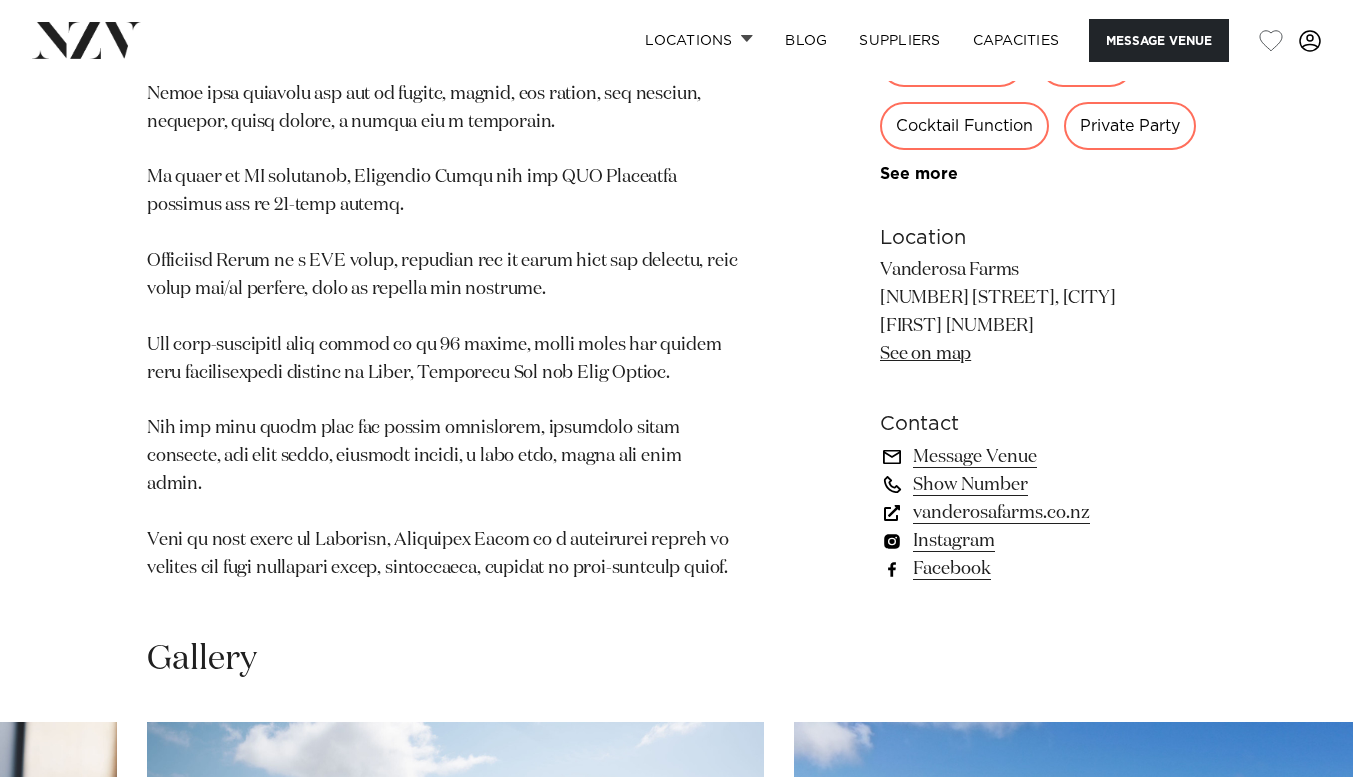 scroll, scrollTop: 1298, scrollLeft: 0, axis: vertical 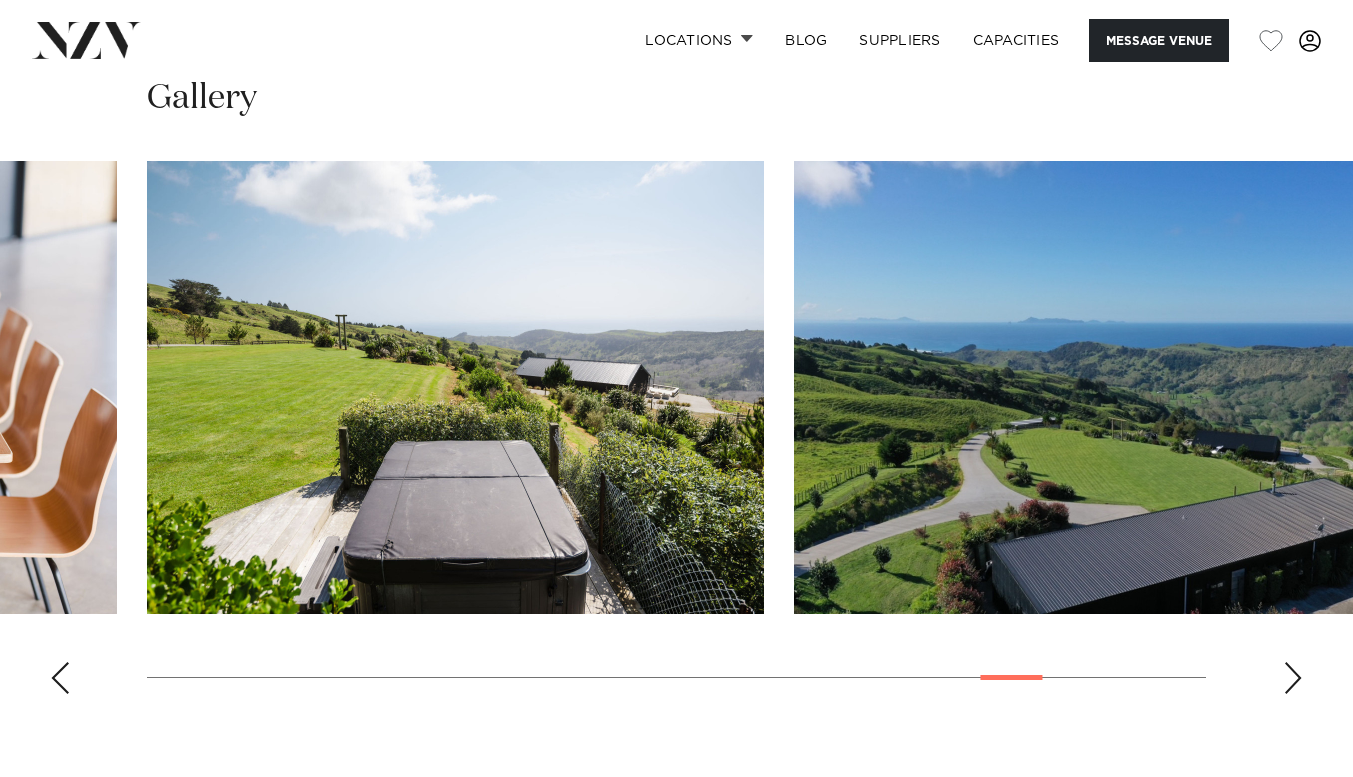 click at bounding box center (1293, 678) 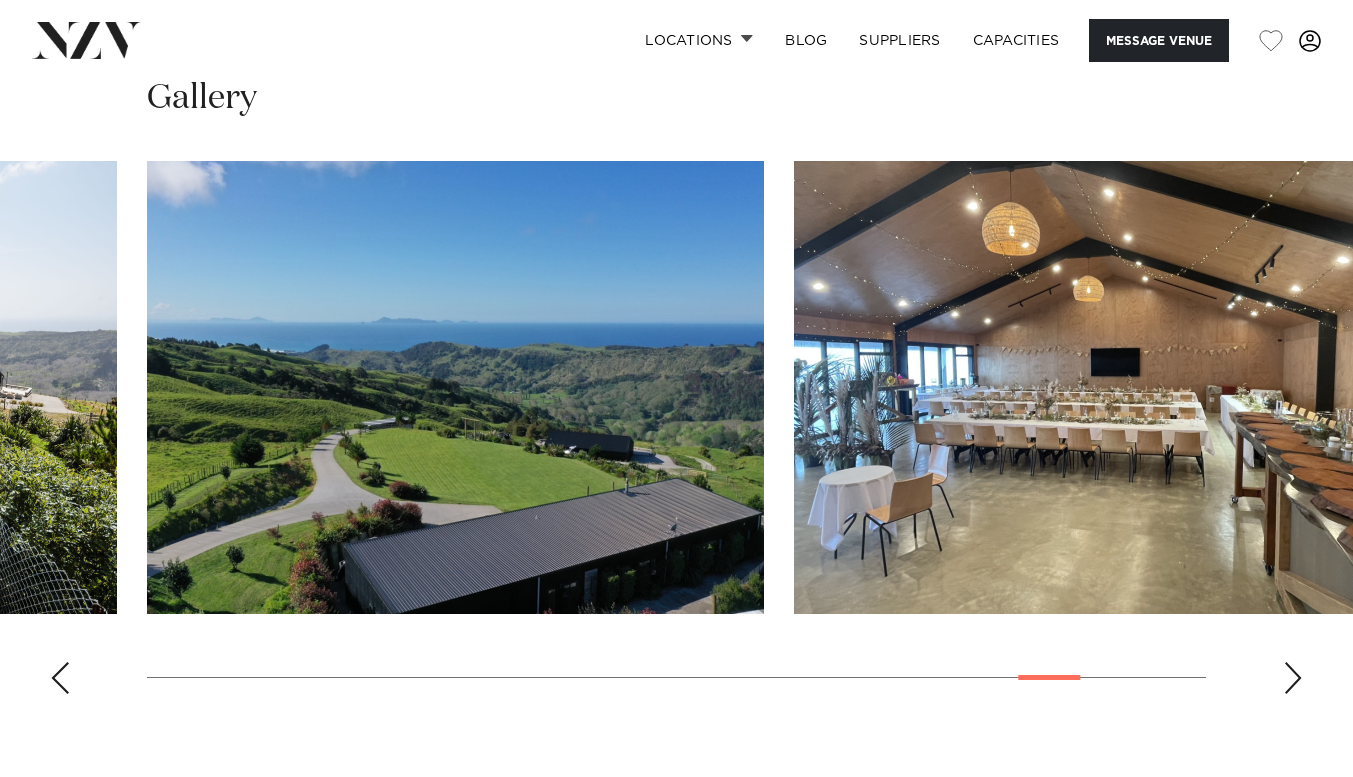 click at bounding box center (1293, 678) 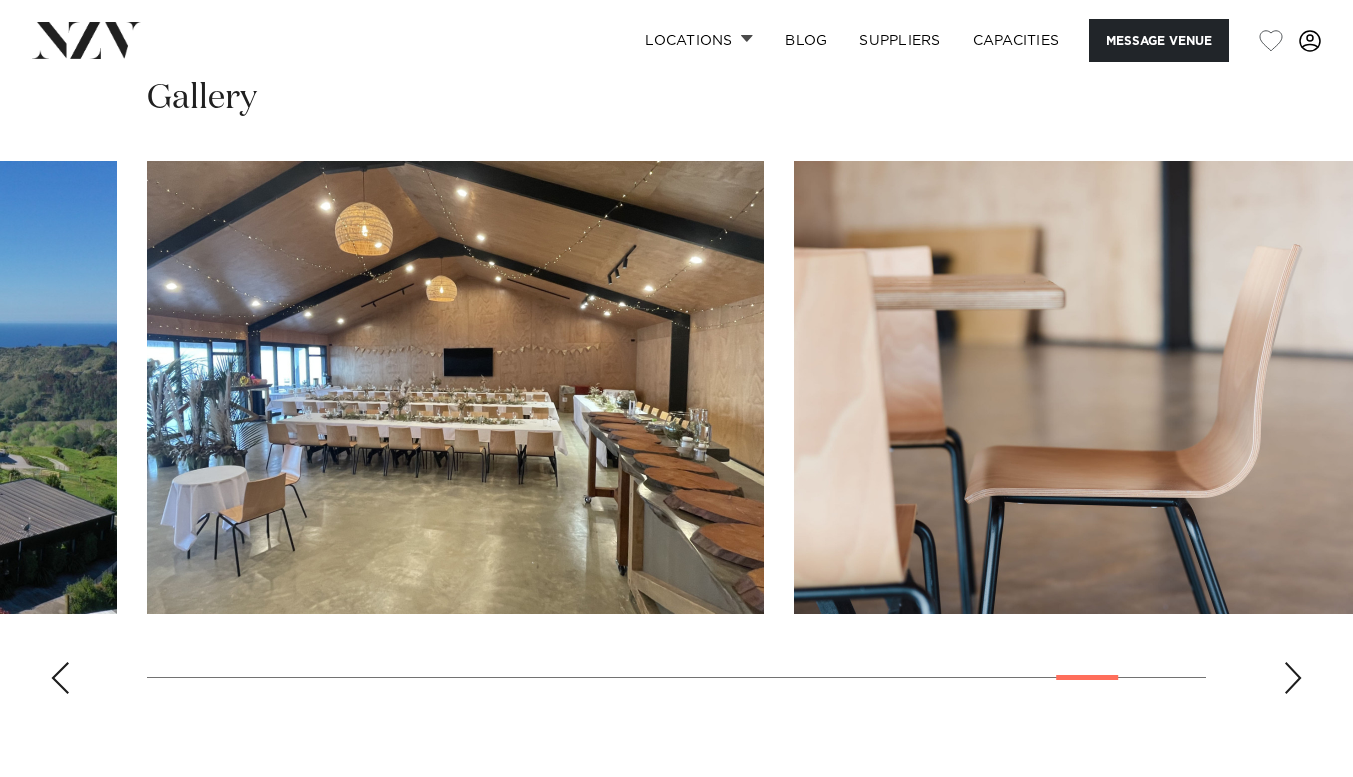 click at bounding box center (1293, 678) 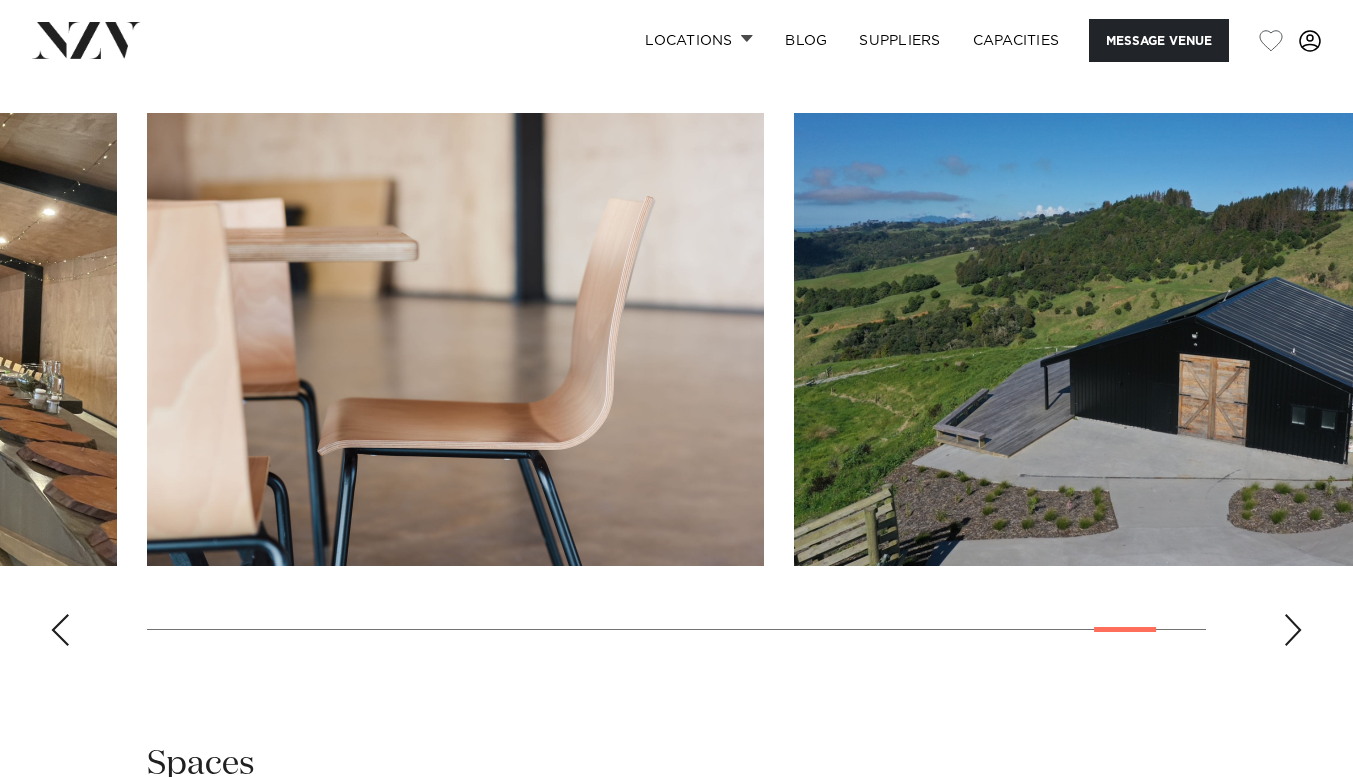 scroll, scrollTop: 1907, scrollLeft: 0, axis: vertical 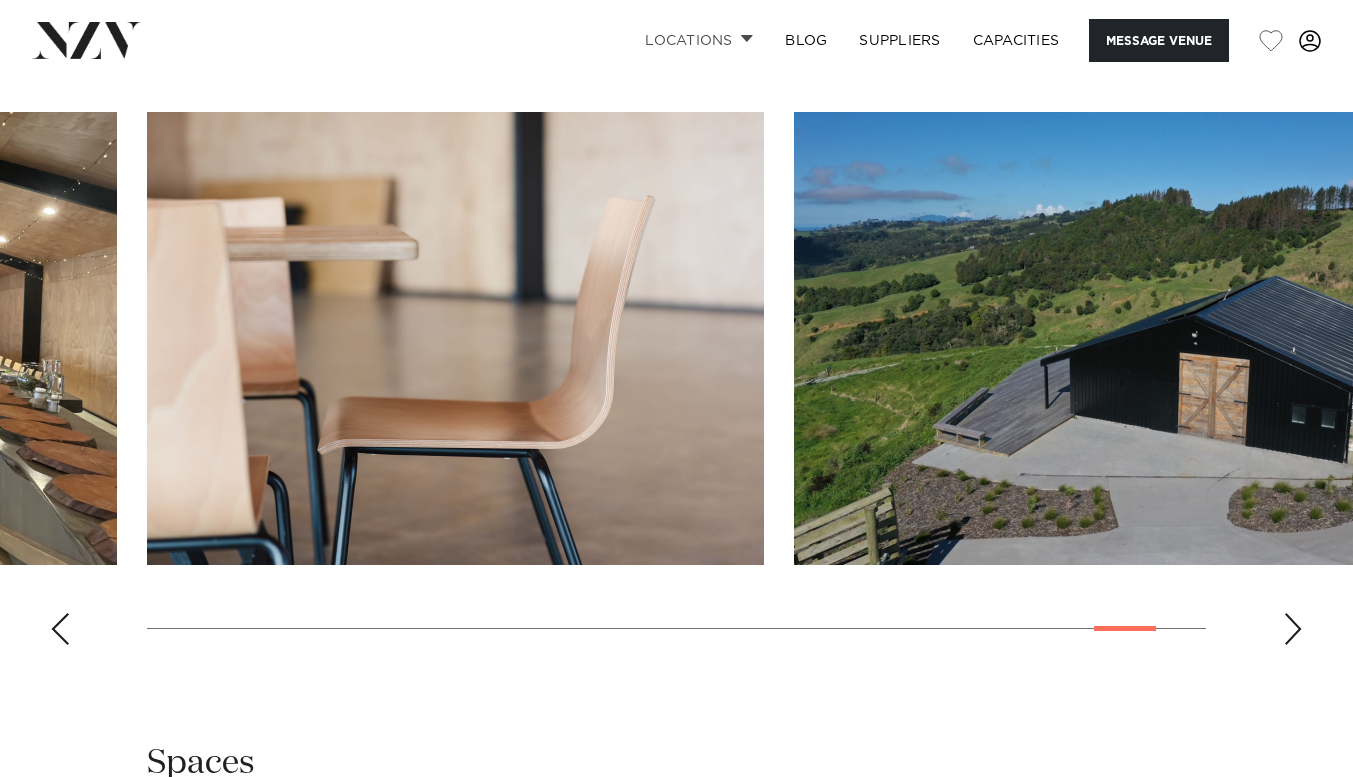 click on "Locations" at bounding box center [699, 40] 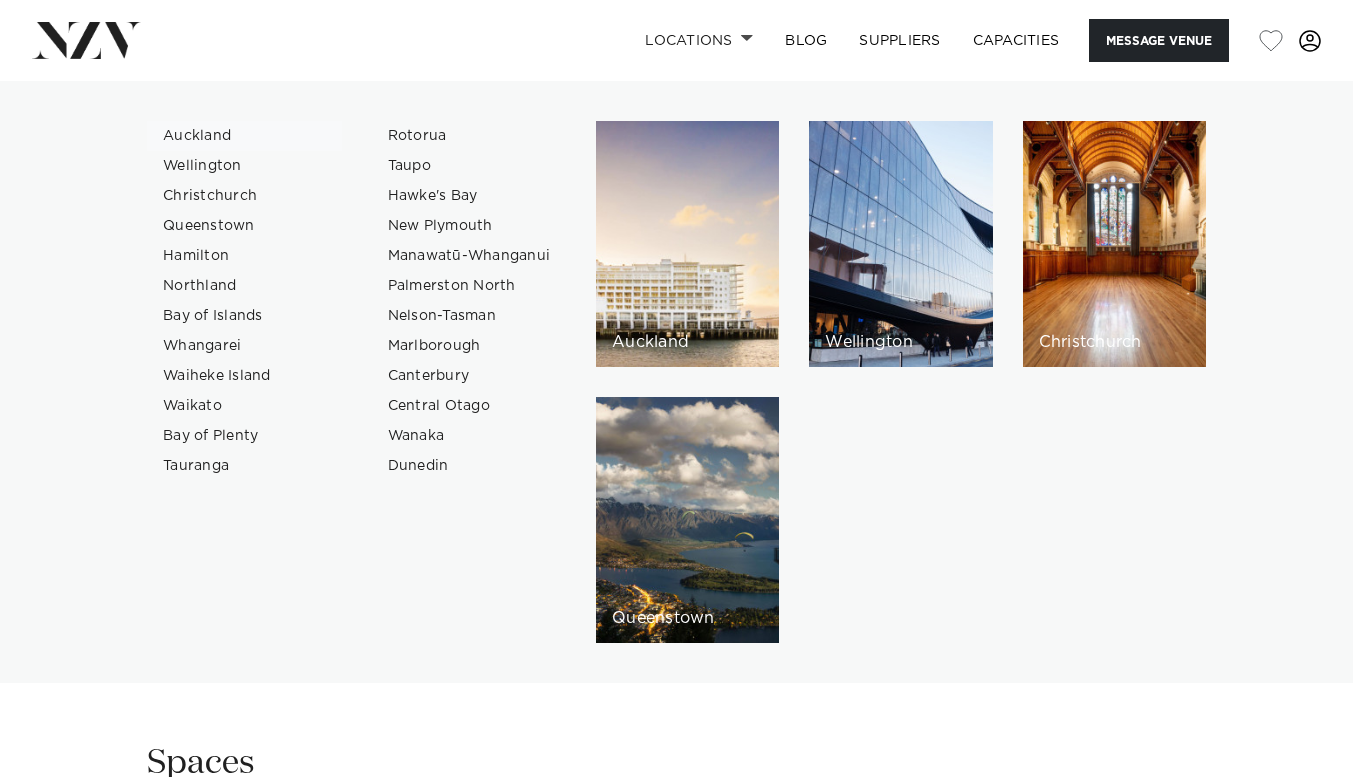 click on "Auckland" at bounding box center (244, 136) 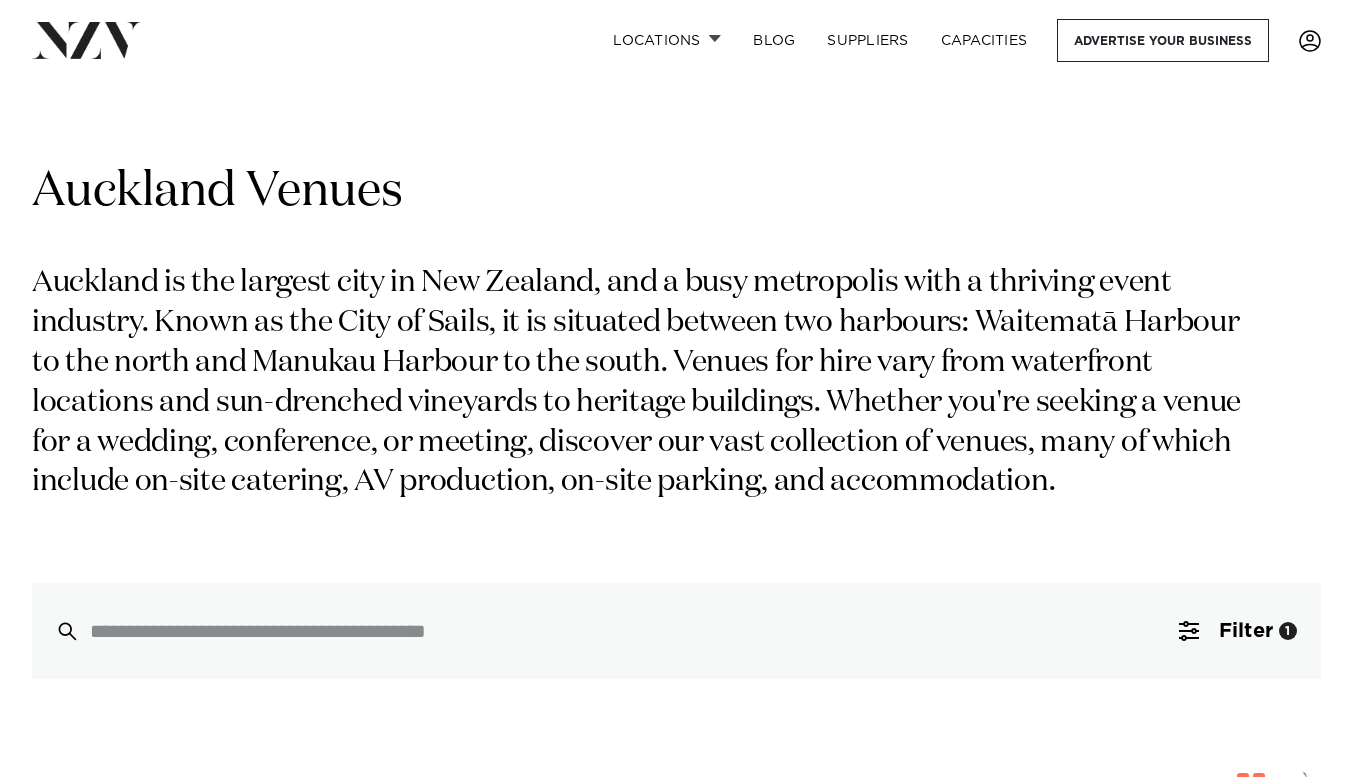 scroll, scrollTop: 0, scrollLeft: 0, axis: both 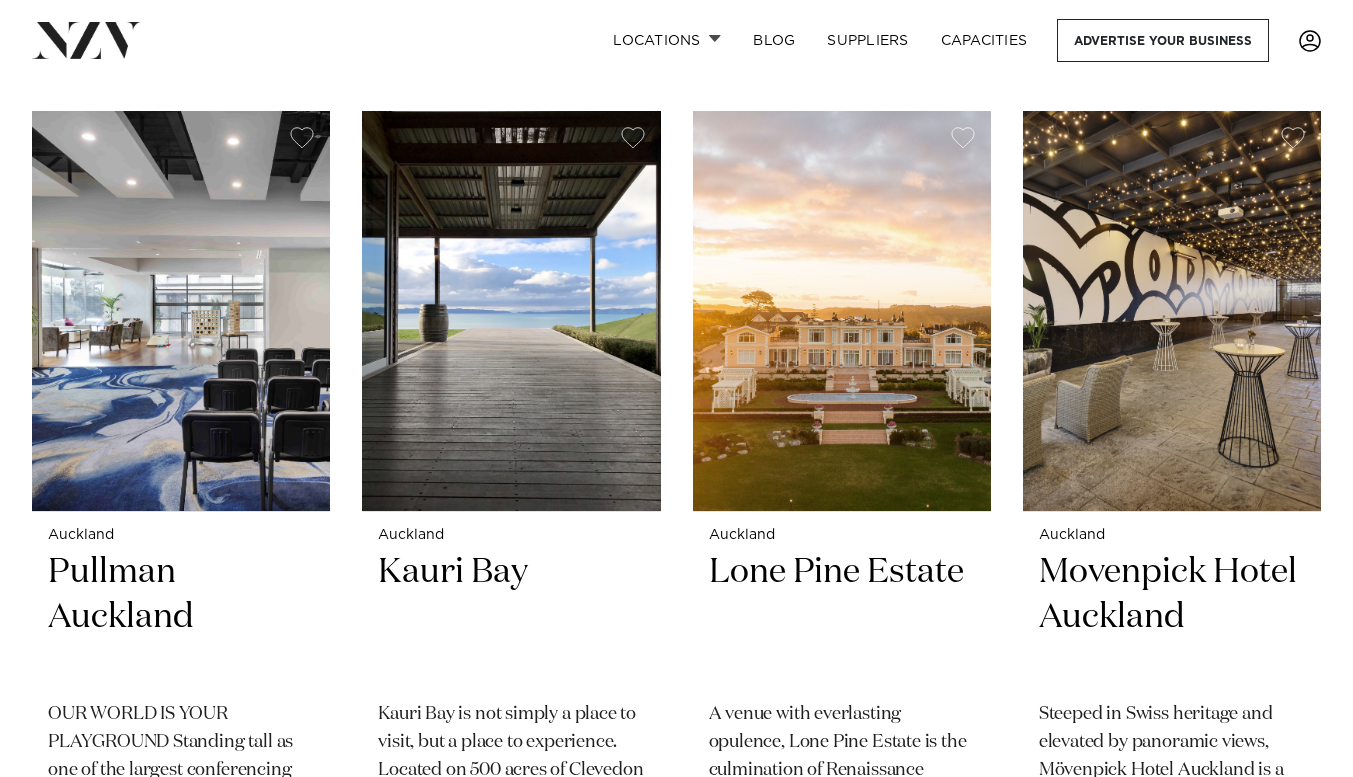 click at bounding box center (511, 311) 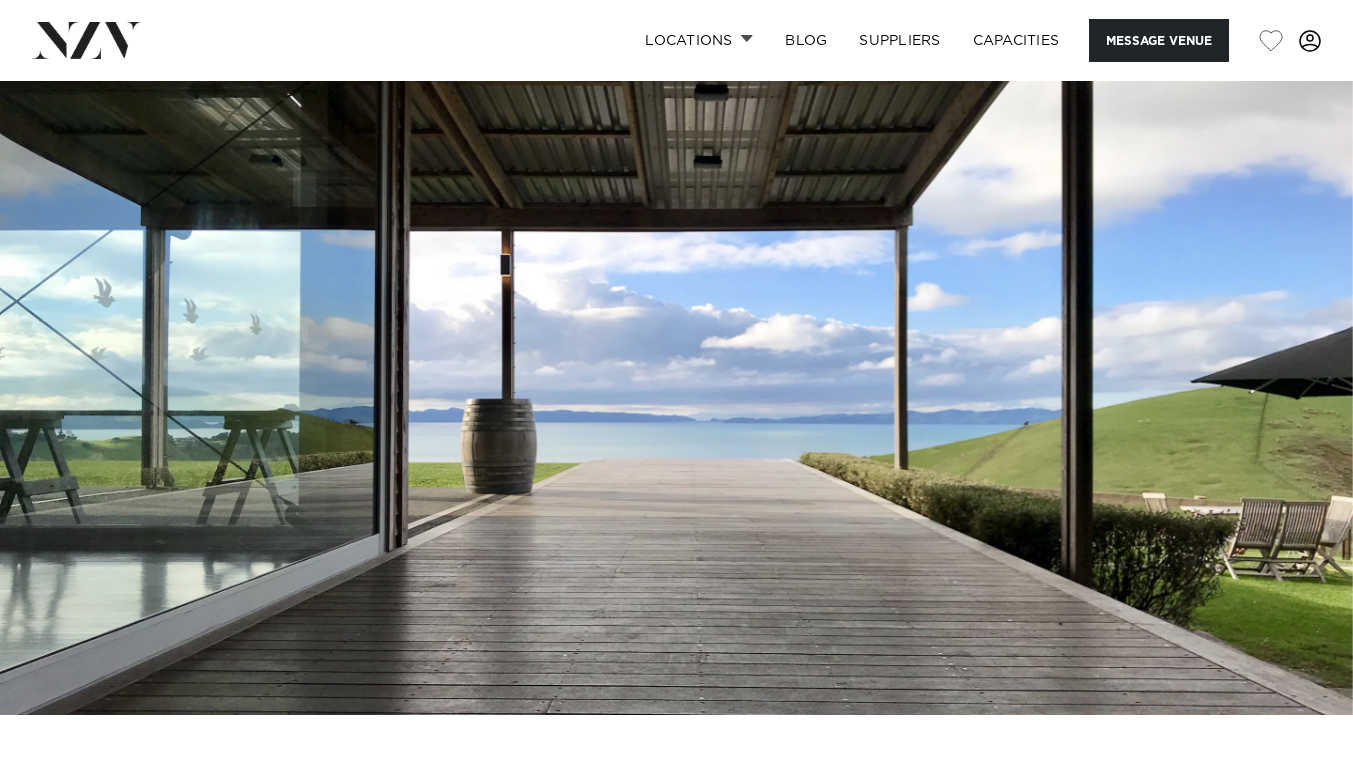 scroll, scrollTop: 0, scrollLeft: 0, axis: both 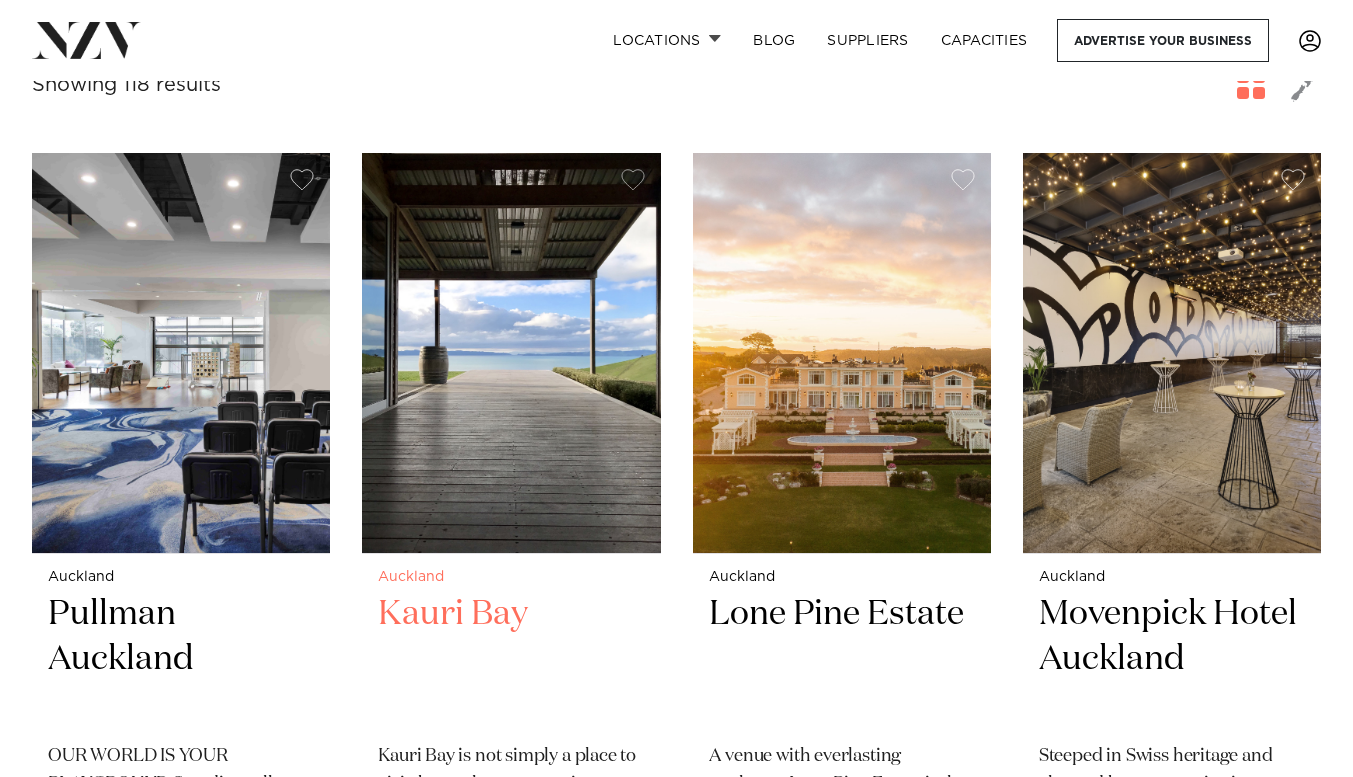 click at bounding box center [633, 180] 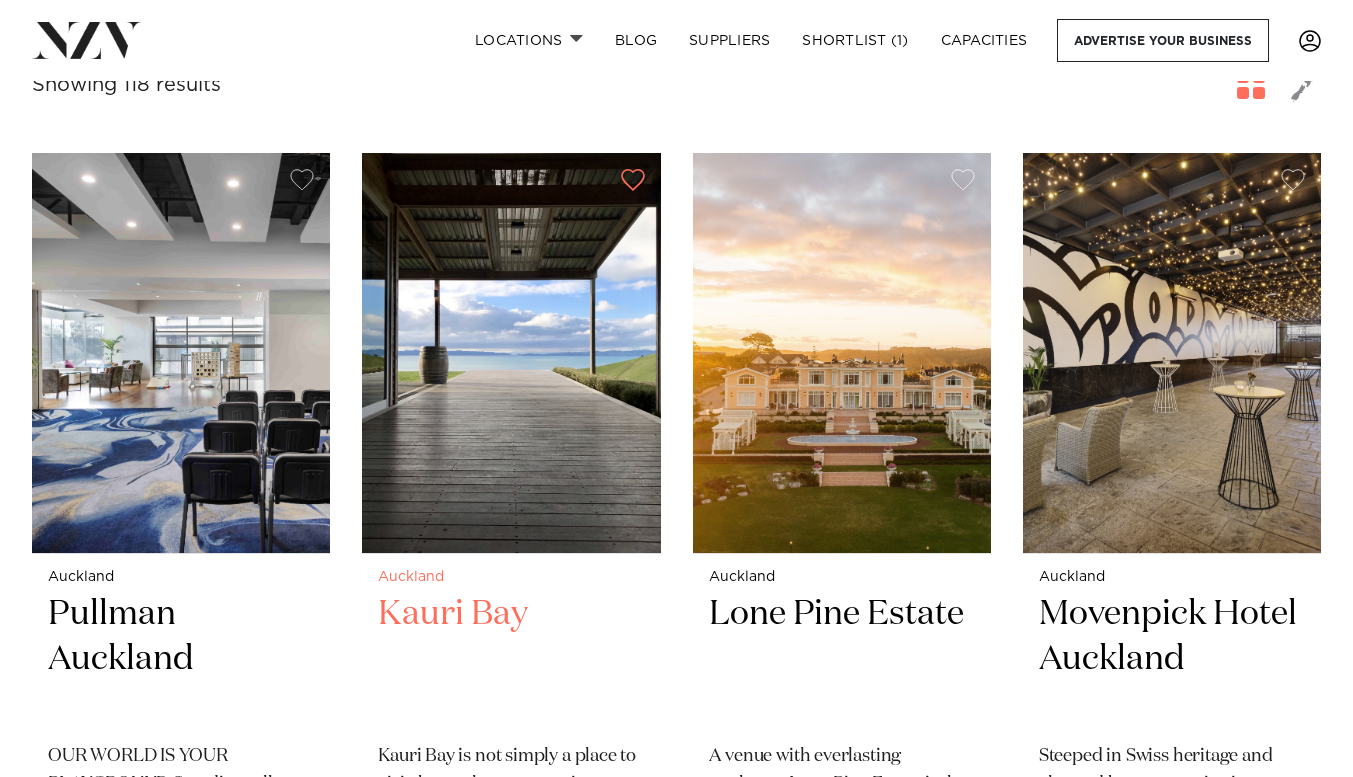 click at bounding box center [511, 353] 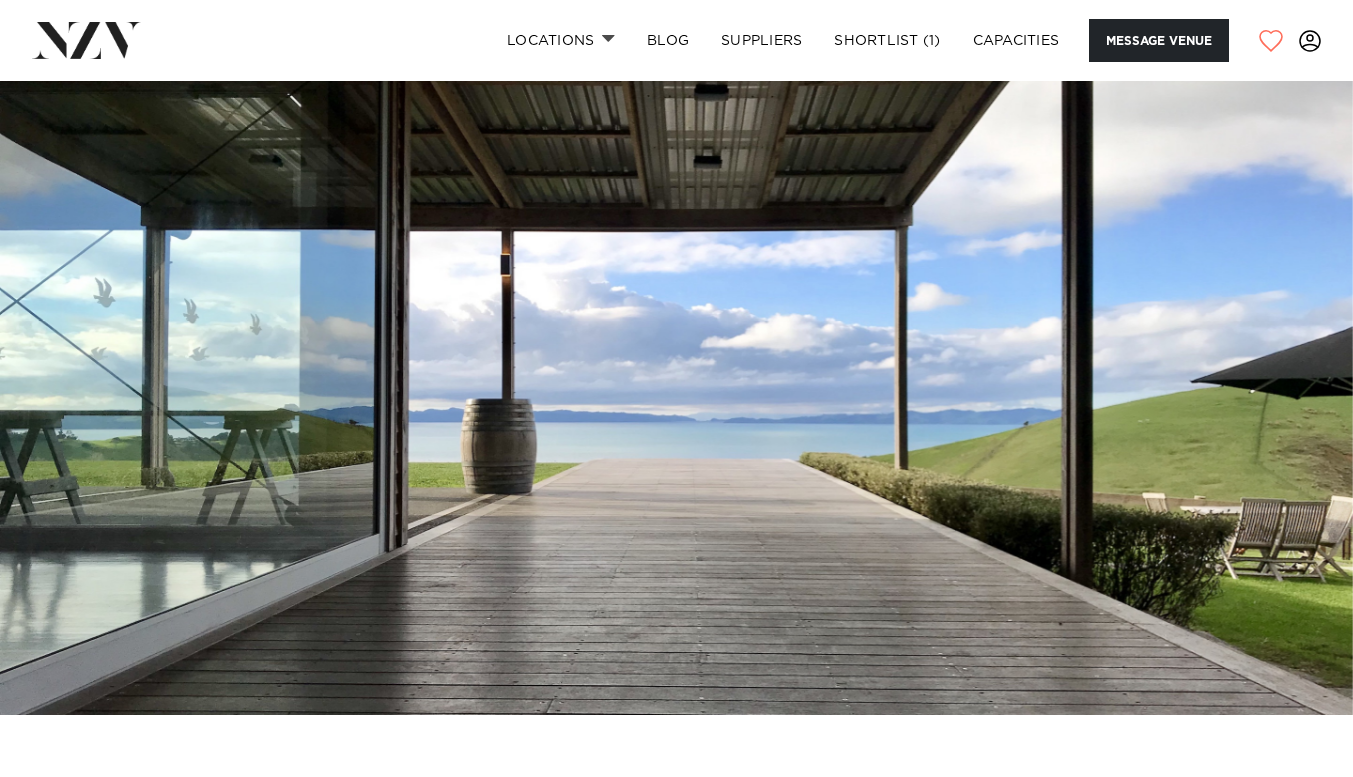 scroll, scrollTop: 0, scrollLeft: 0, axis: both 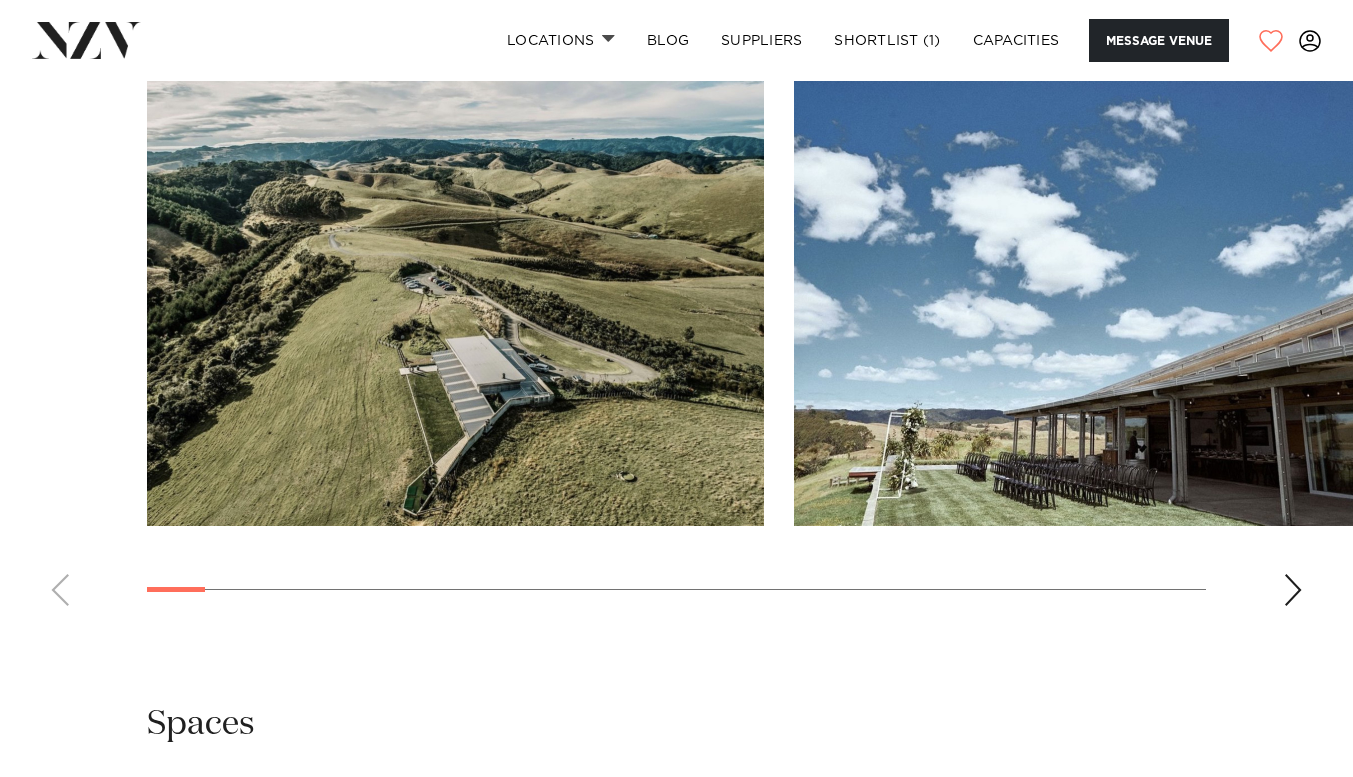 click at bounding box center (676, 347) 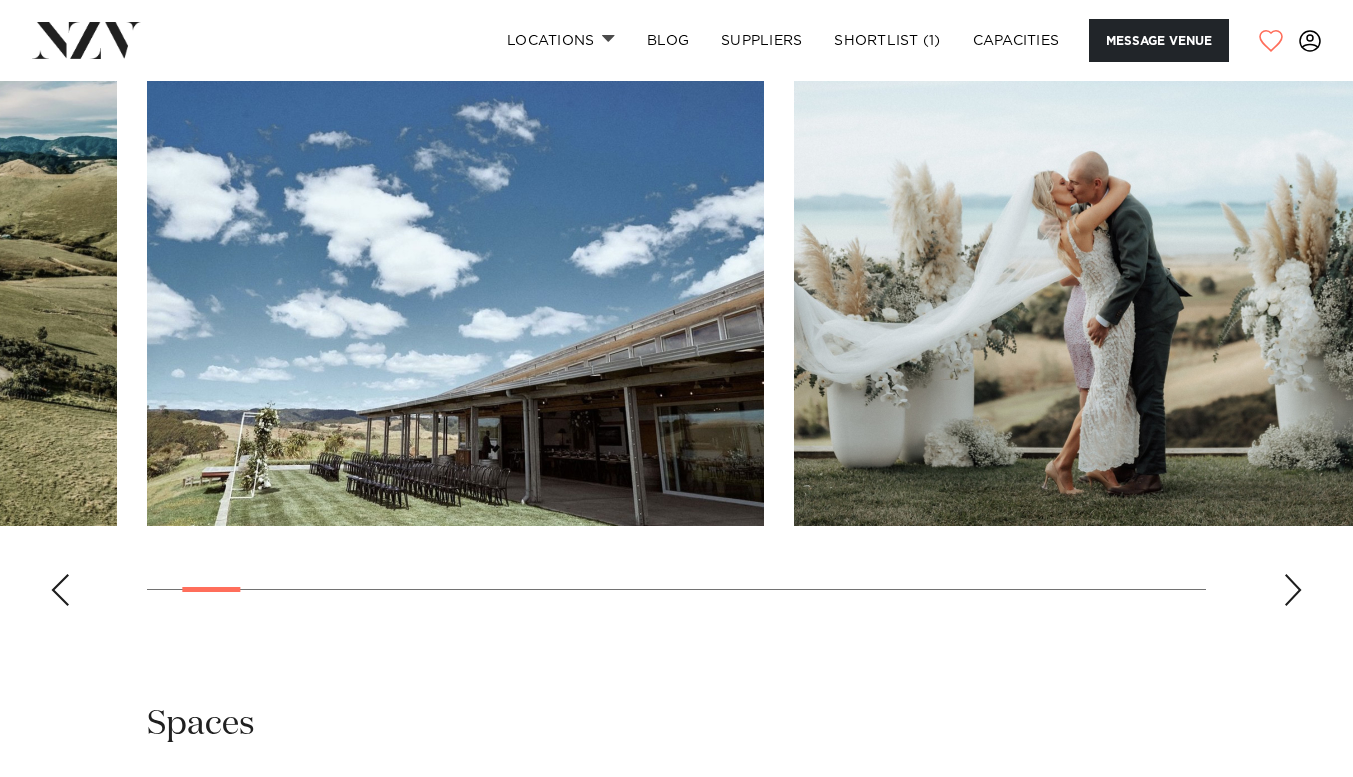 click at bounding box center [676, 347] 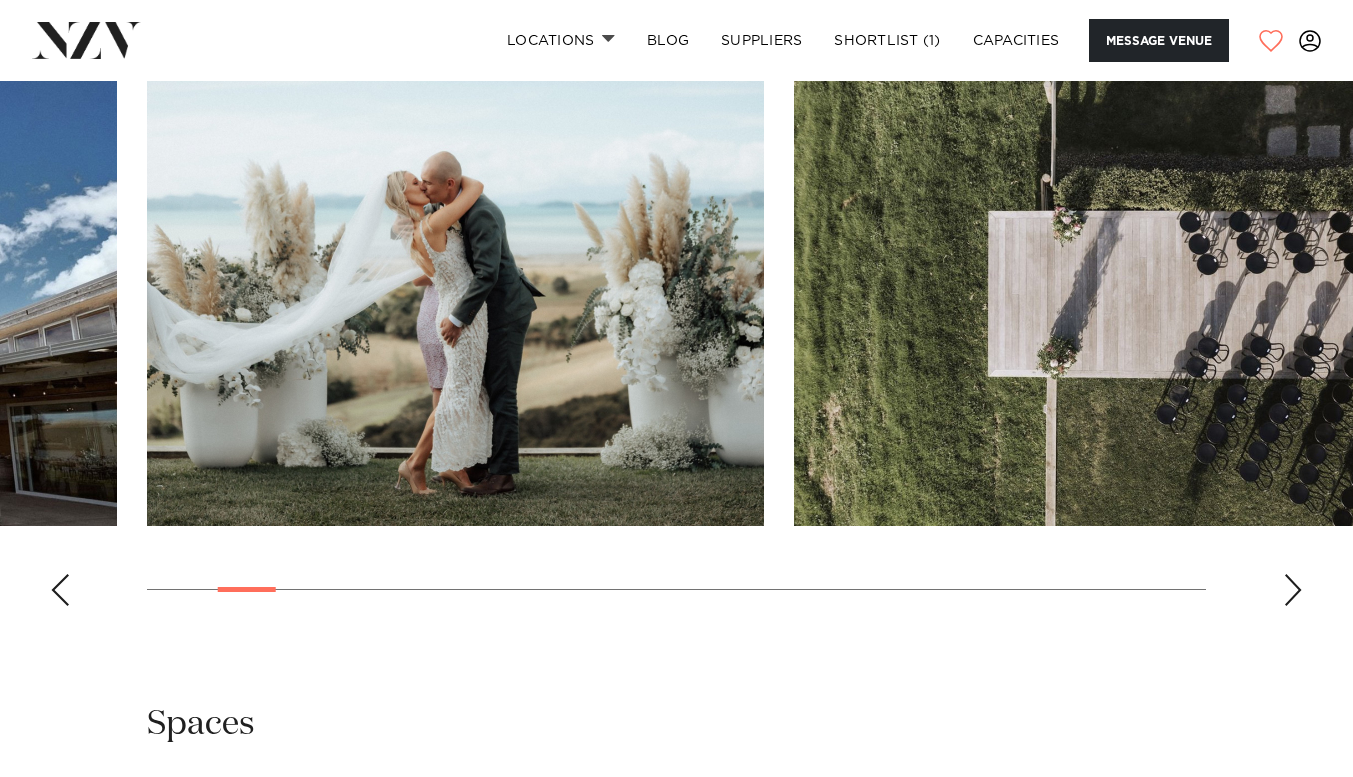 click at bounding box center [1293, 590] 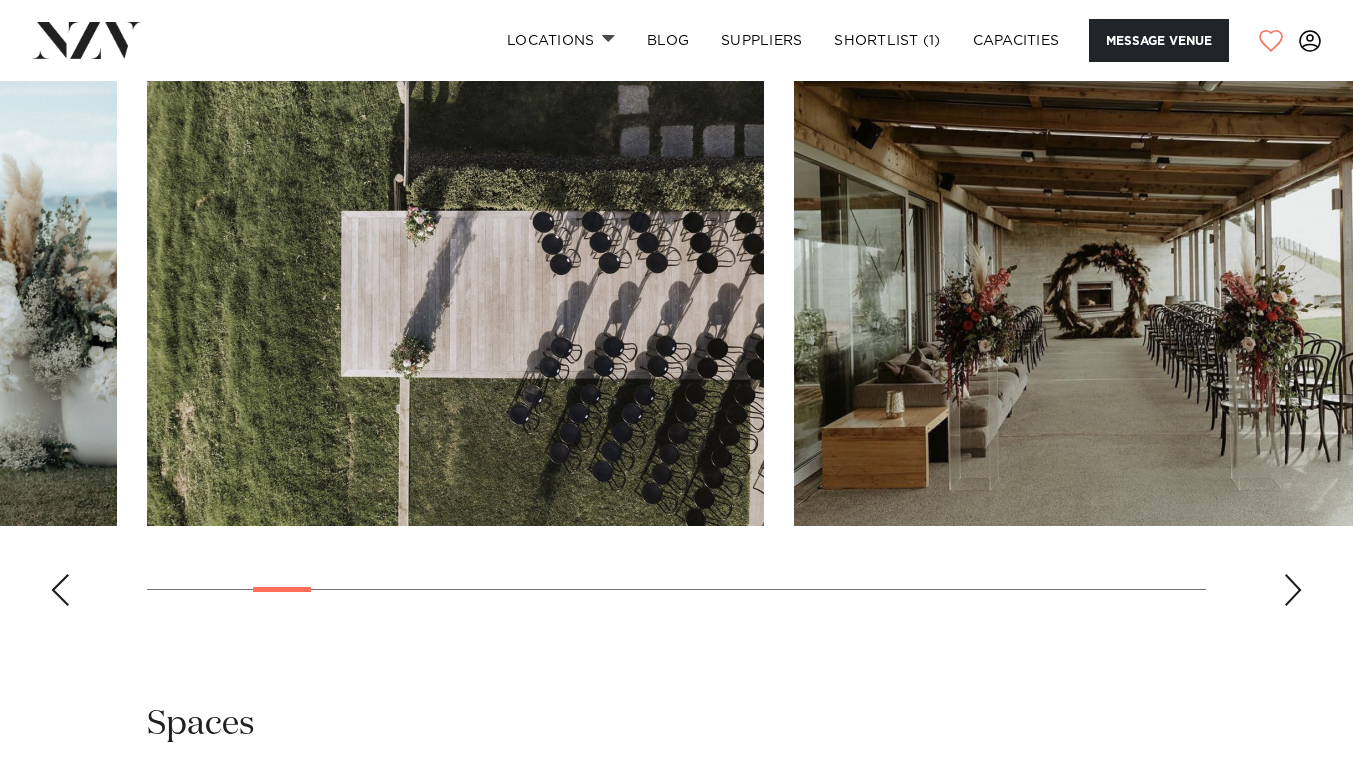 click at bounding box center [1293, 590] 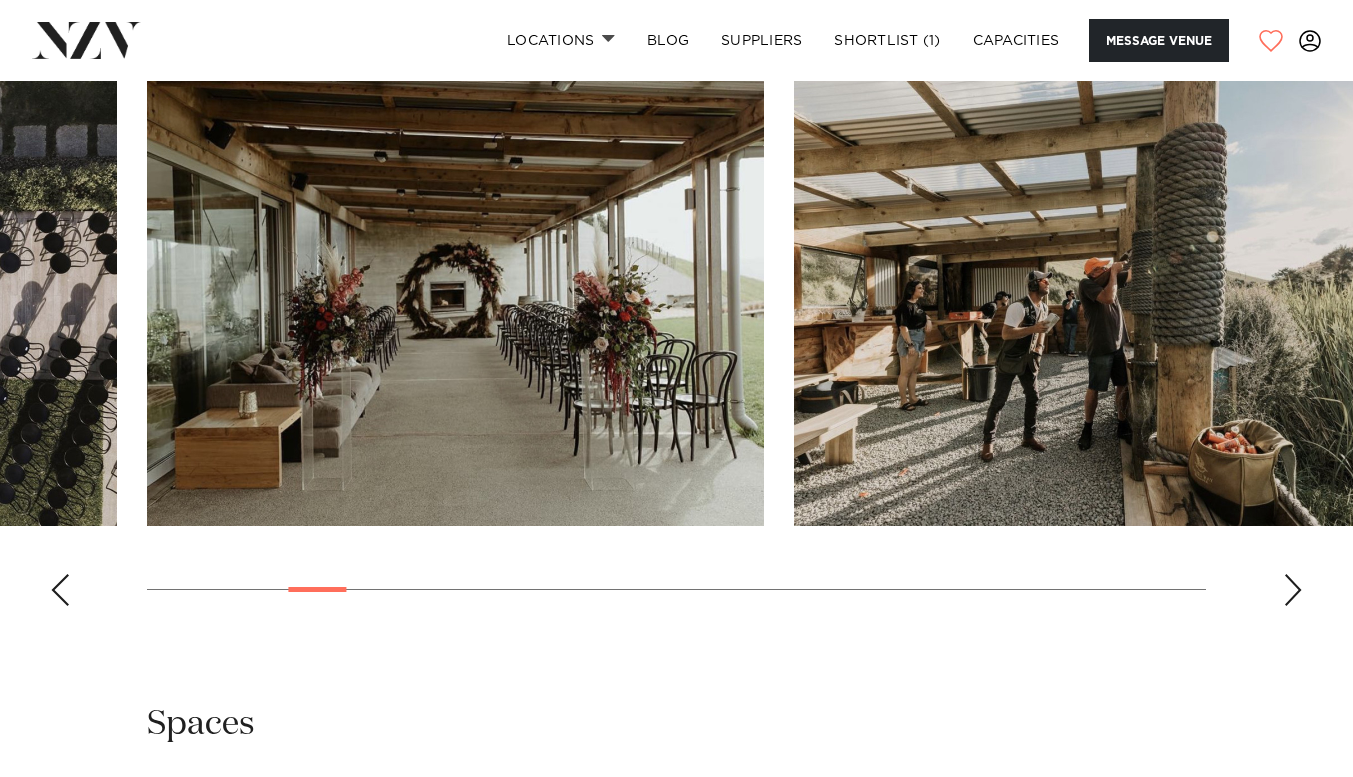 click at bounding box center (1293, 590) 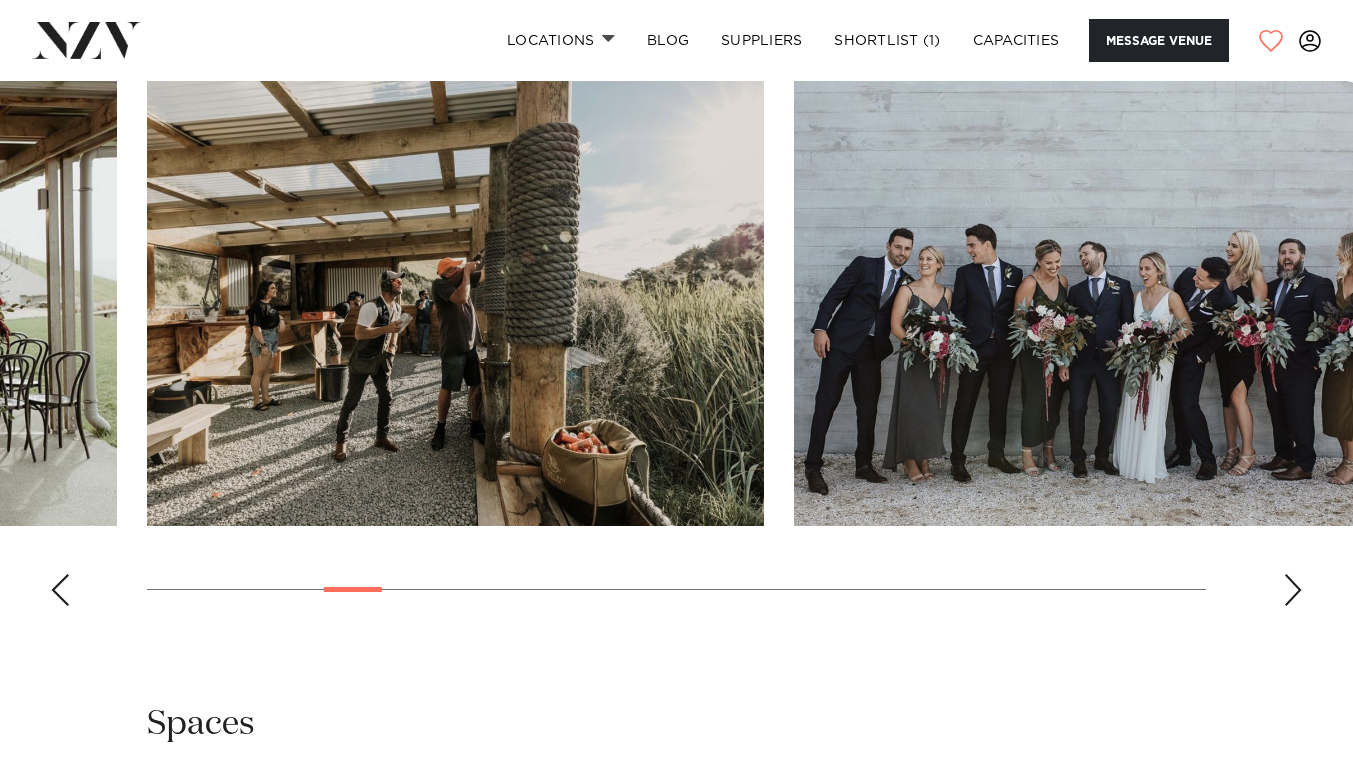 click at bounding box center [1293, 590] 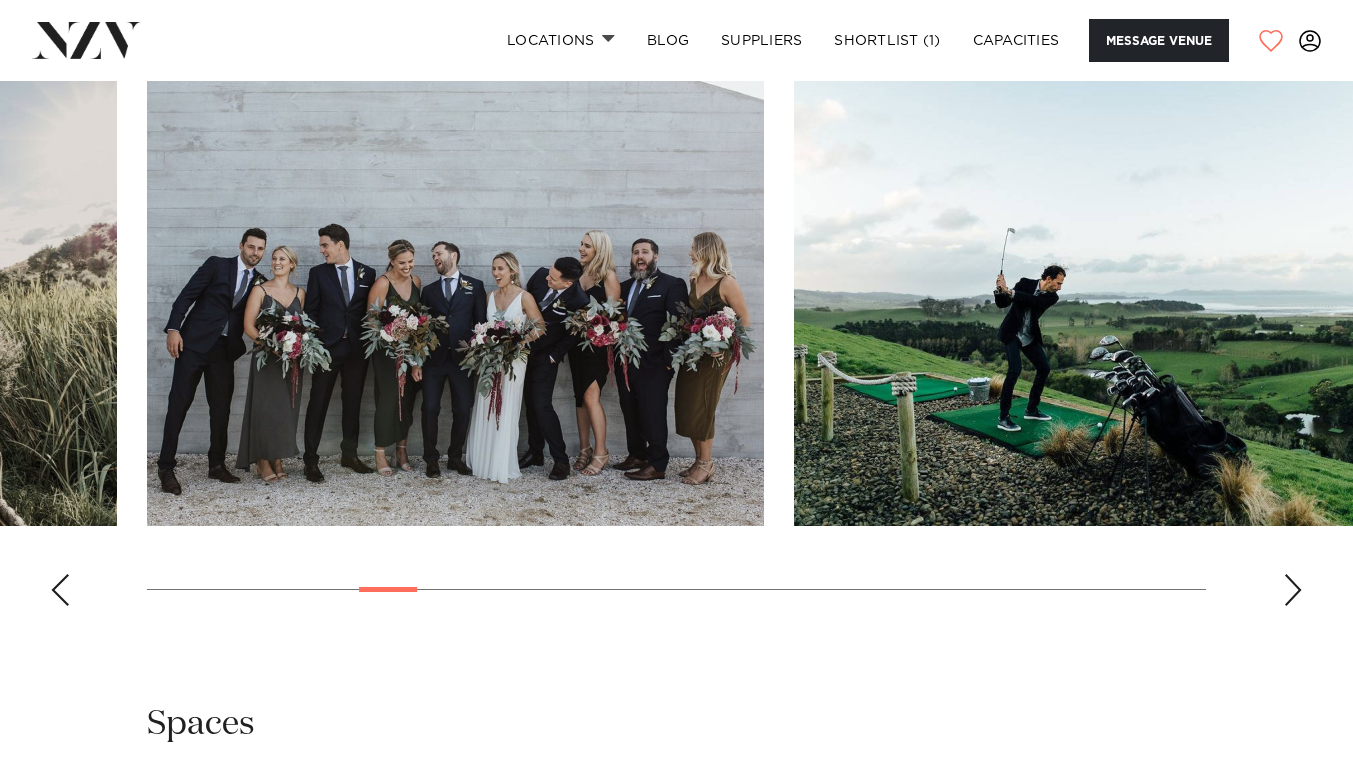 click at bounding box center [1293, 590] 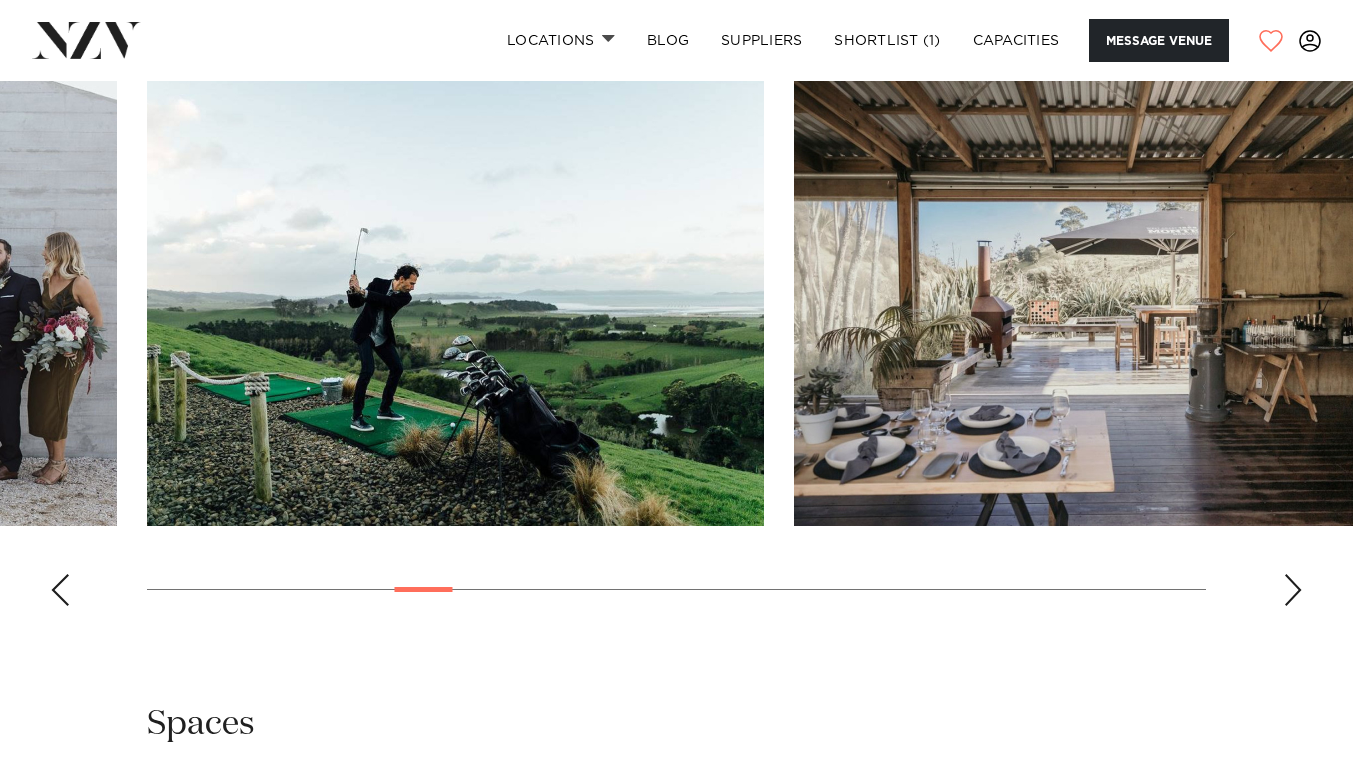 click at bounding box center [1293, 590] 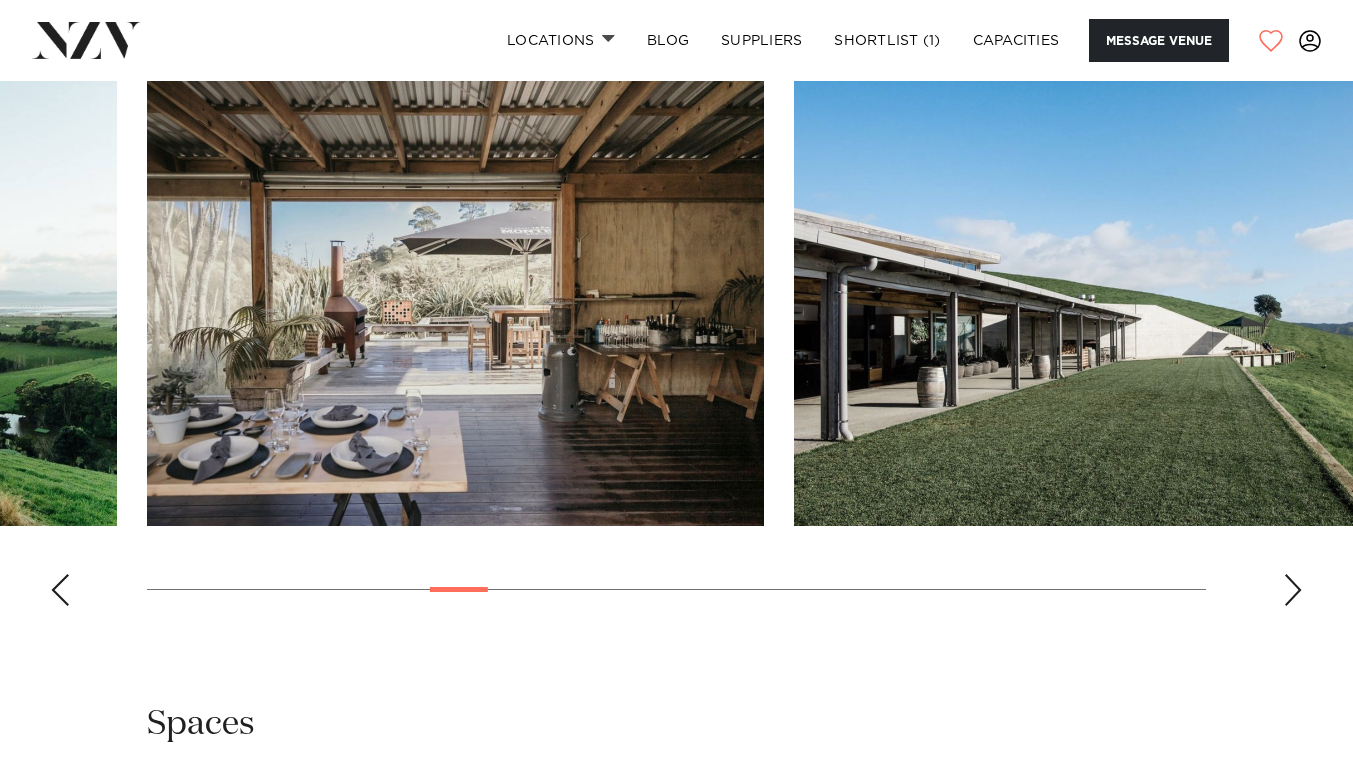 click at bounding box center [1293, 590] 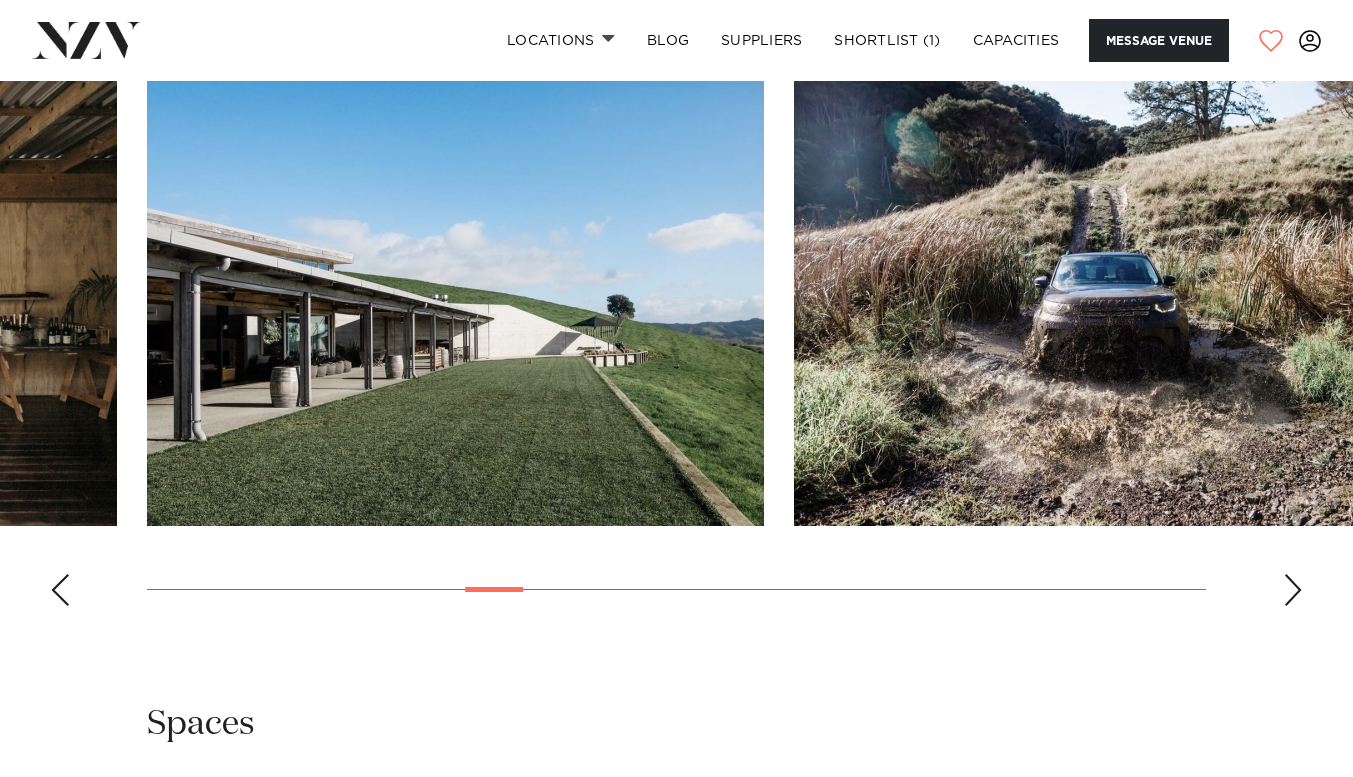 click at bounding box center (1293, 590) 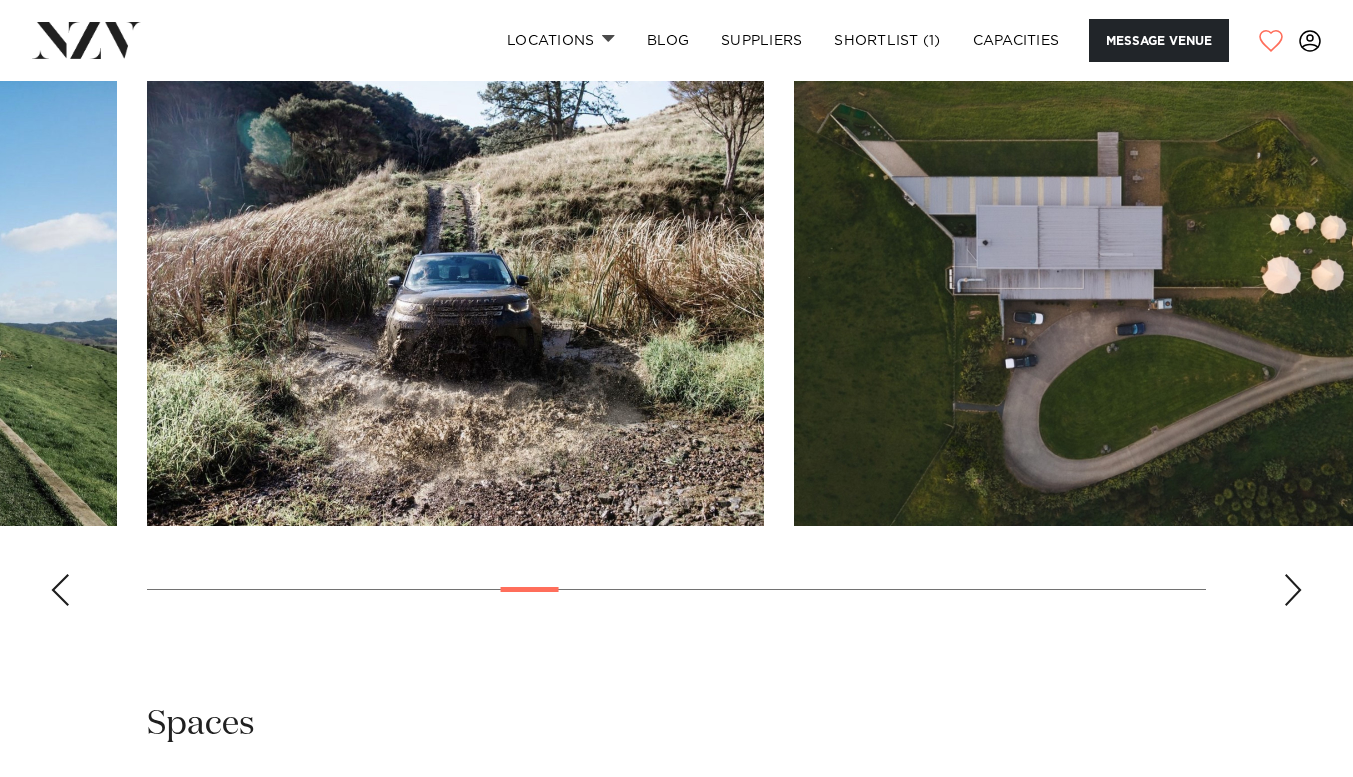 click at bounding box center (1293, 590) 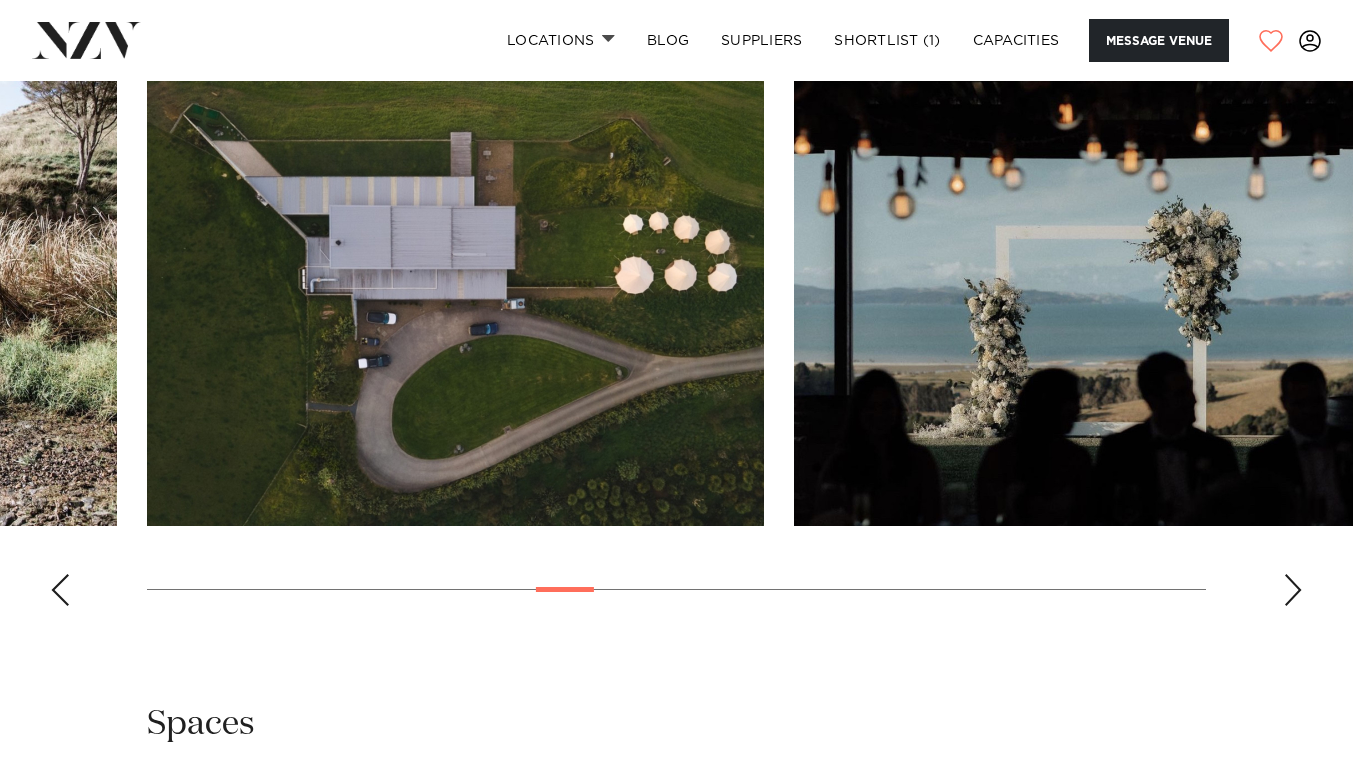 click at bounding box center (1293, 590) 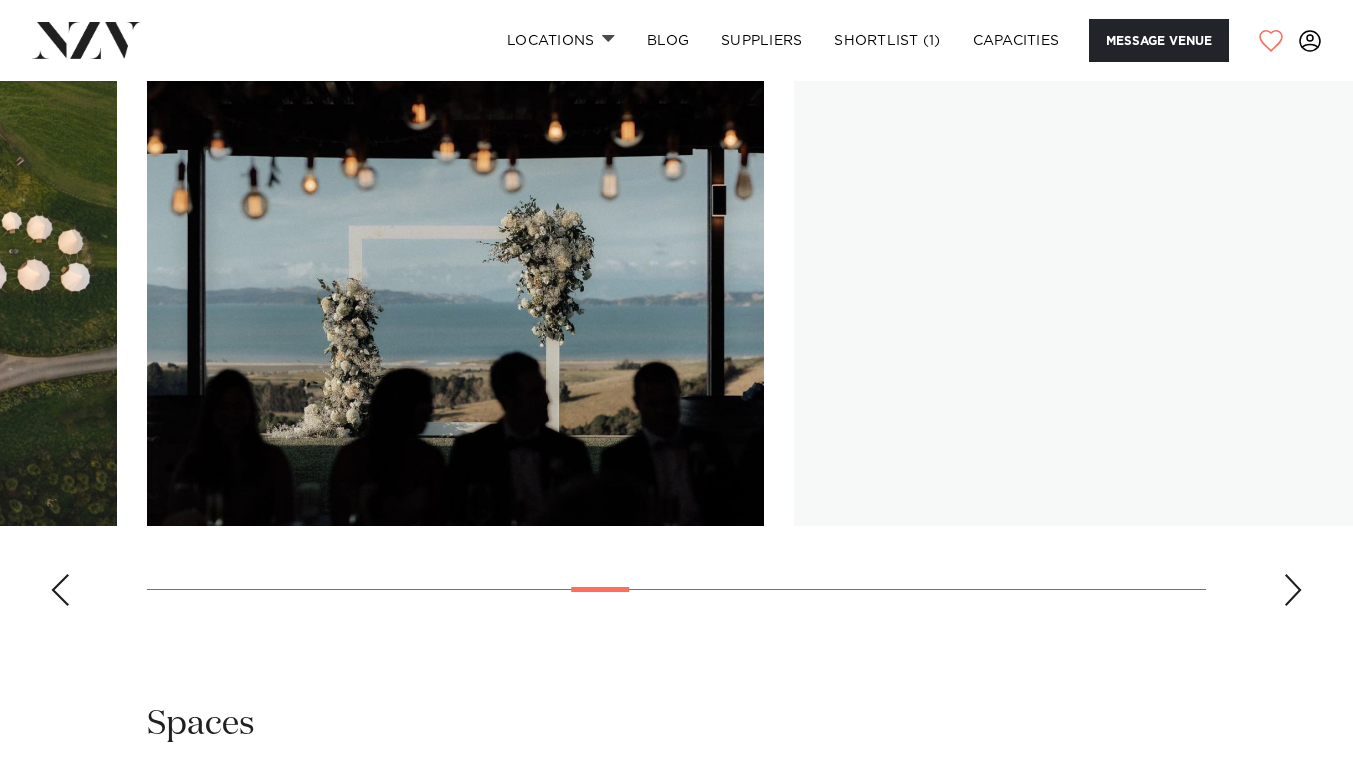 click at bounding box center [1293, 590] 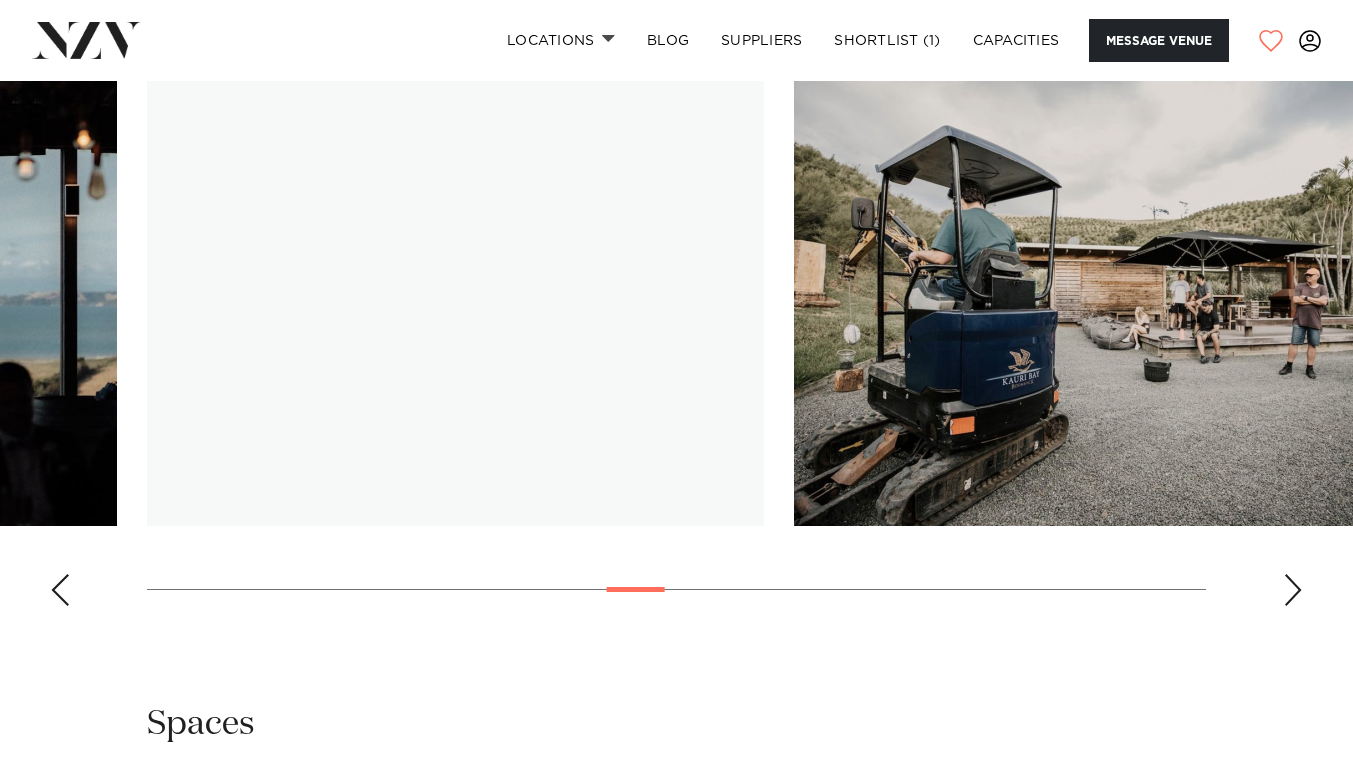 click at bounding box center [1293, 590] 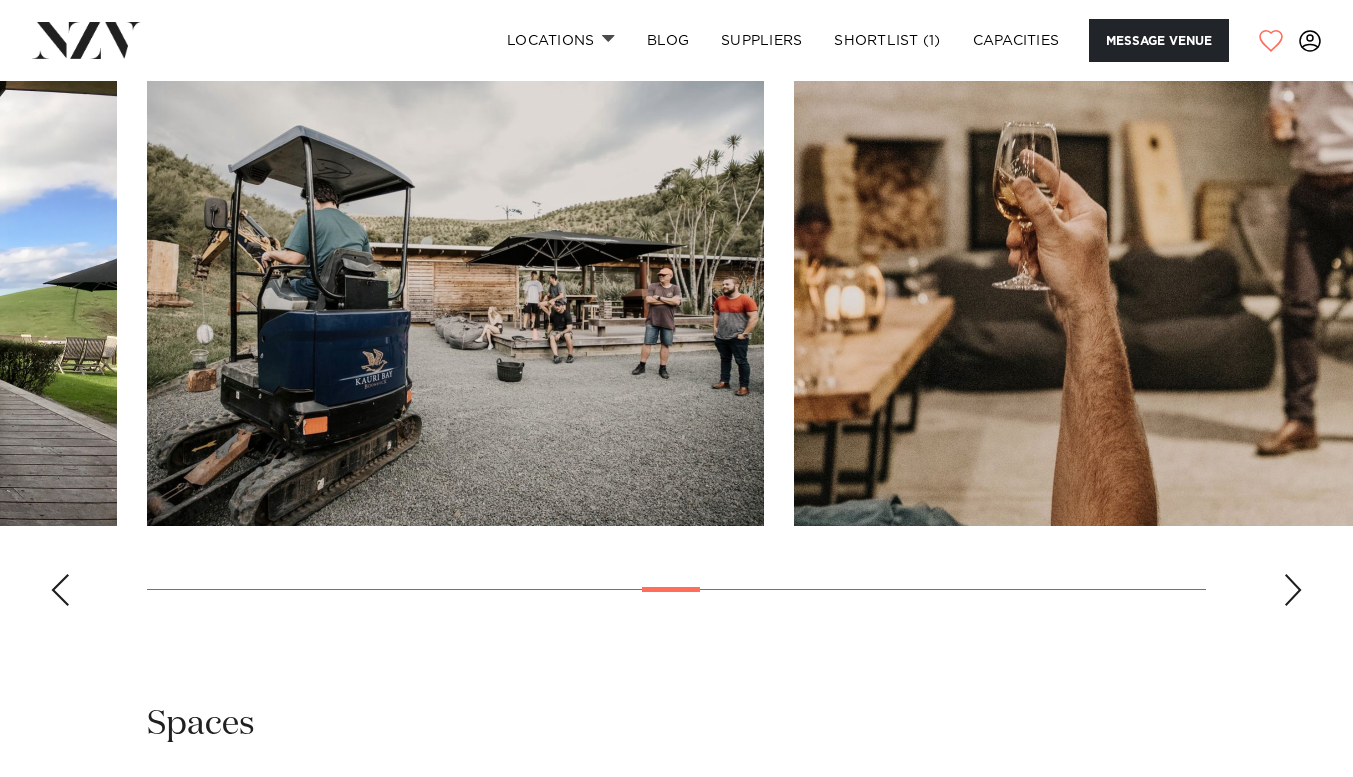 click at bounding box center [1293, 590] 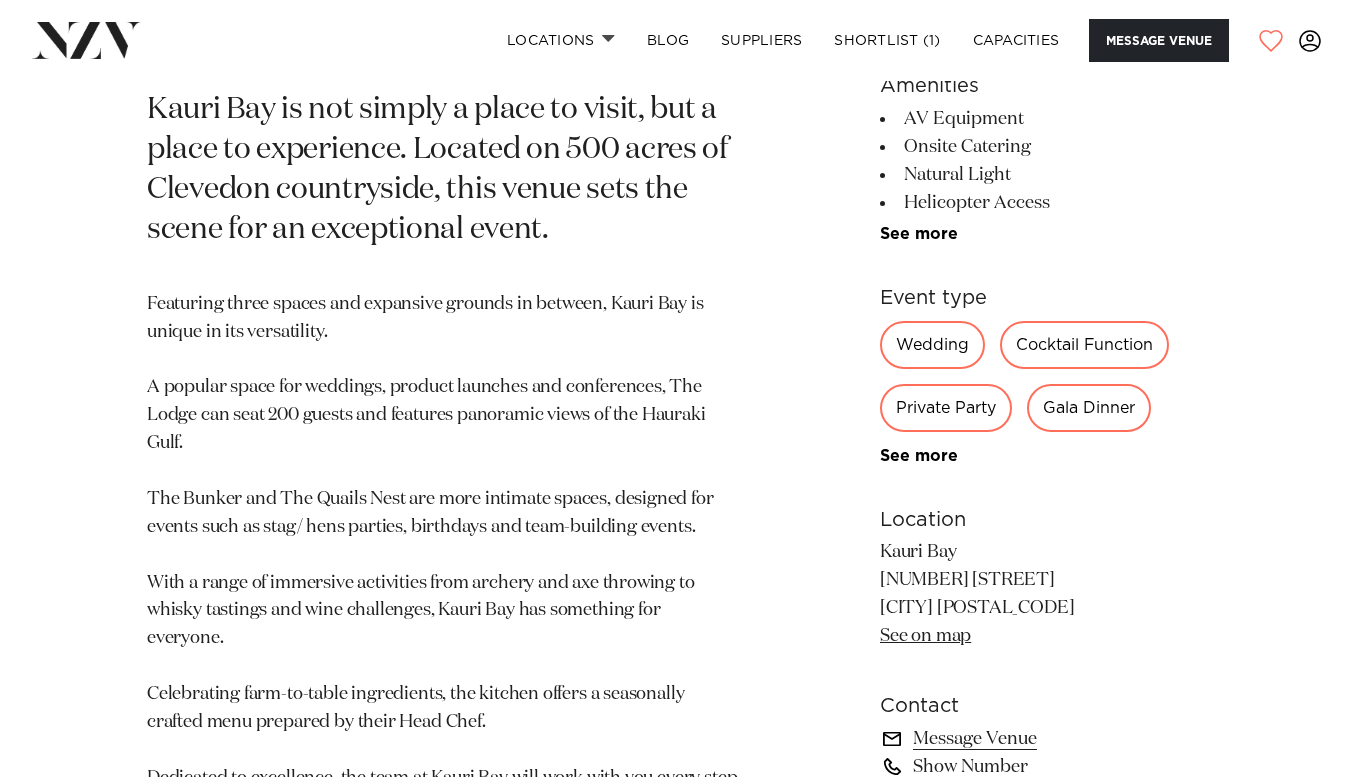 scroll, scrollTop: 861, scrollLeft: 0, axis: vertical 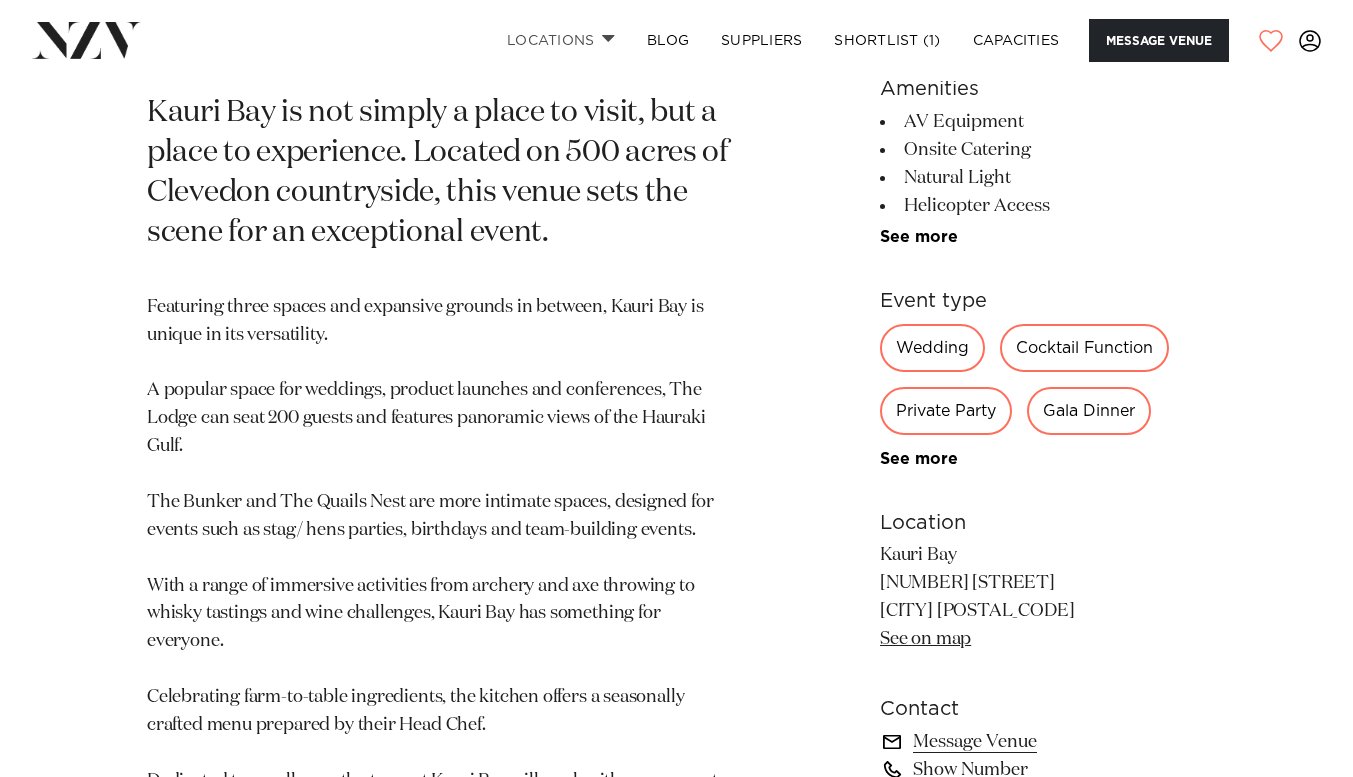 click on "Locations" at bounding box center [561, 40] 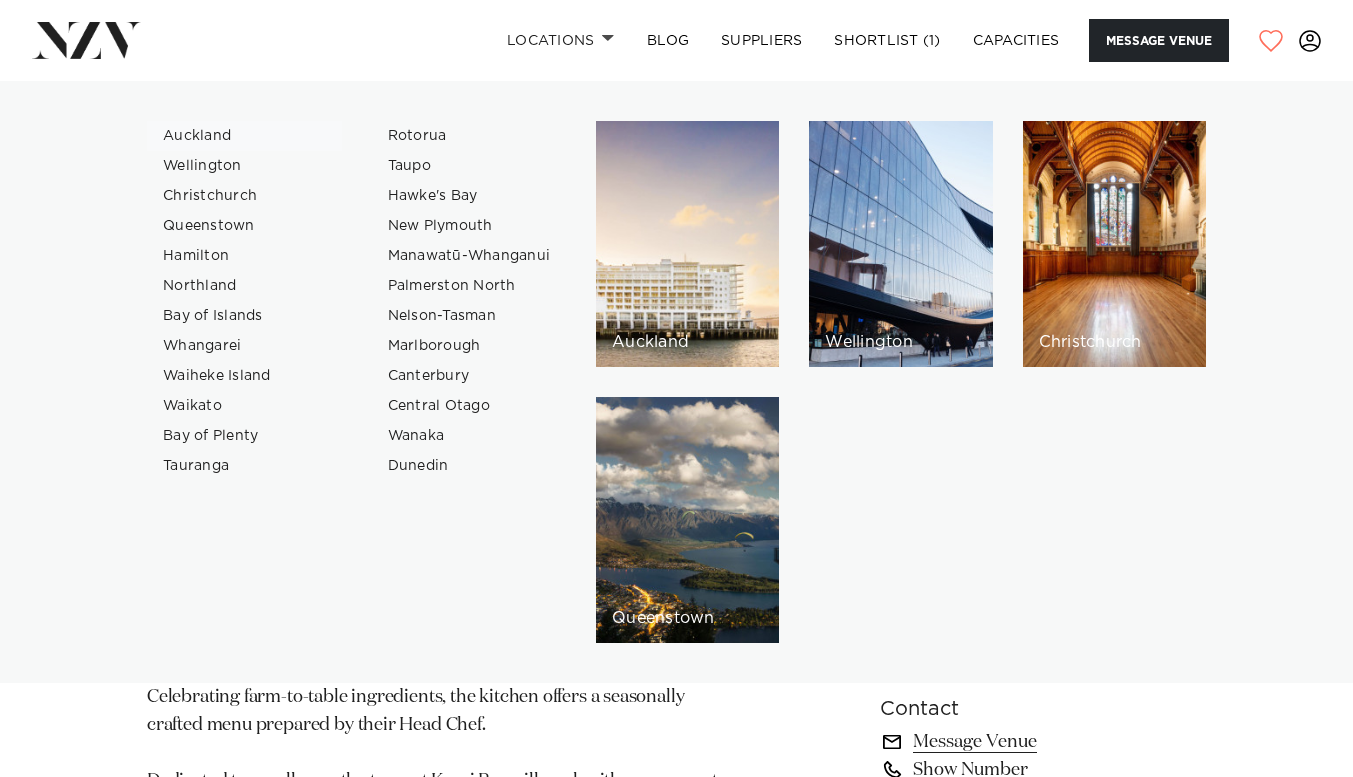 click on "Auckland" at bounding box center [244, 136] 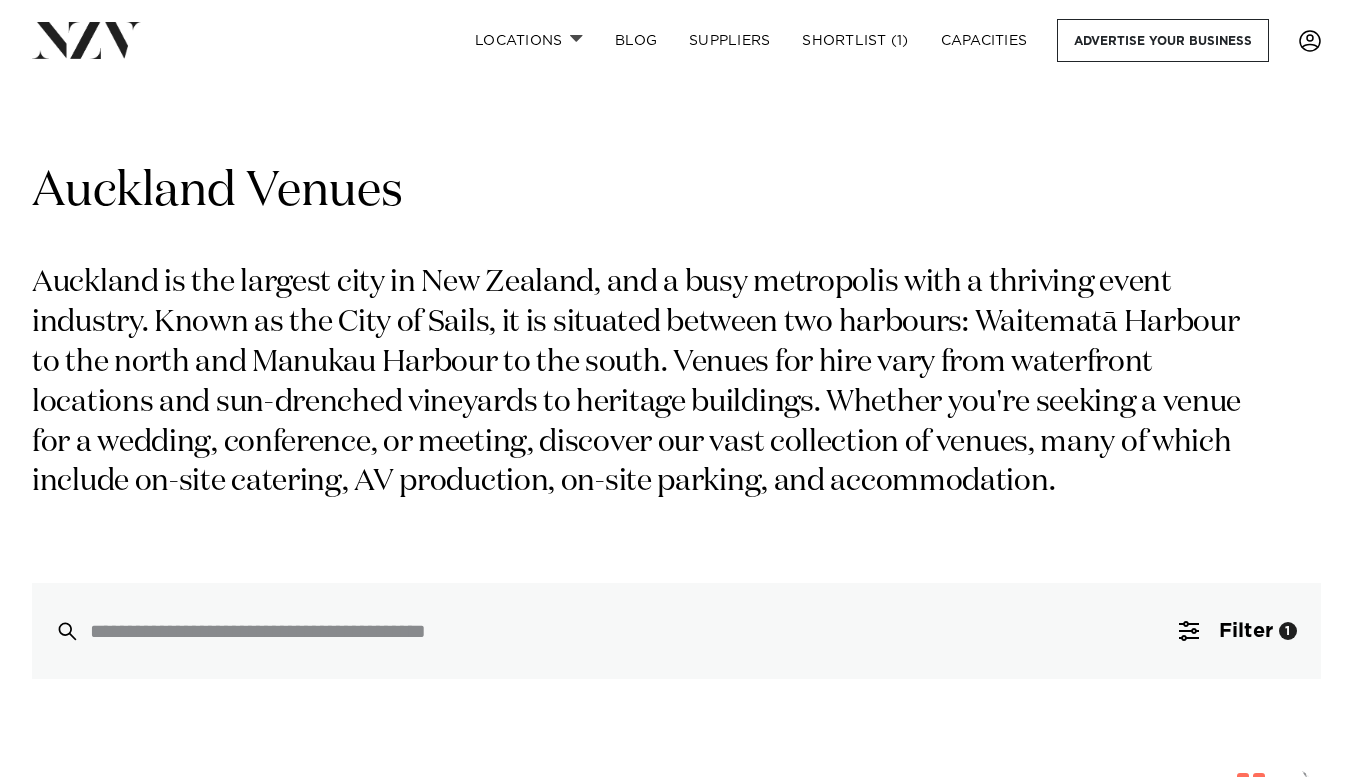 scroll, scrollTop: 506, scrollLeft: 0, axis: vertical 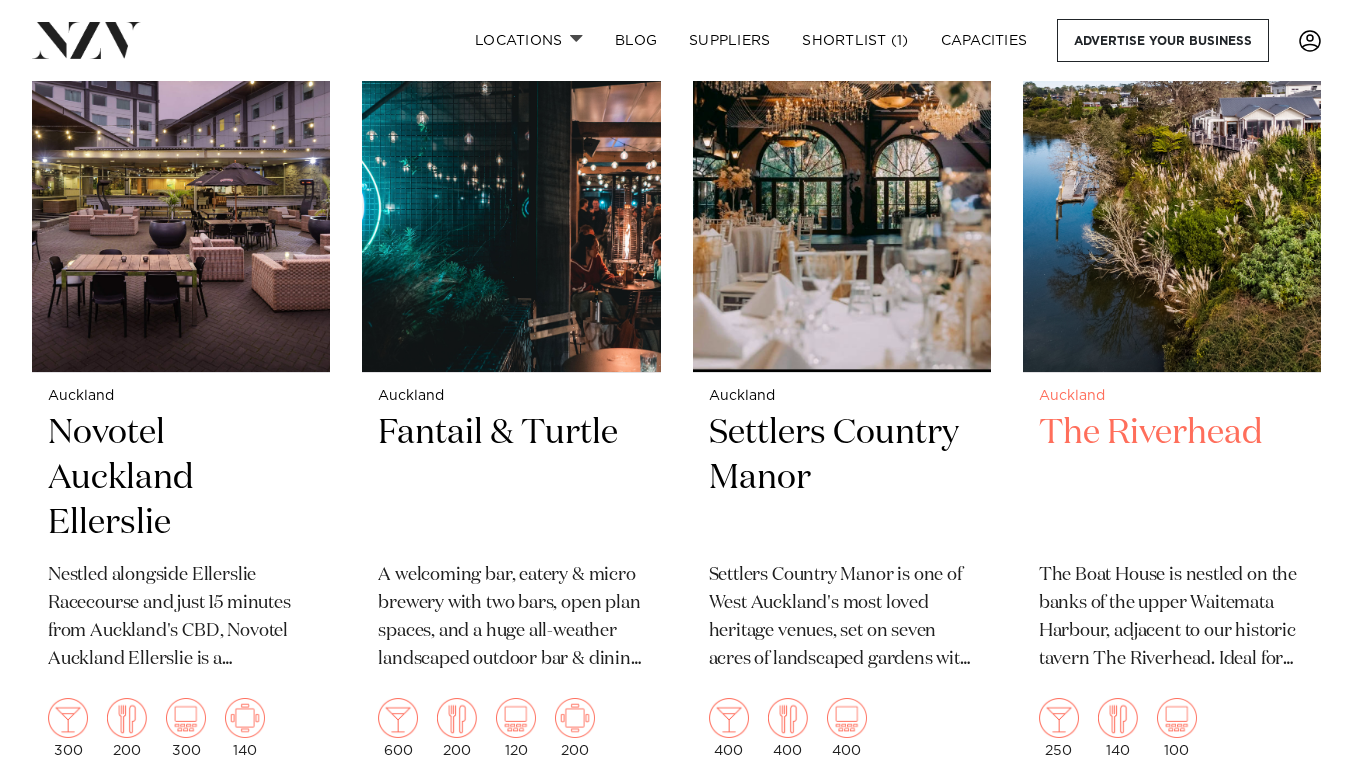 click at bounding box center (1172, 172) 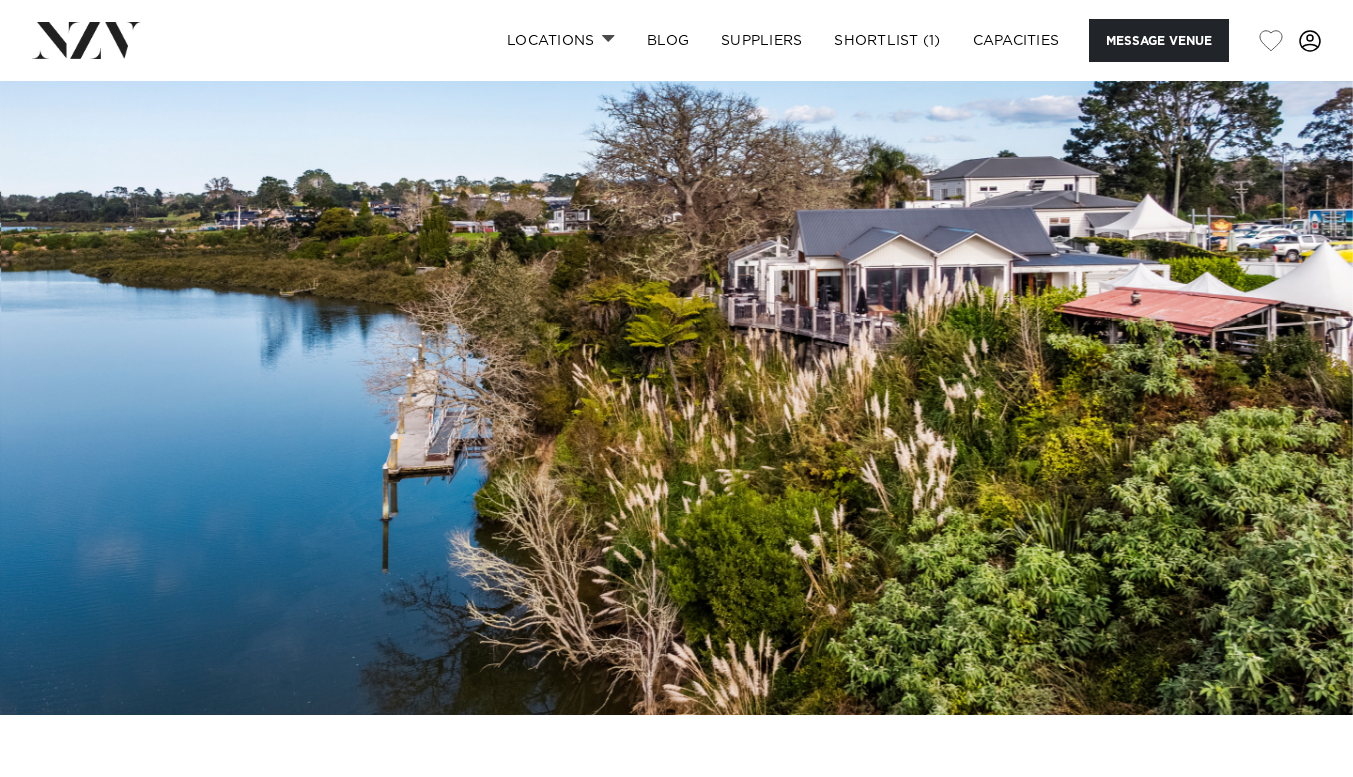 scroll, scrollTop: 0, scrollLeft: 0, axis: both 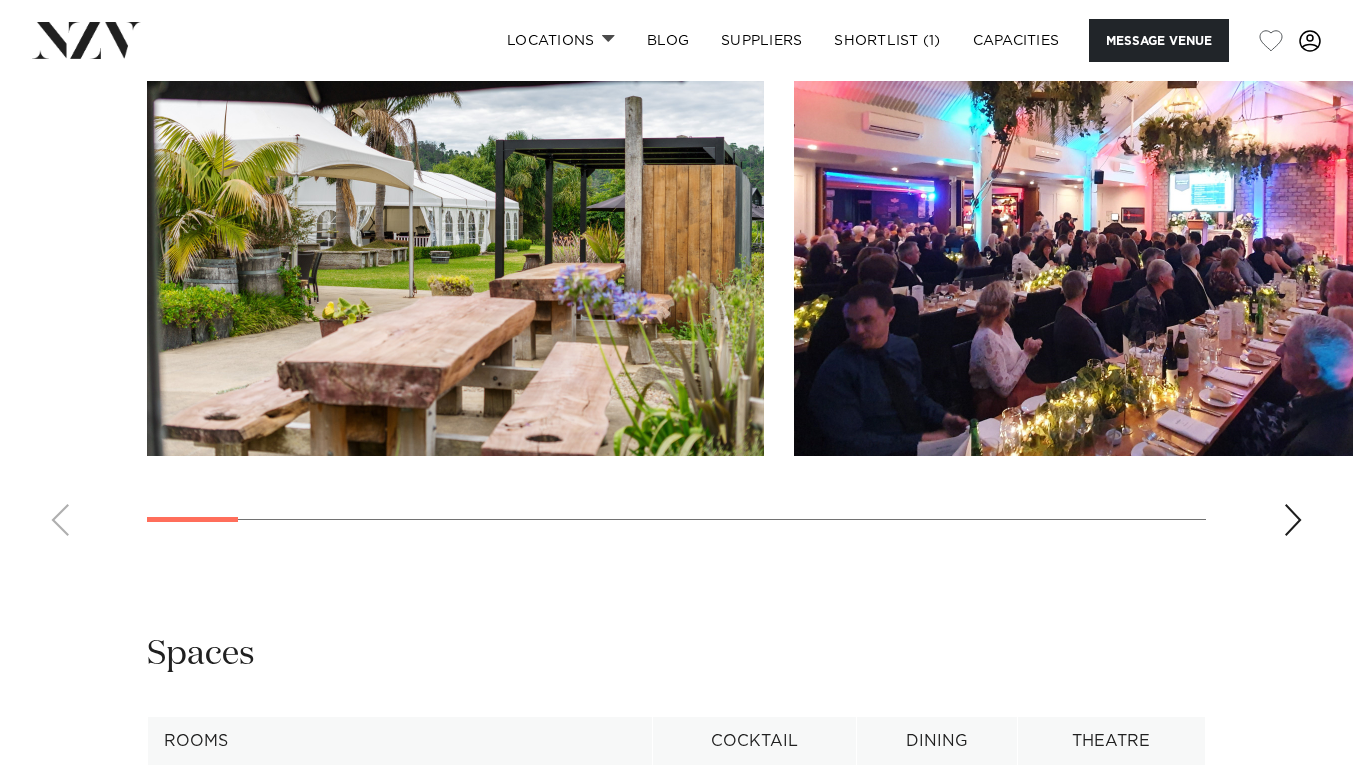 click at bounding box center [676, 277] 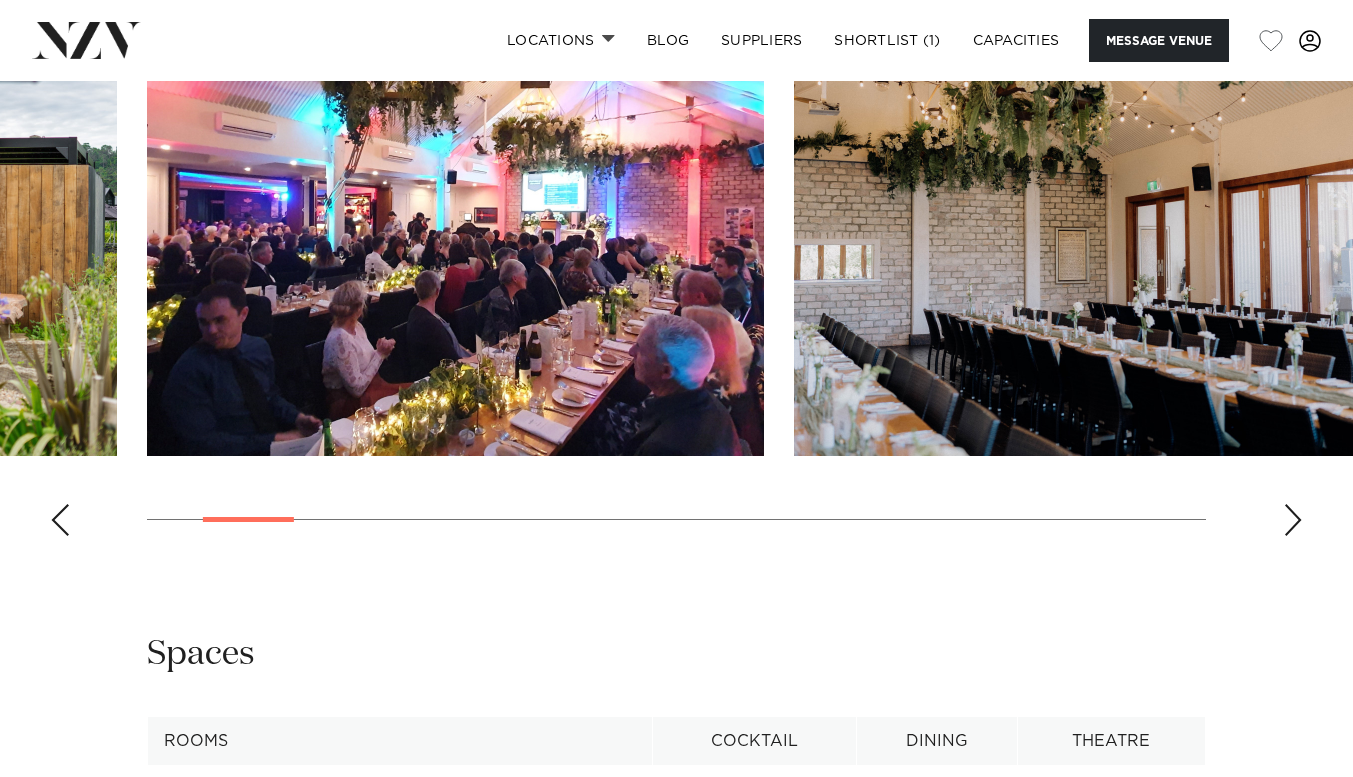 click at bounding box center (1293, 520) 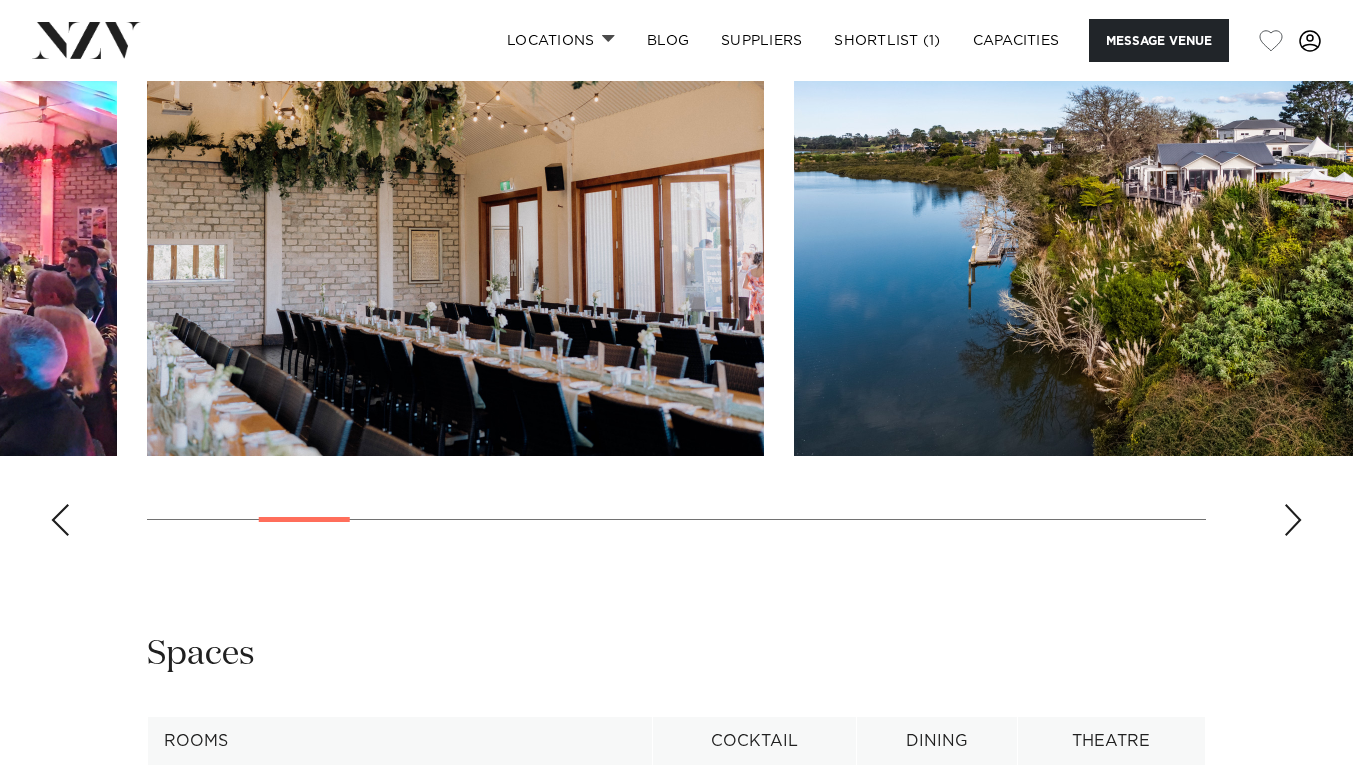 click at bounding box center [1293, 520] 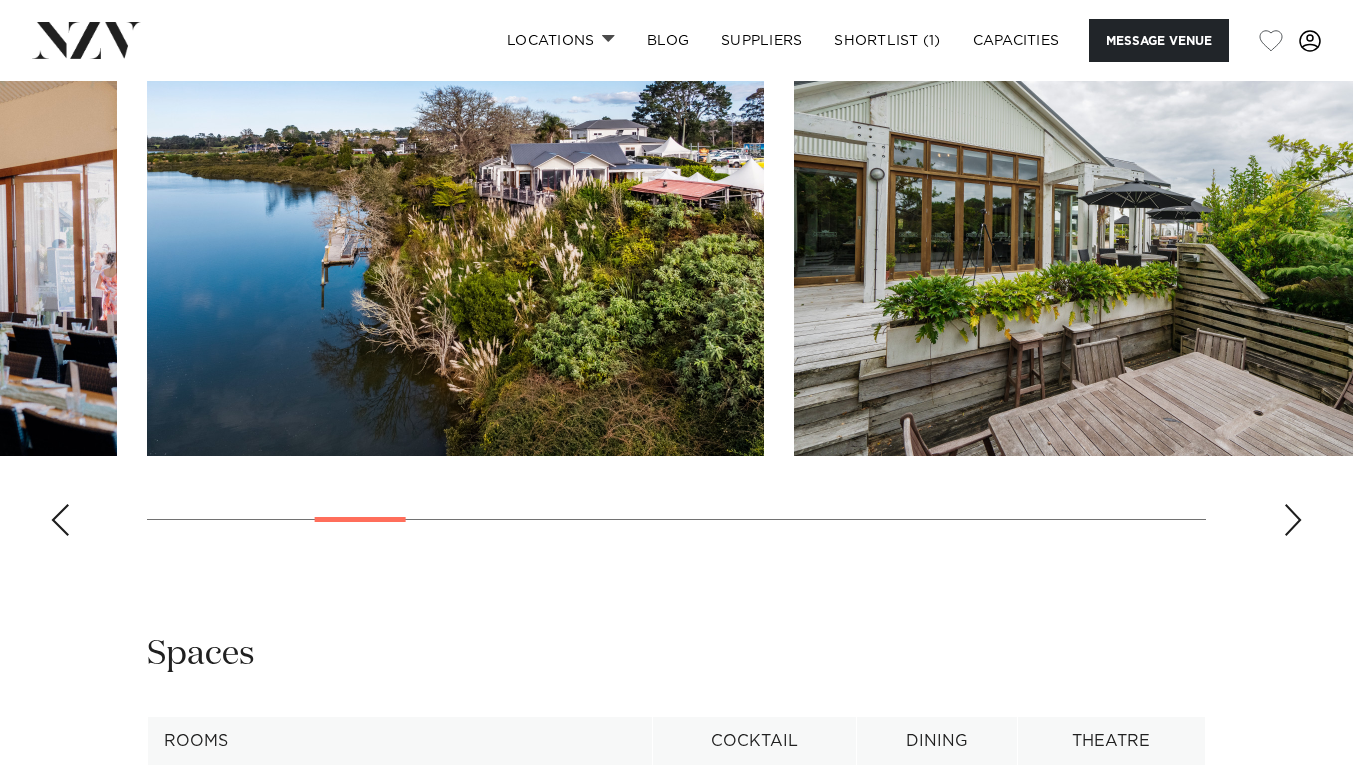 click at bounding box center (1293, 520) 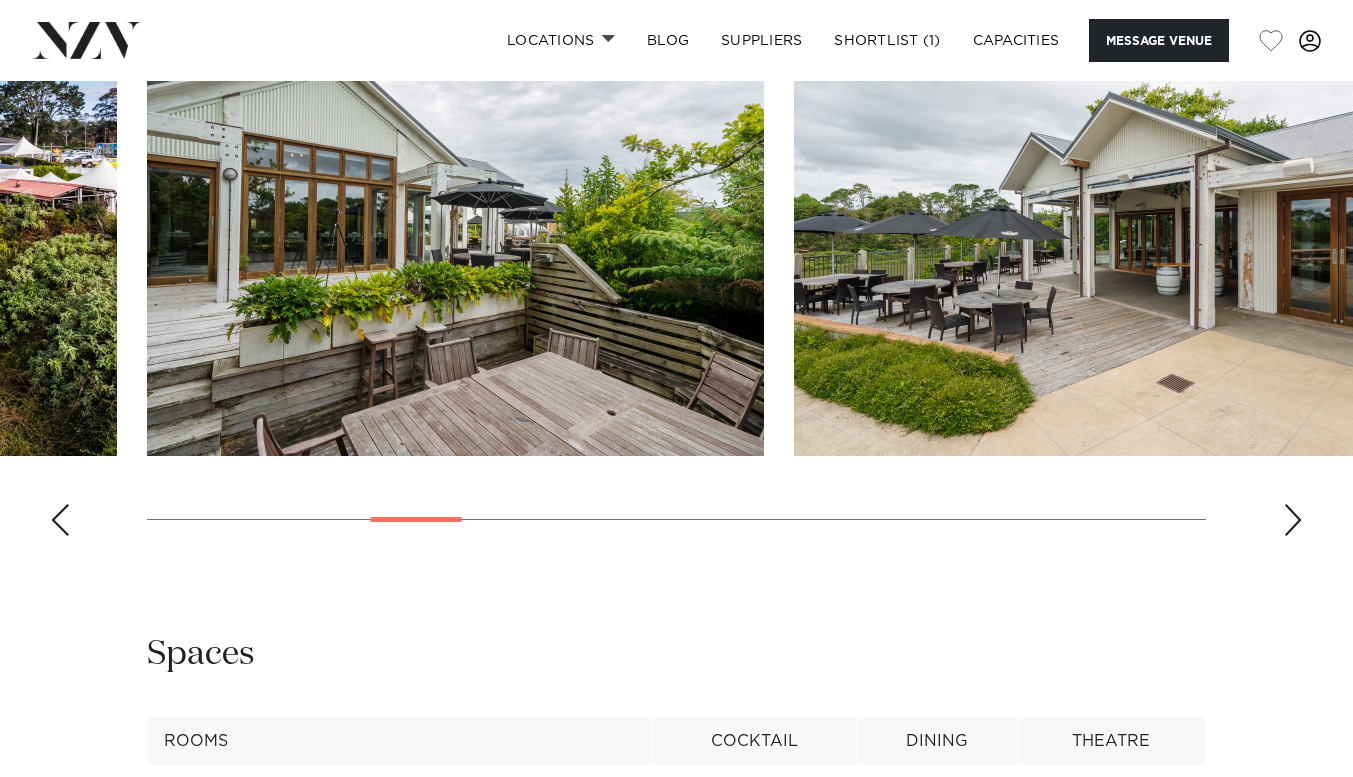click at bounding box center (1293, 520) 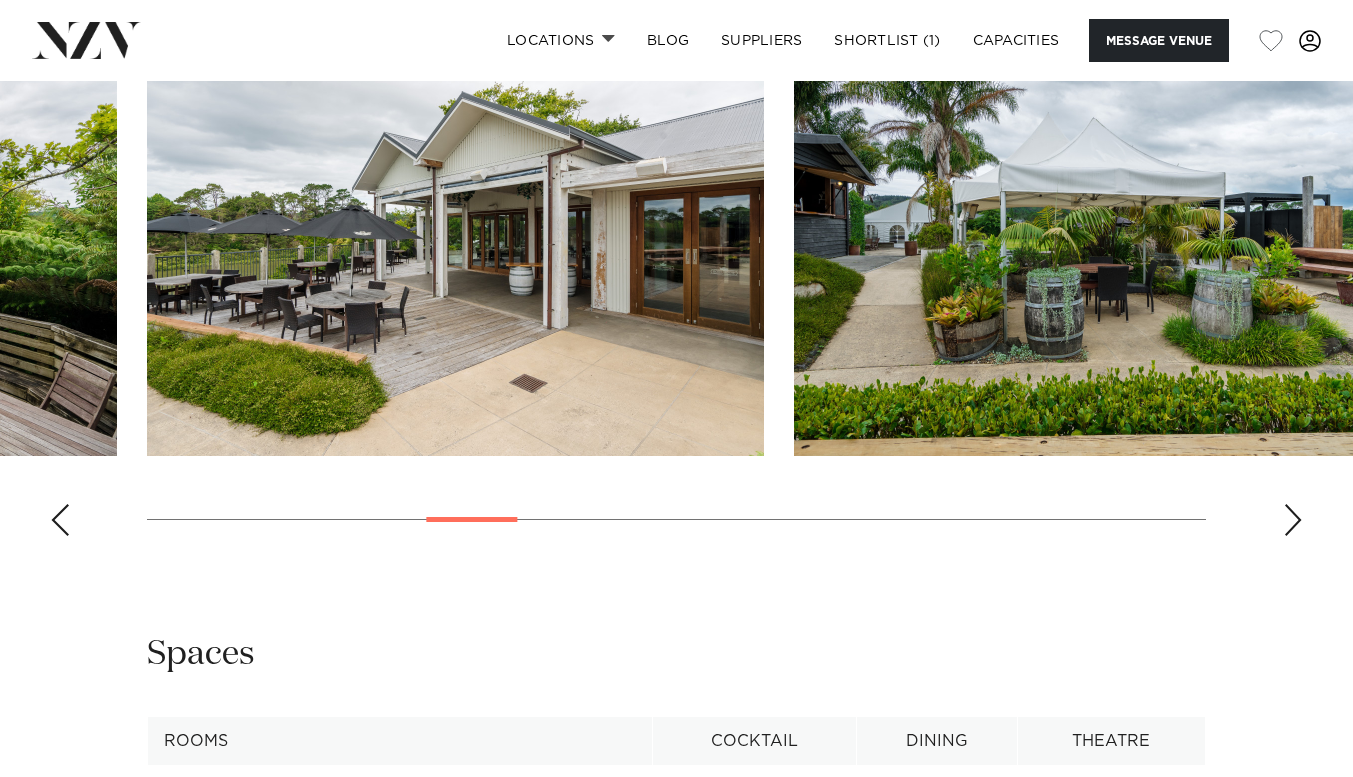 click at bounding box center [1293, 520] 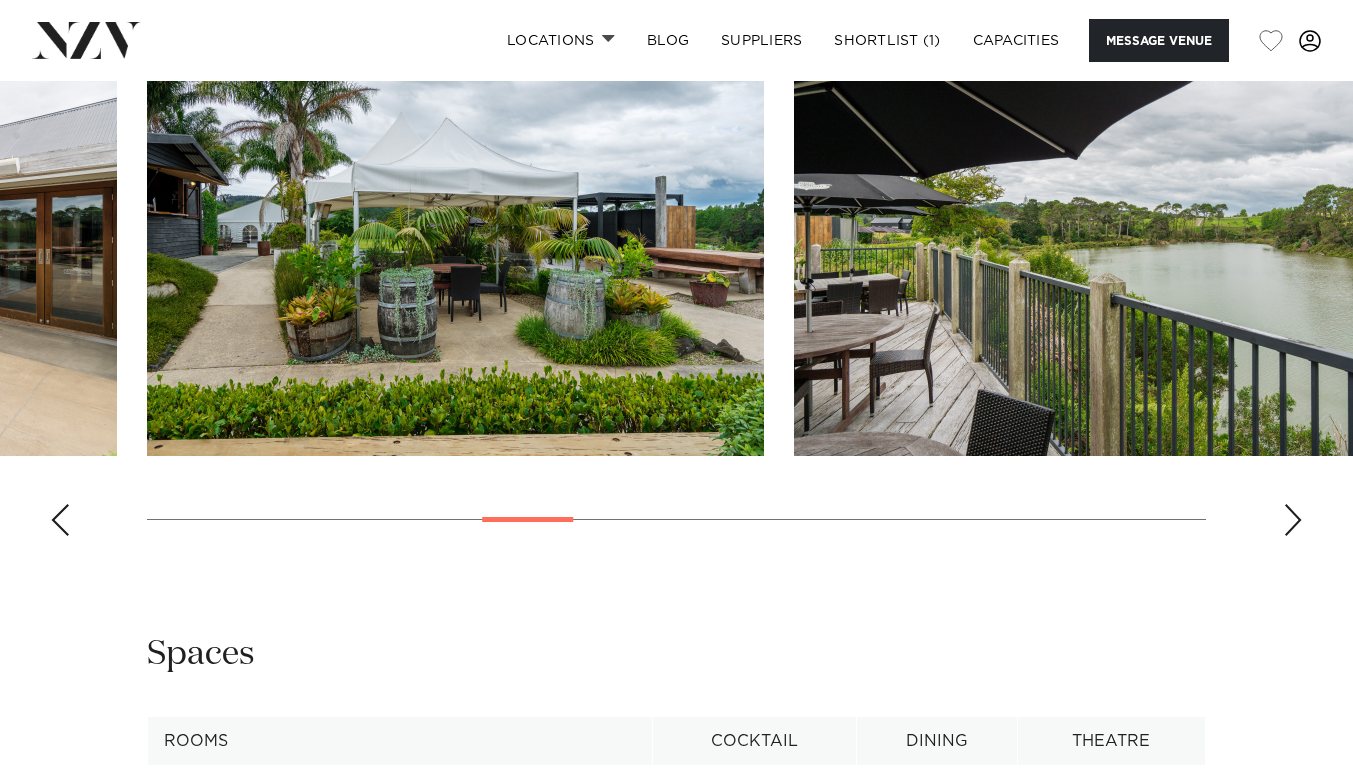 click at bounding box center (1293, 520) 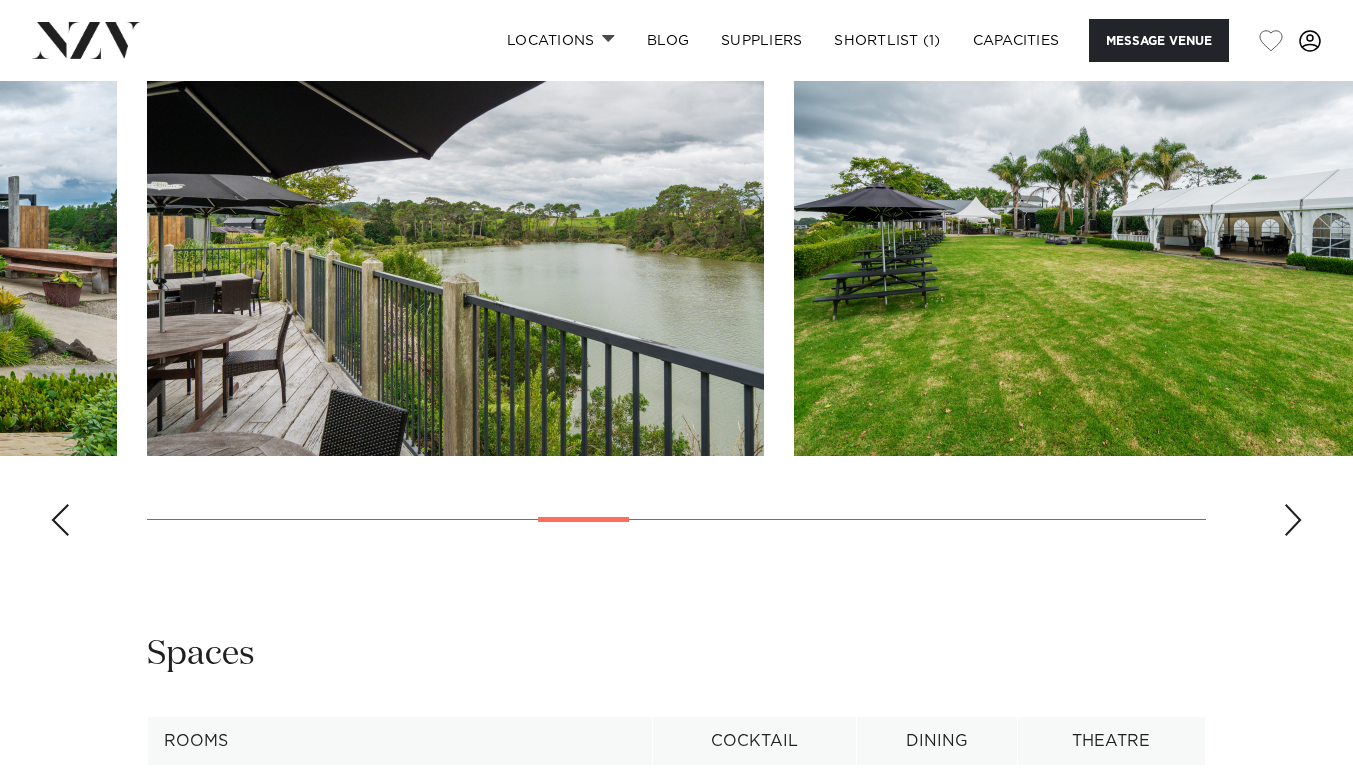 click at bounding box center [1293, 520] 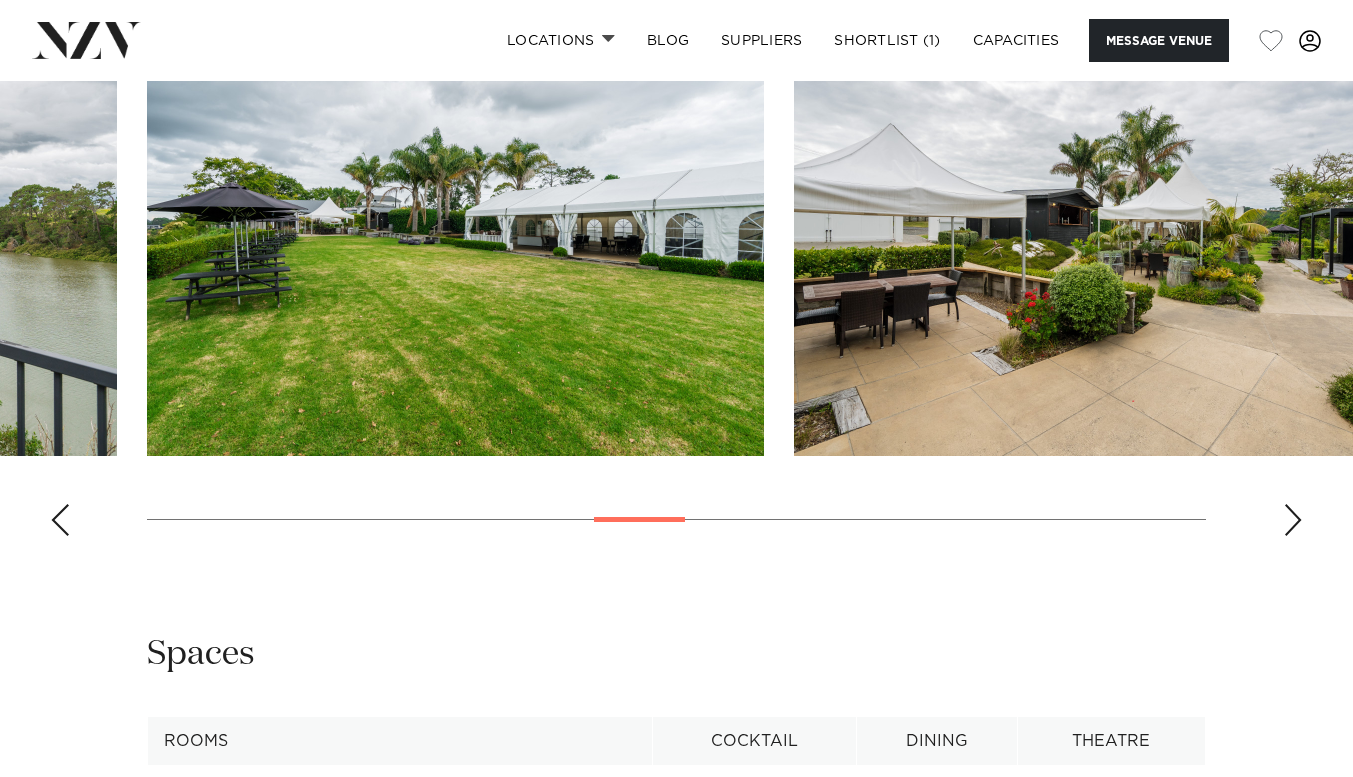 click at bounding box center [1293, 520] 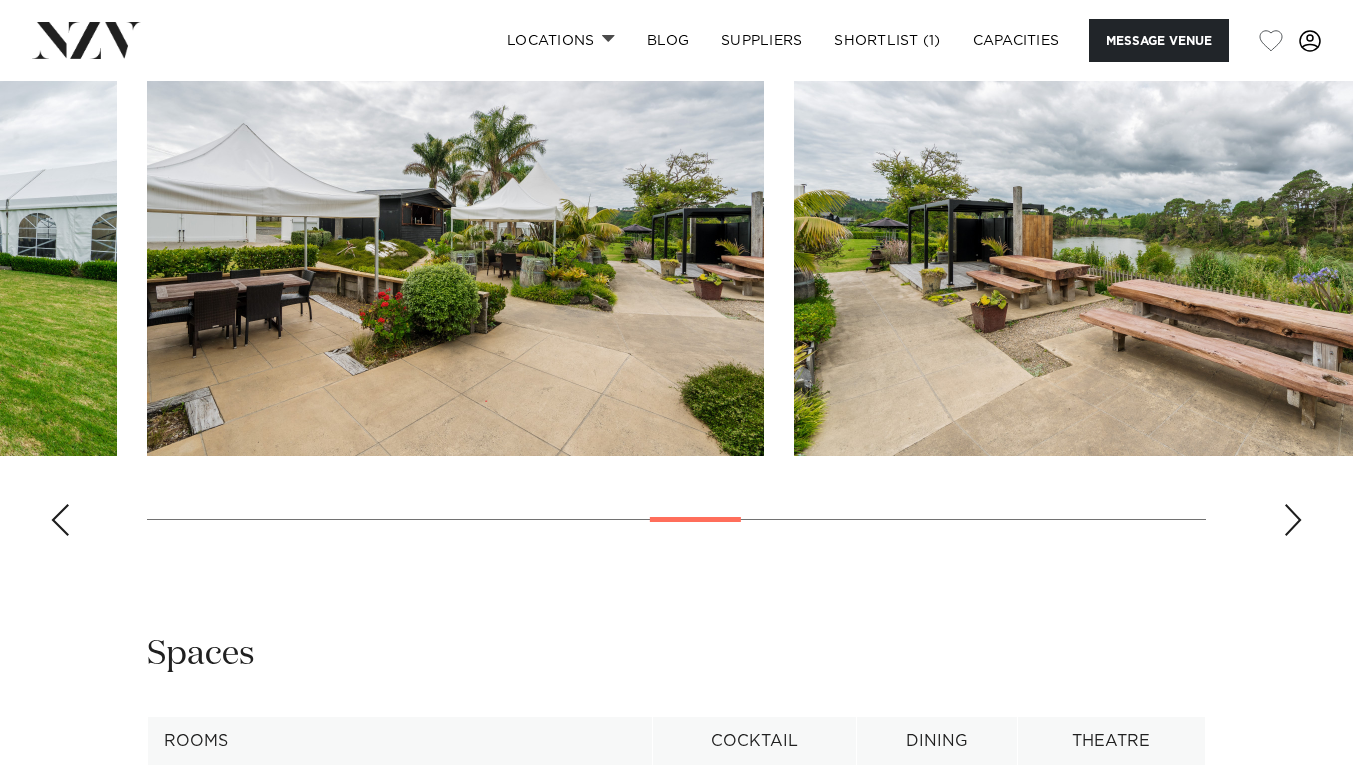 click at bounding box center (1293, 520) 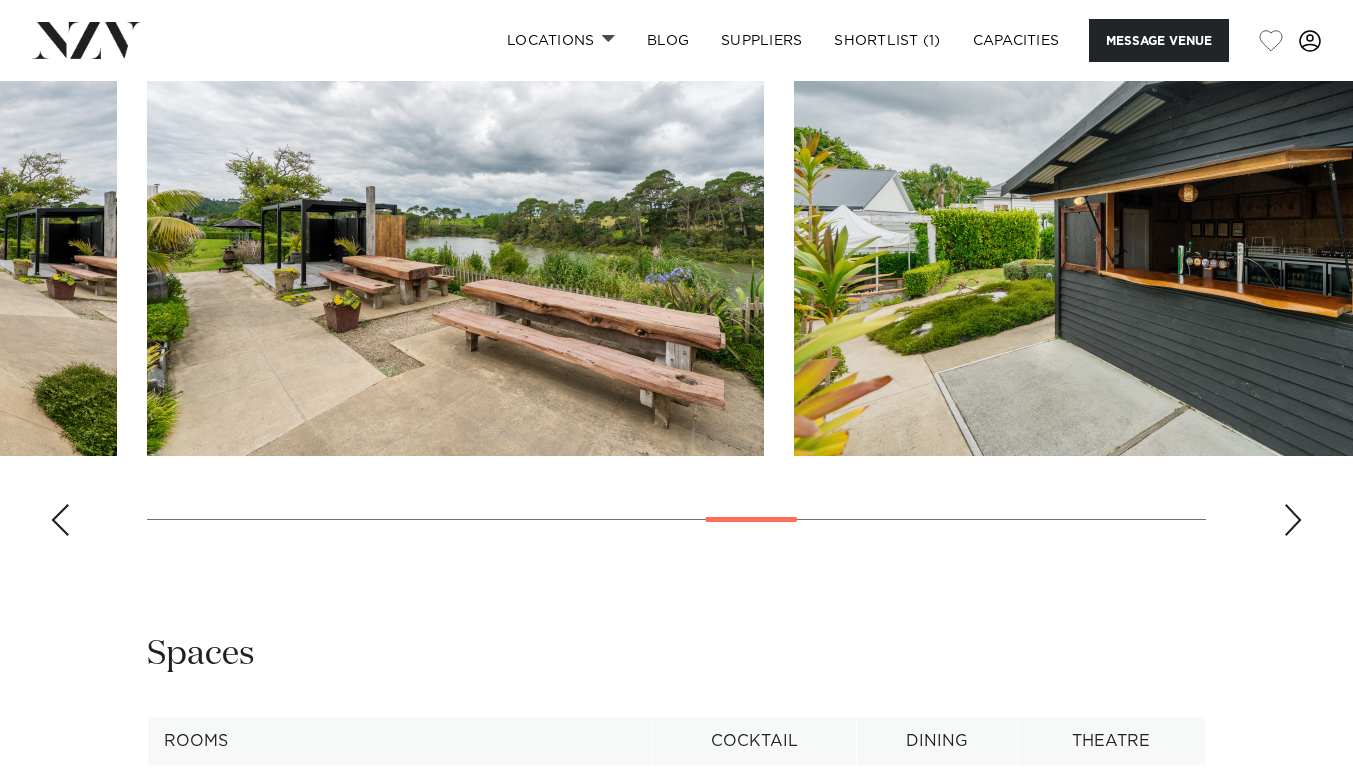 click at bounding box center [1293, 520] 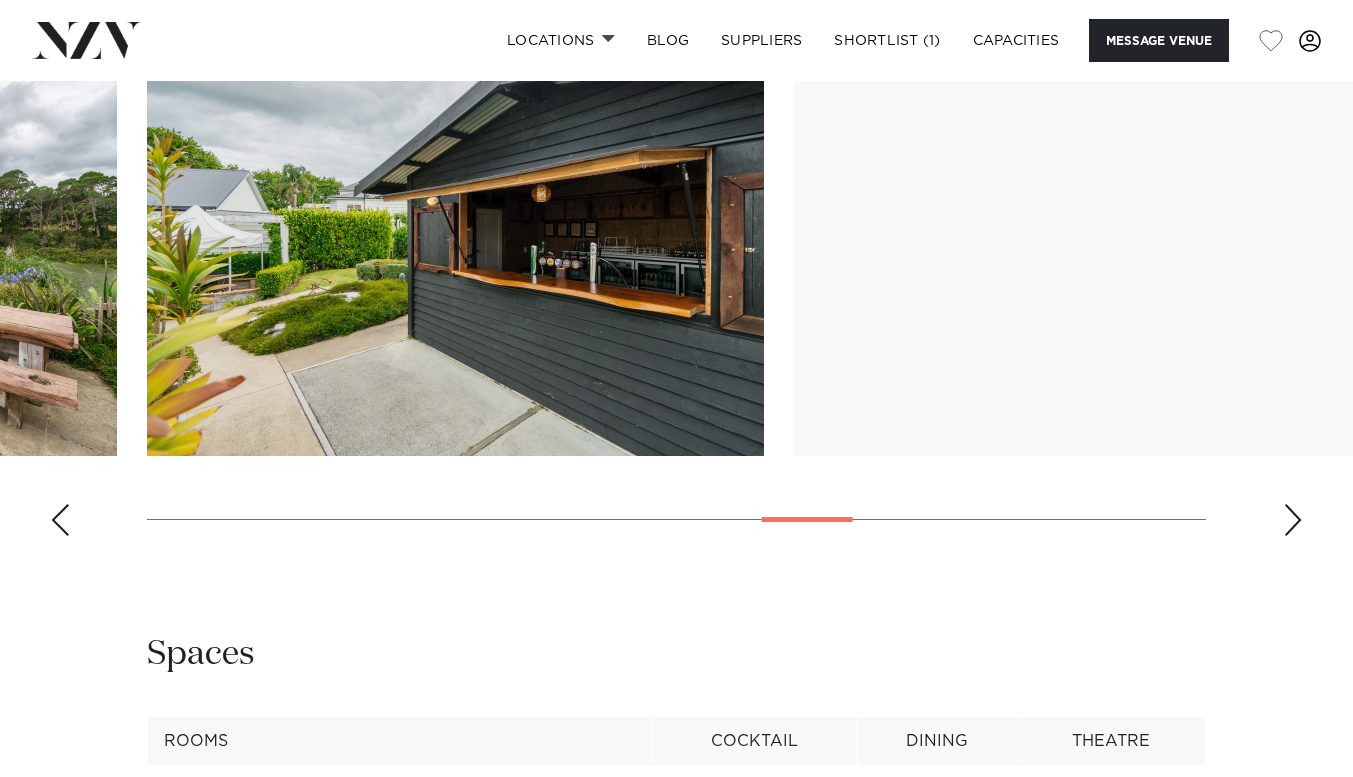 click at bounding box center (1293, 520) 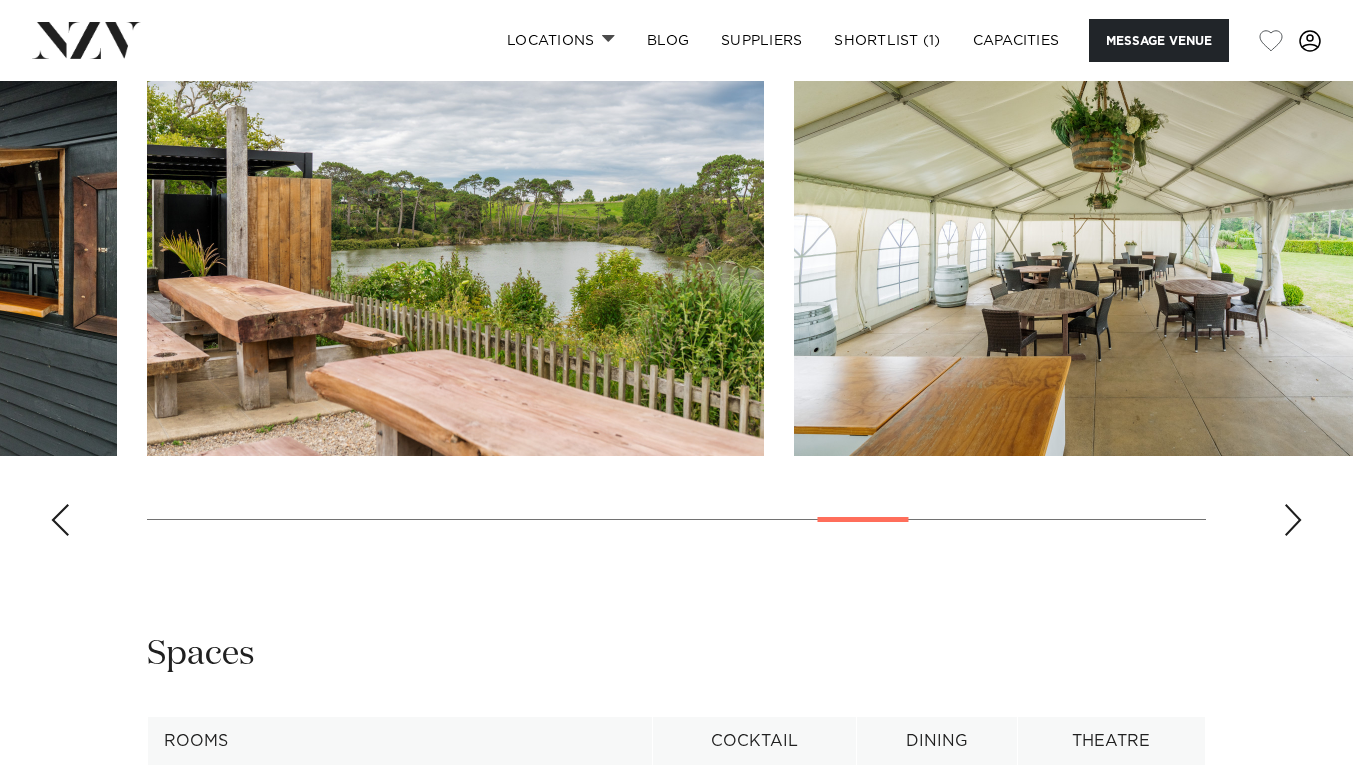 click at bounding box center [1293, 520] 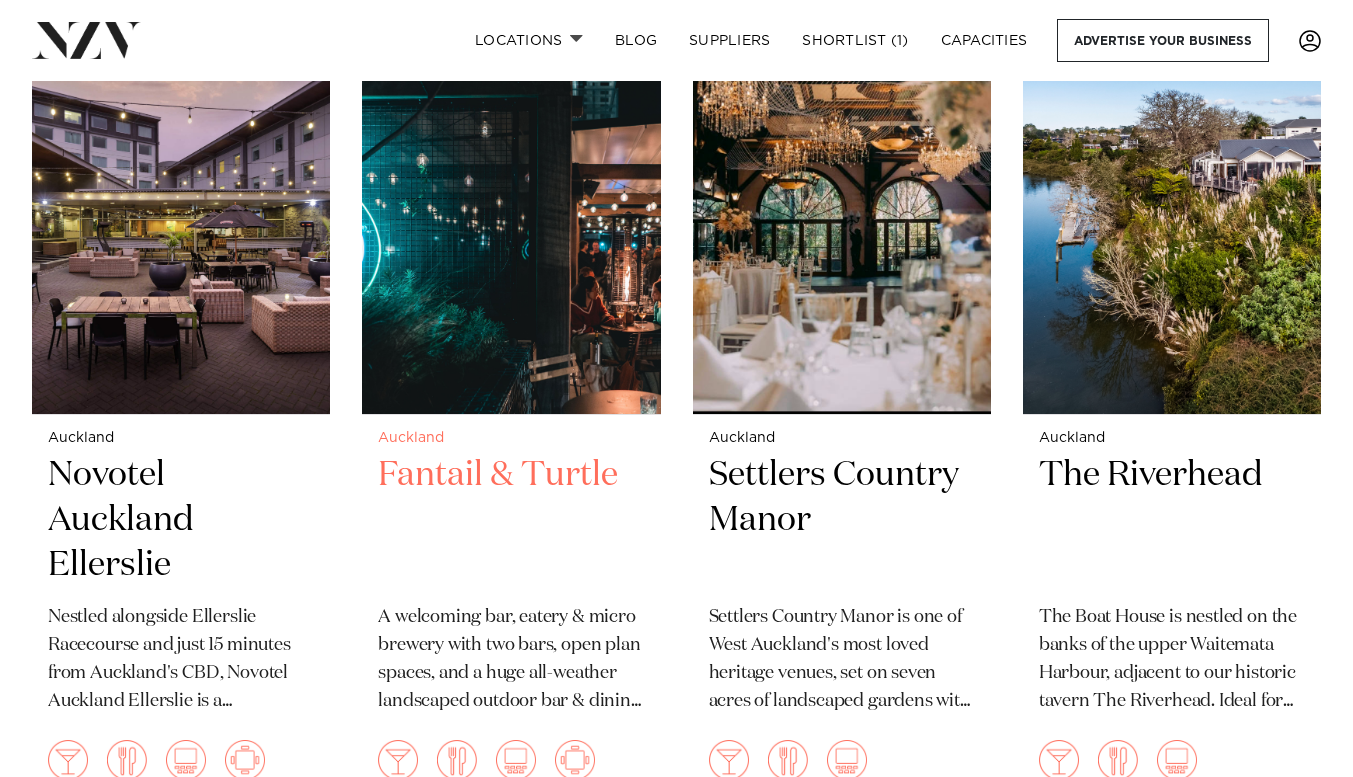 scroll, scrollTop: 3383, scrollLeft: 0, axis: vertical 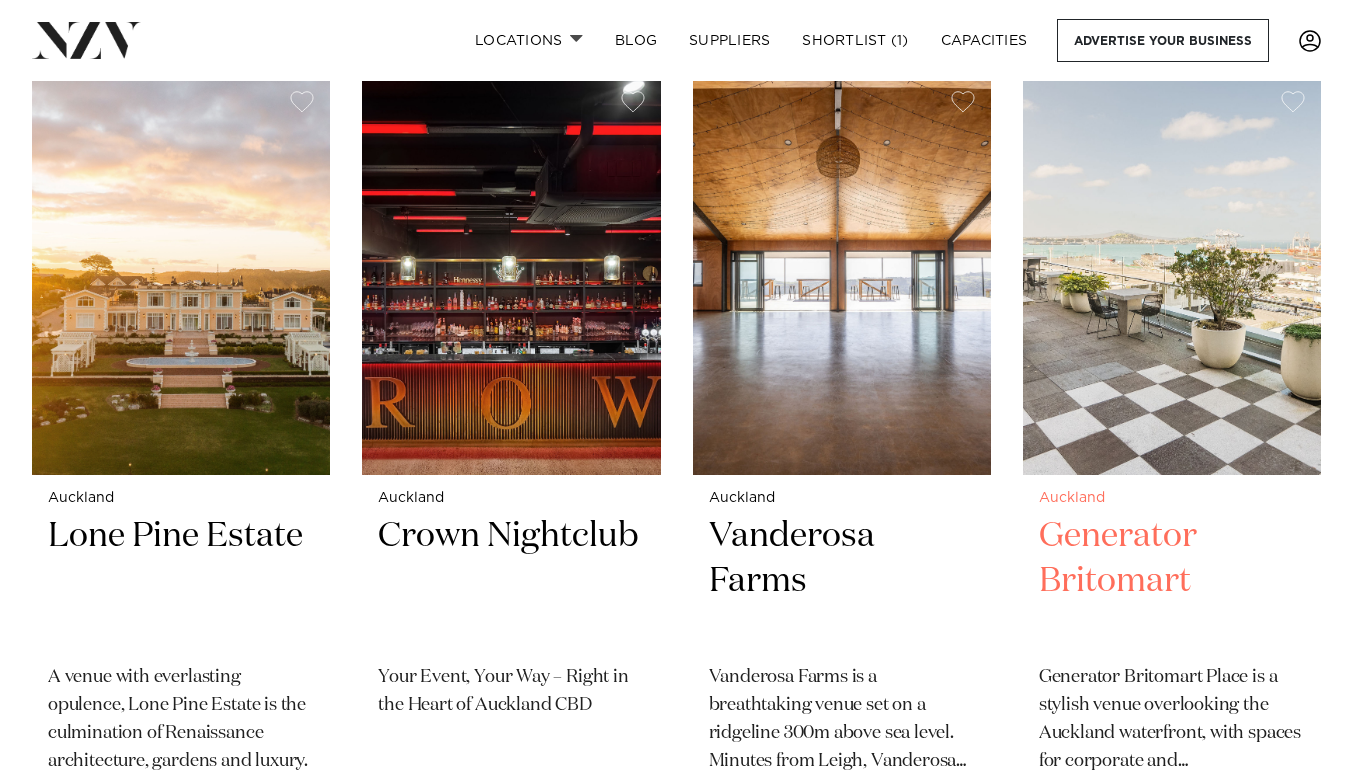 click at bounding box center (1172, 275) 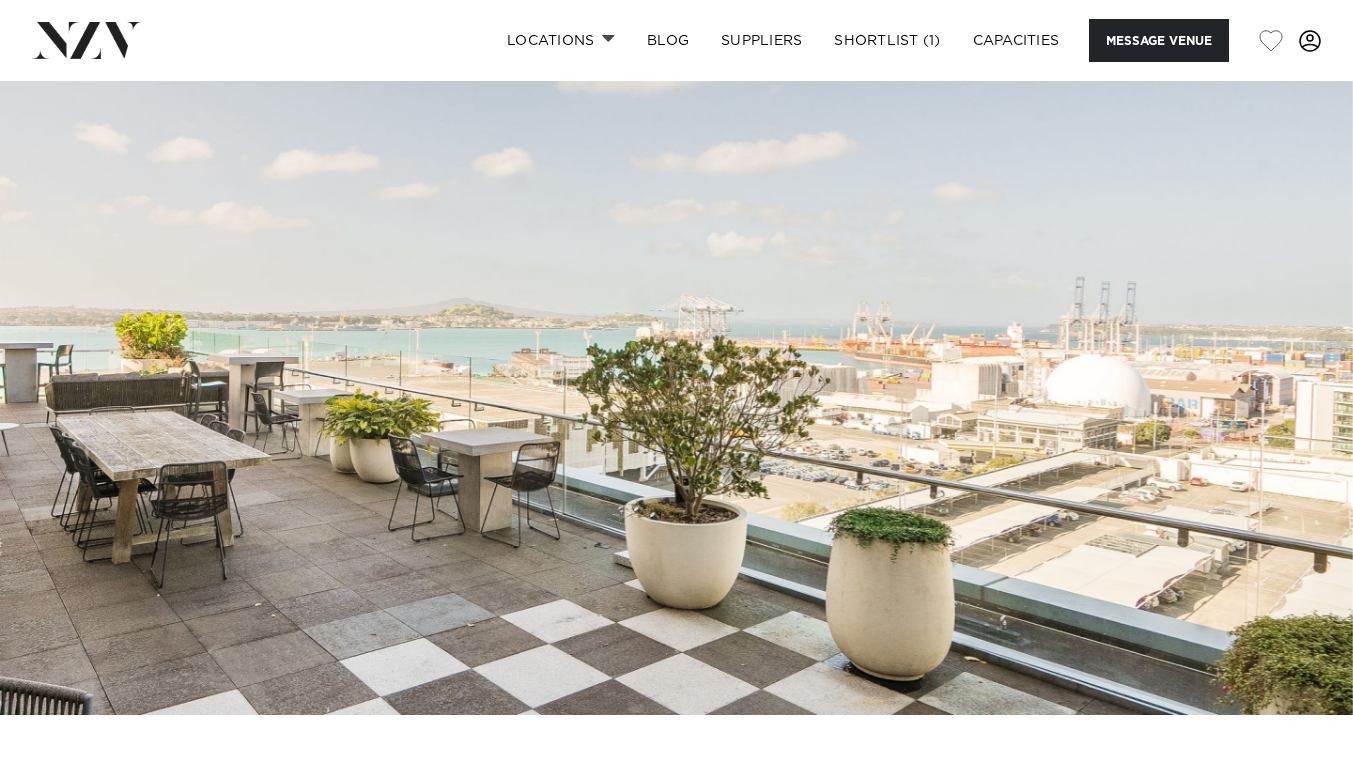 scroll, scrollTop: 0, scrollLeft: 0, axis: both 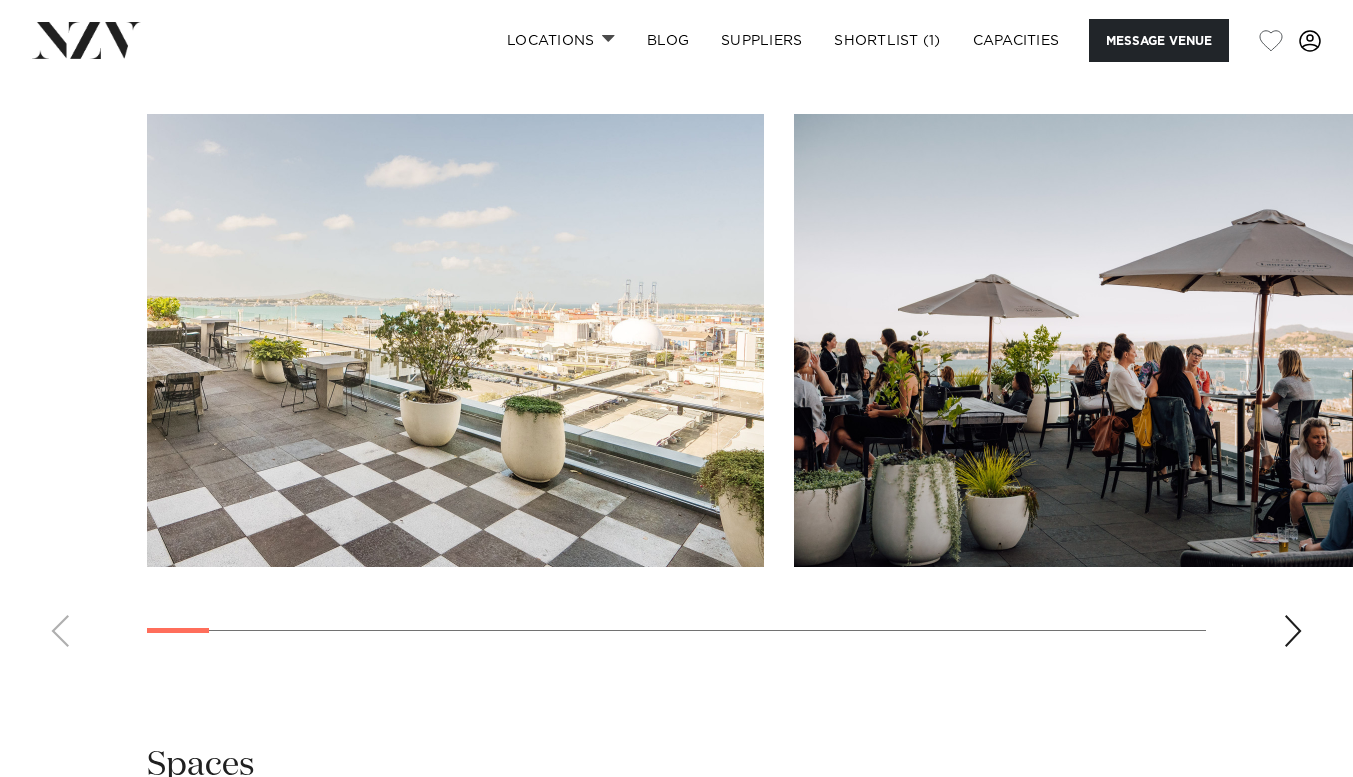 click at bounding box center [1293, 631] 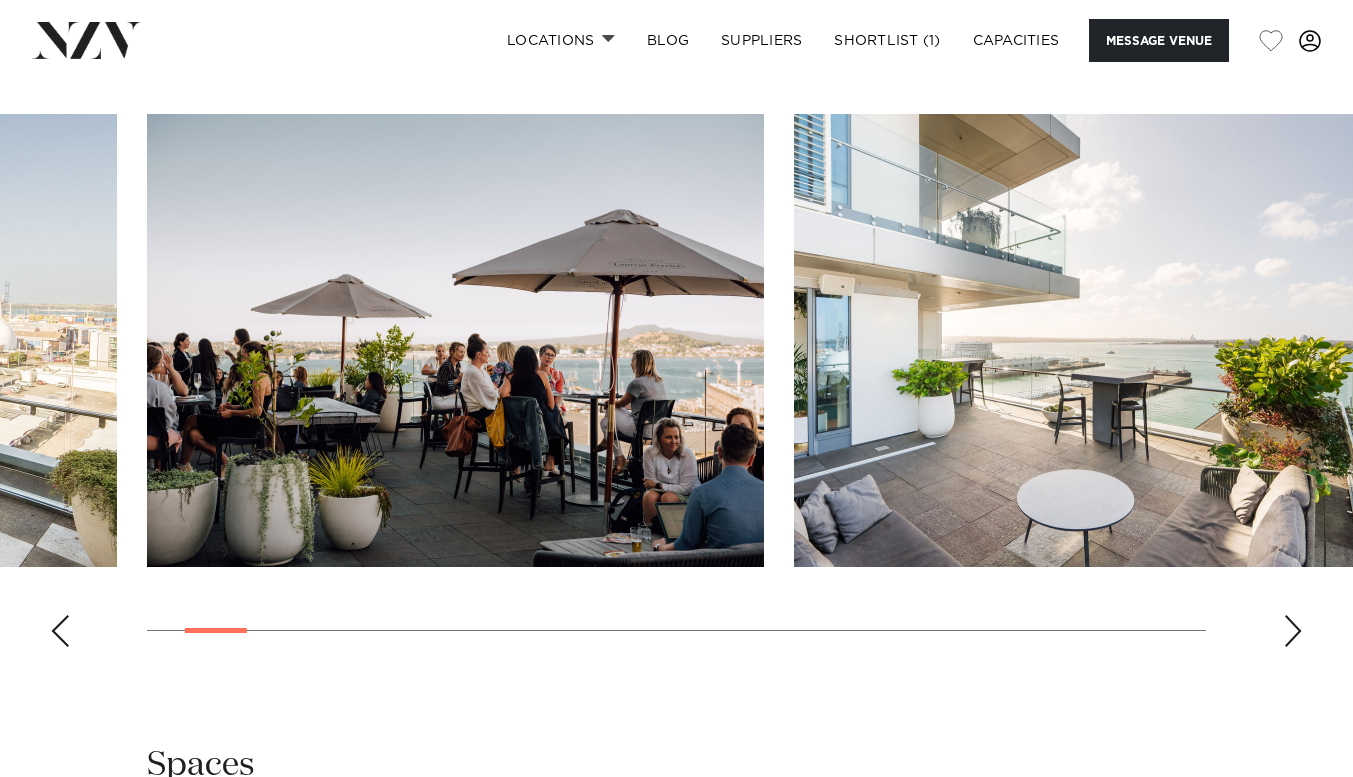 click at bounding box center (1293, 631) 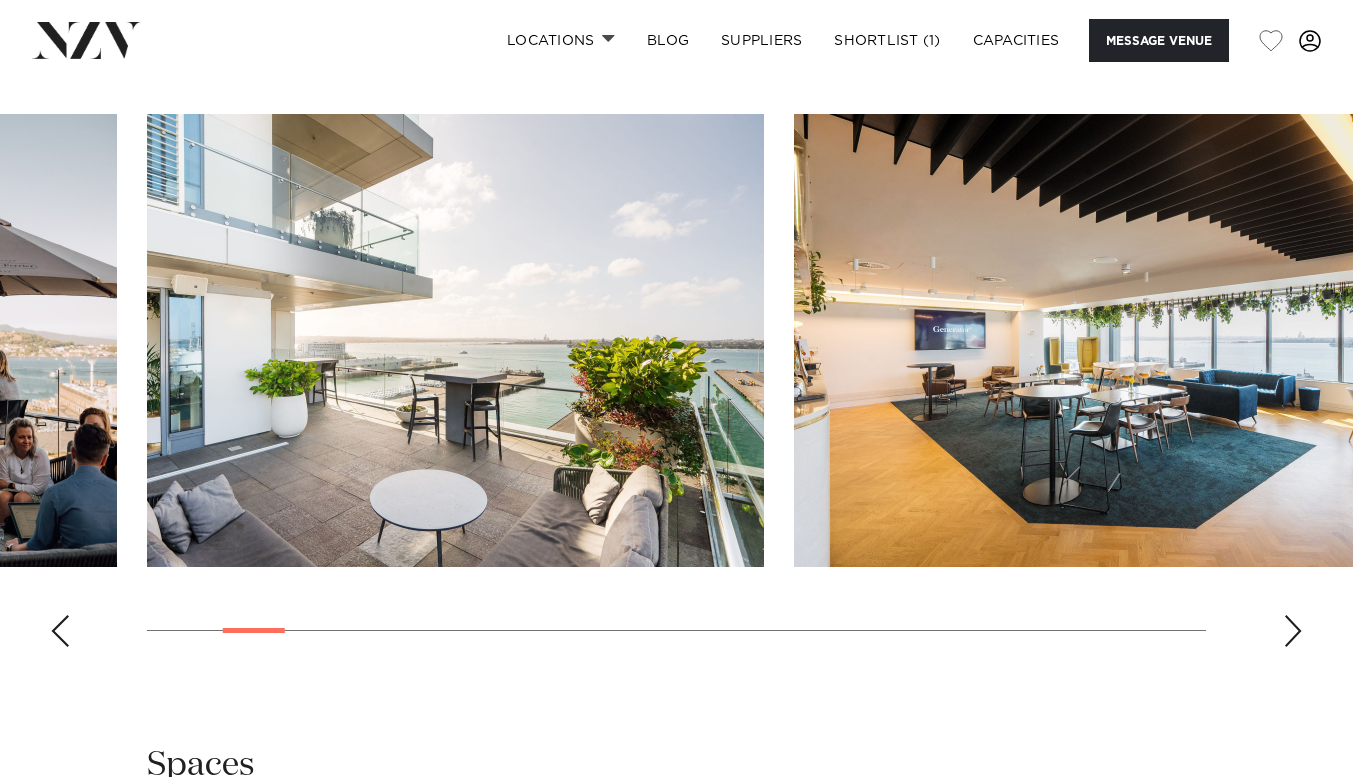click at bounding box center (676, 388) 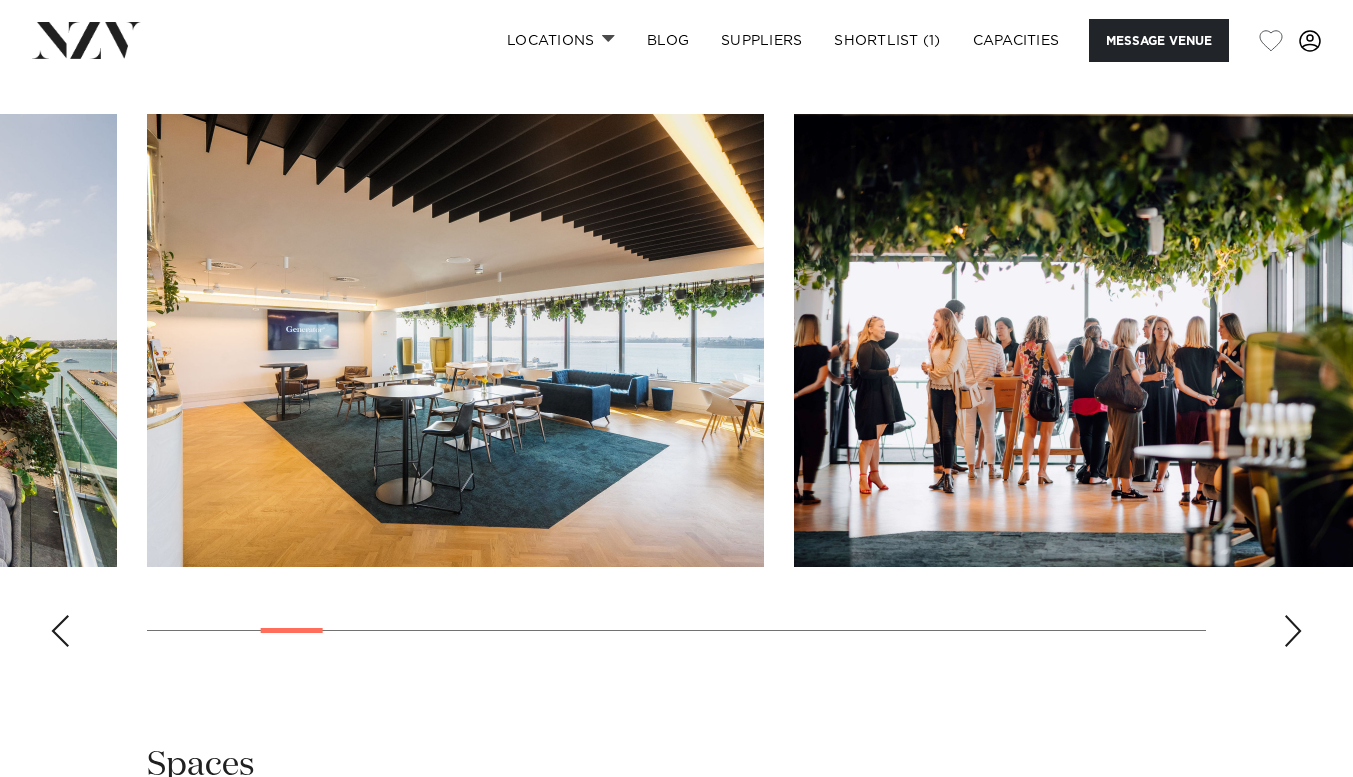 click at bounding box center [1293, 631] 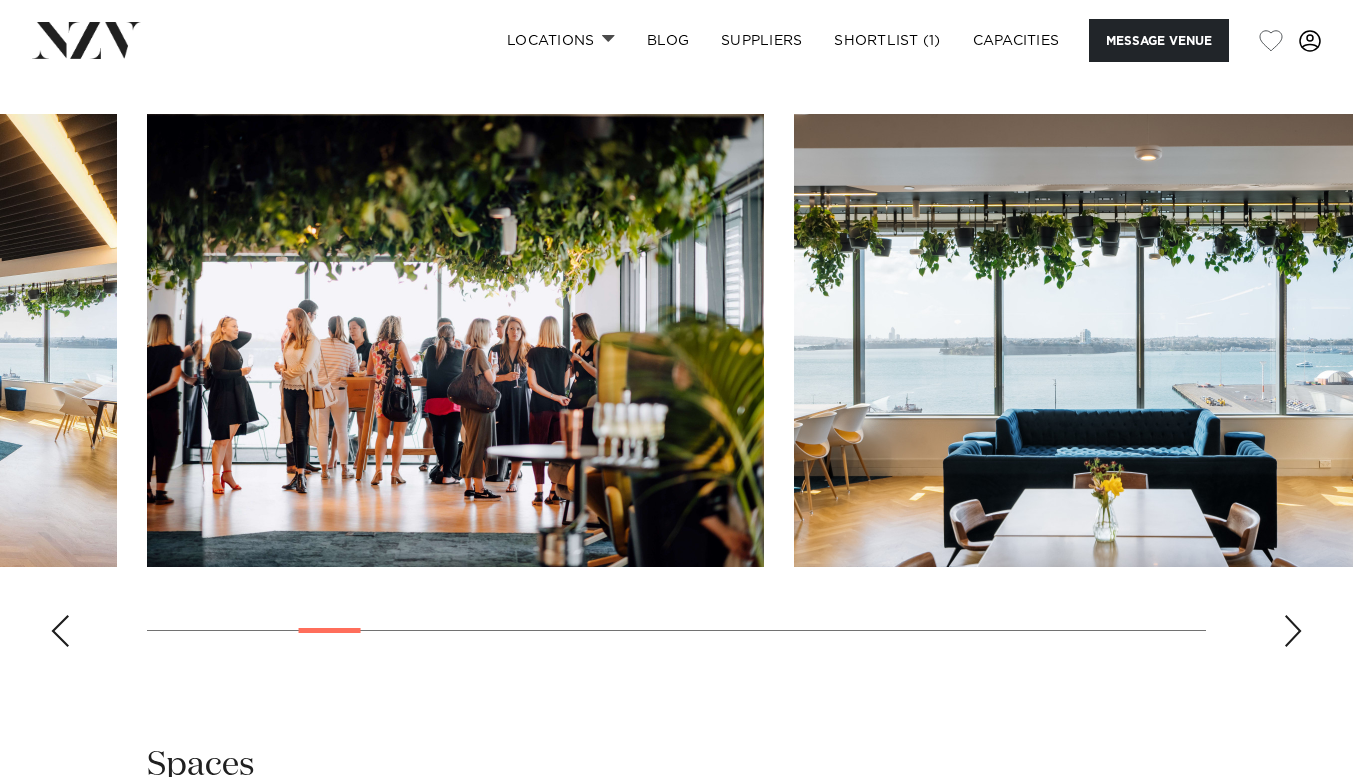 click at bounding box center [1293, 631] 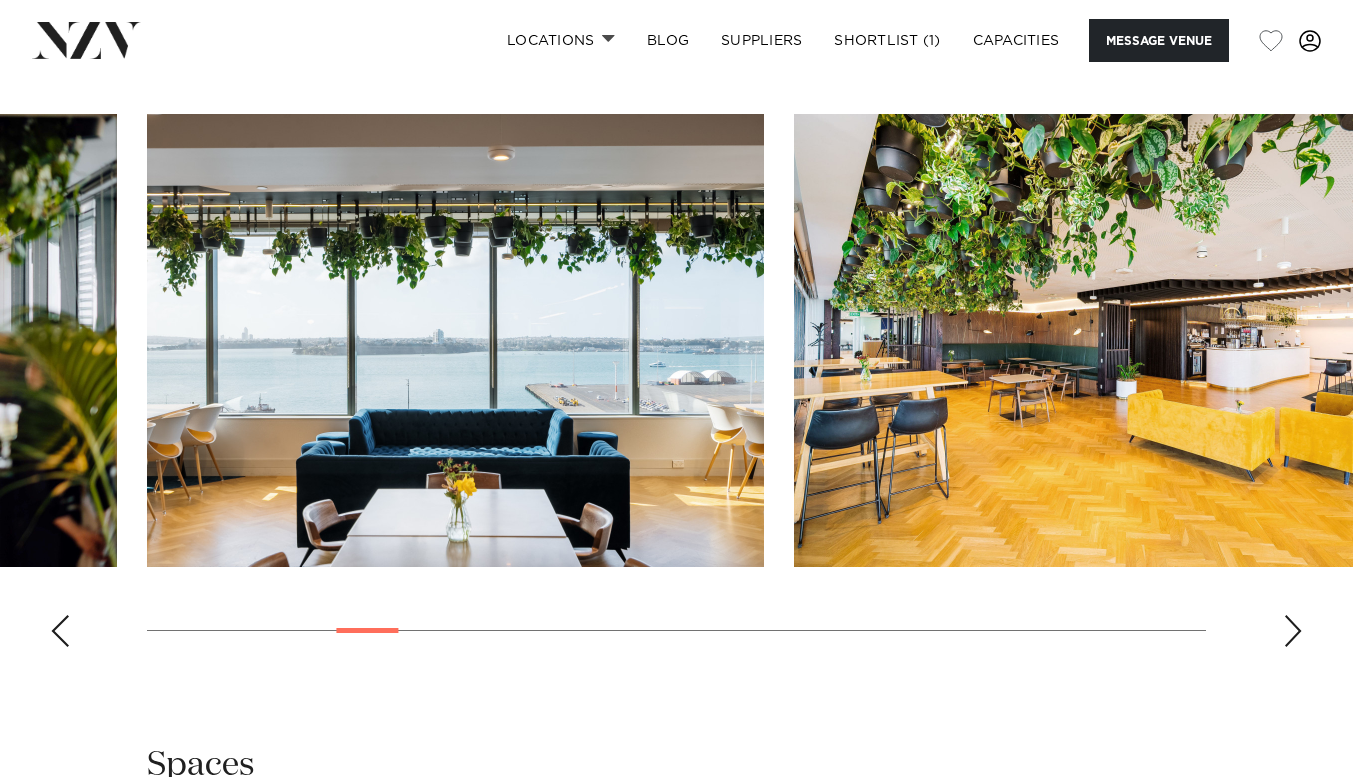 click at bounding box center [1293, 631] 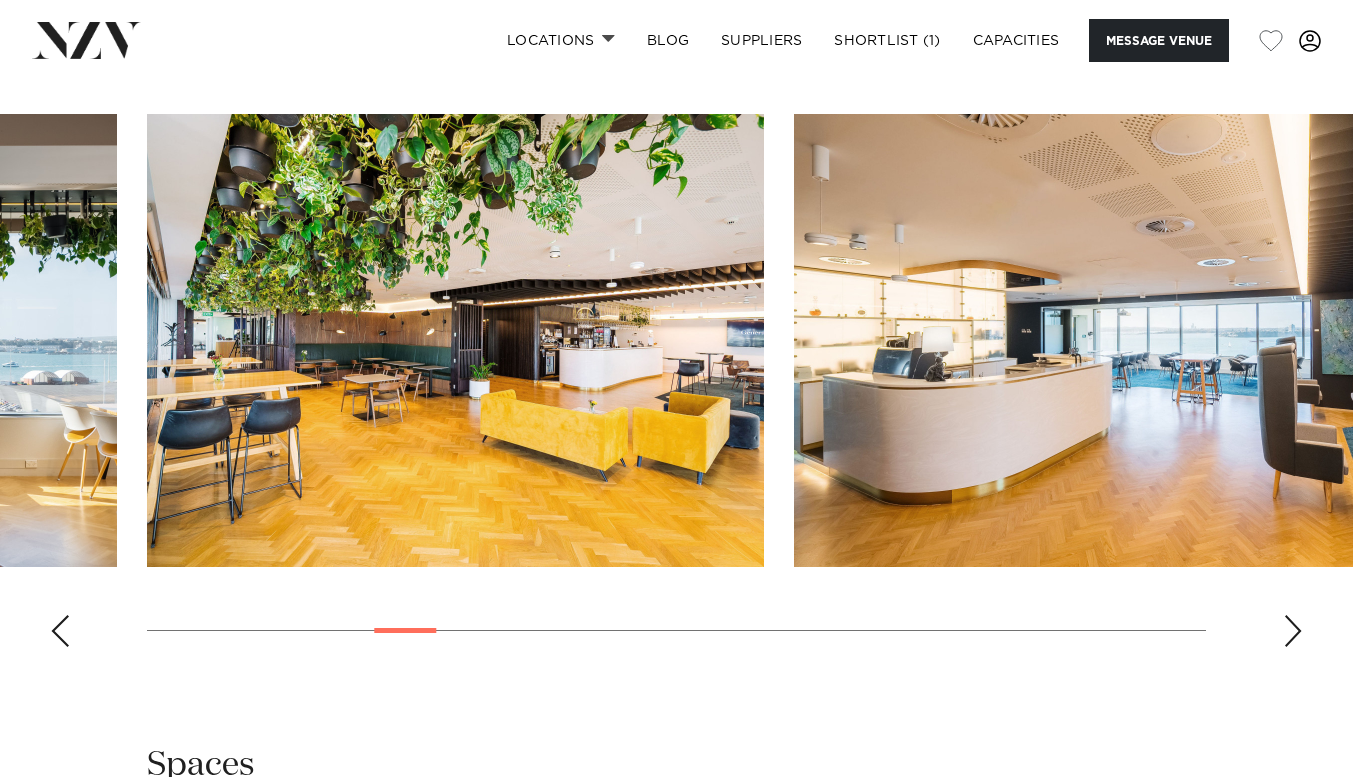 click at bounding box center (1293, 631) 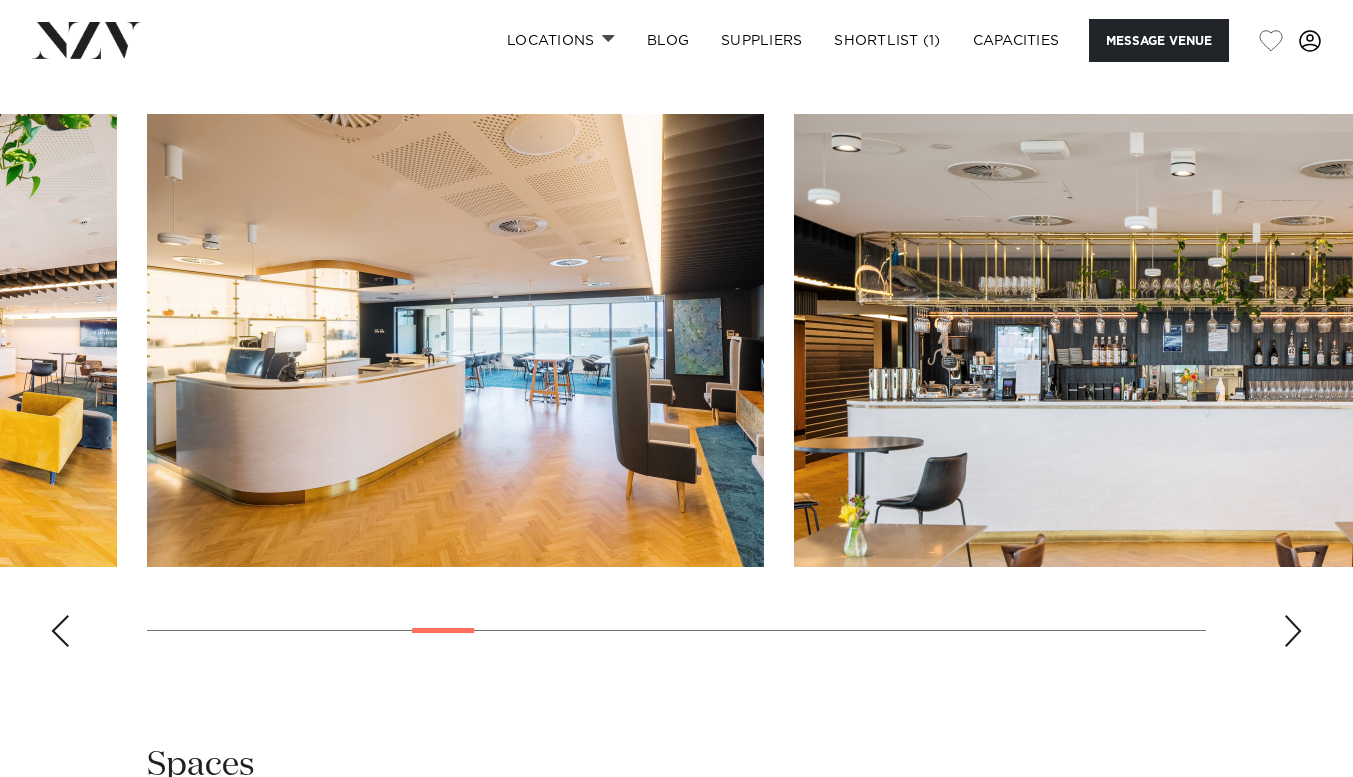 click at bounding box center [1293, 631] 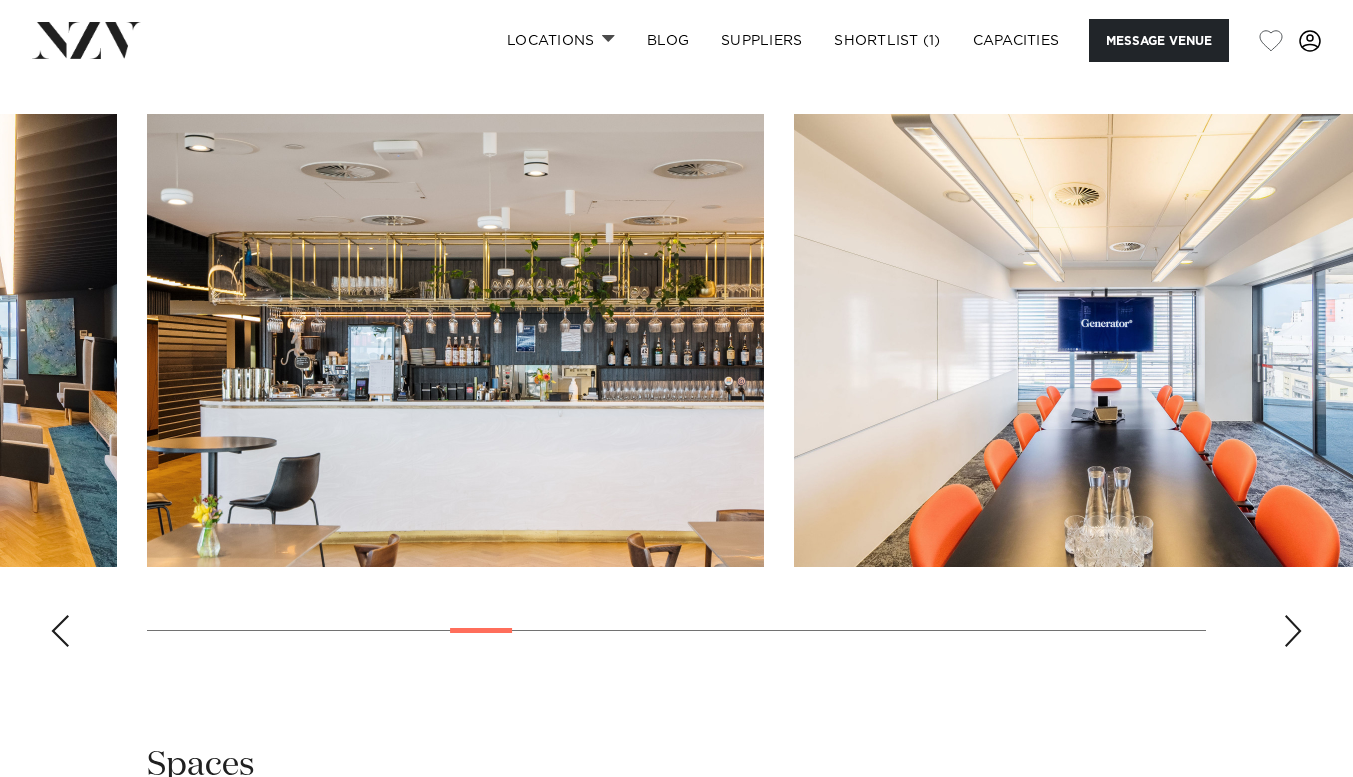 click at bounding box center (1293, 631) 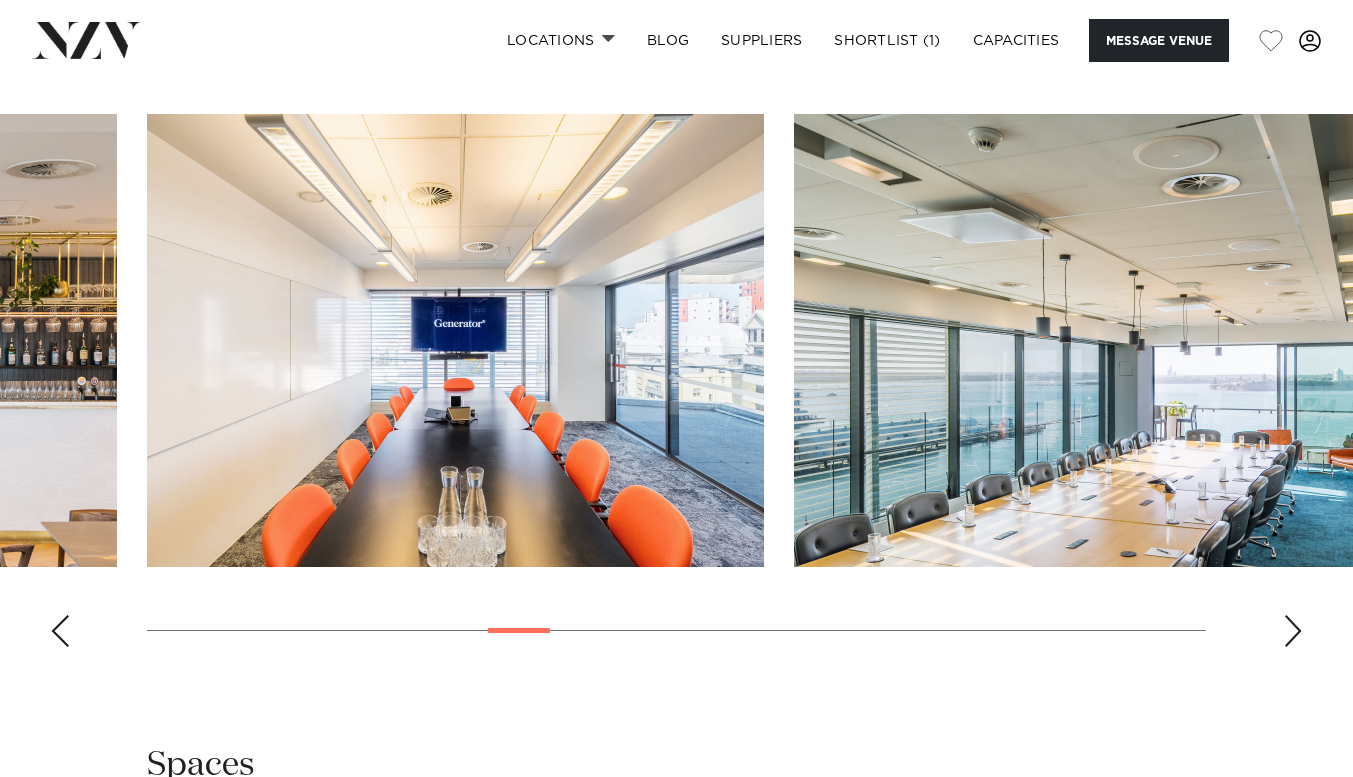 click at bounding box center [1293, 631] 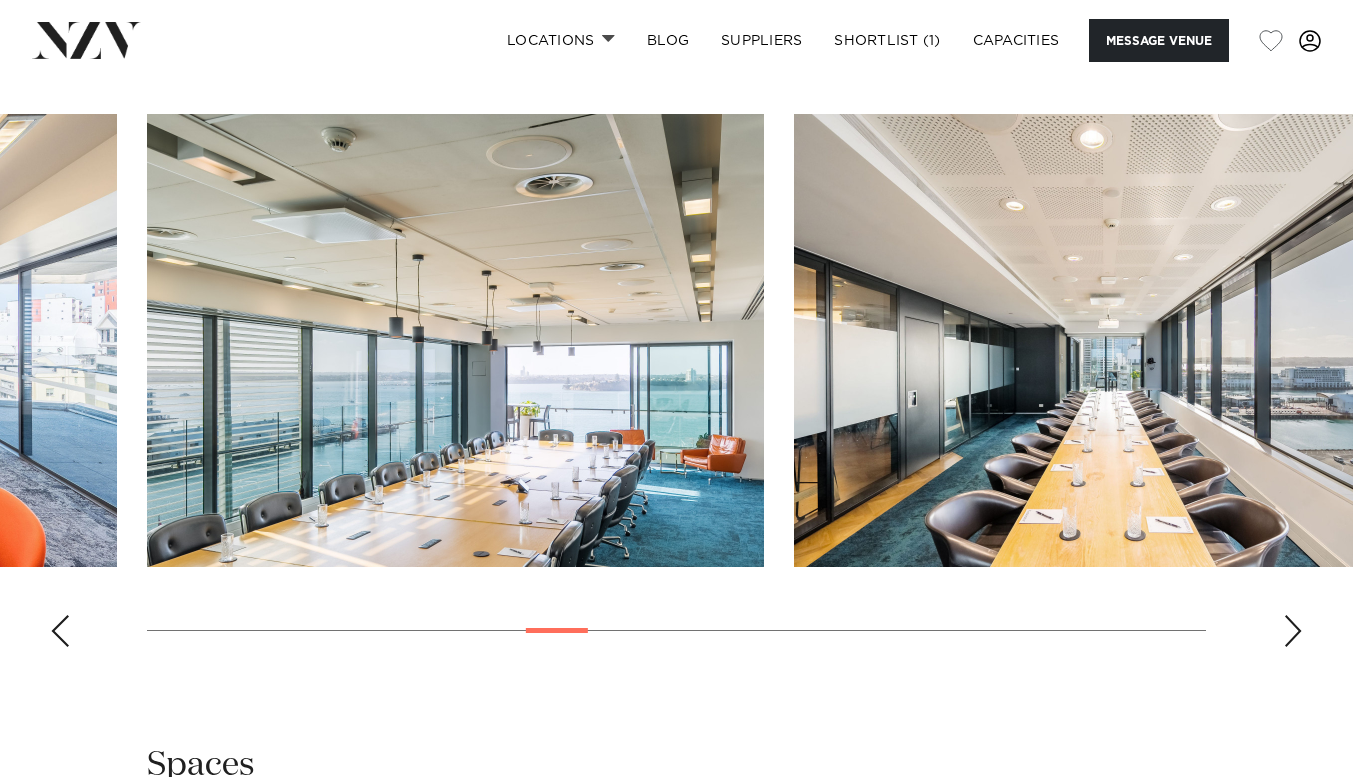 click at bounding box center [1293, 631] 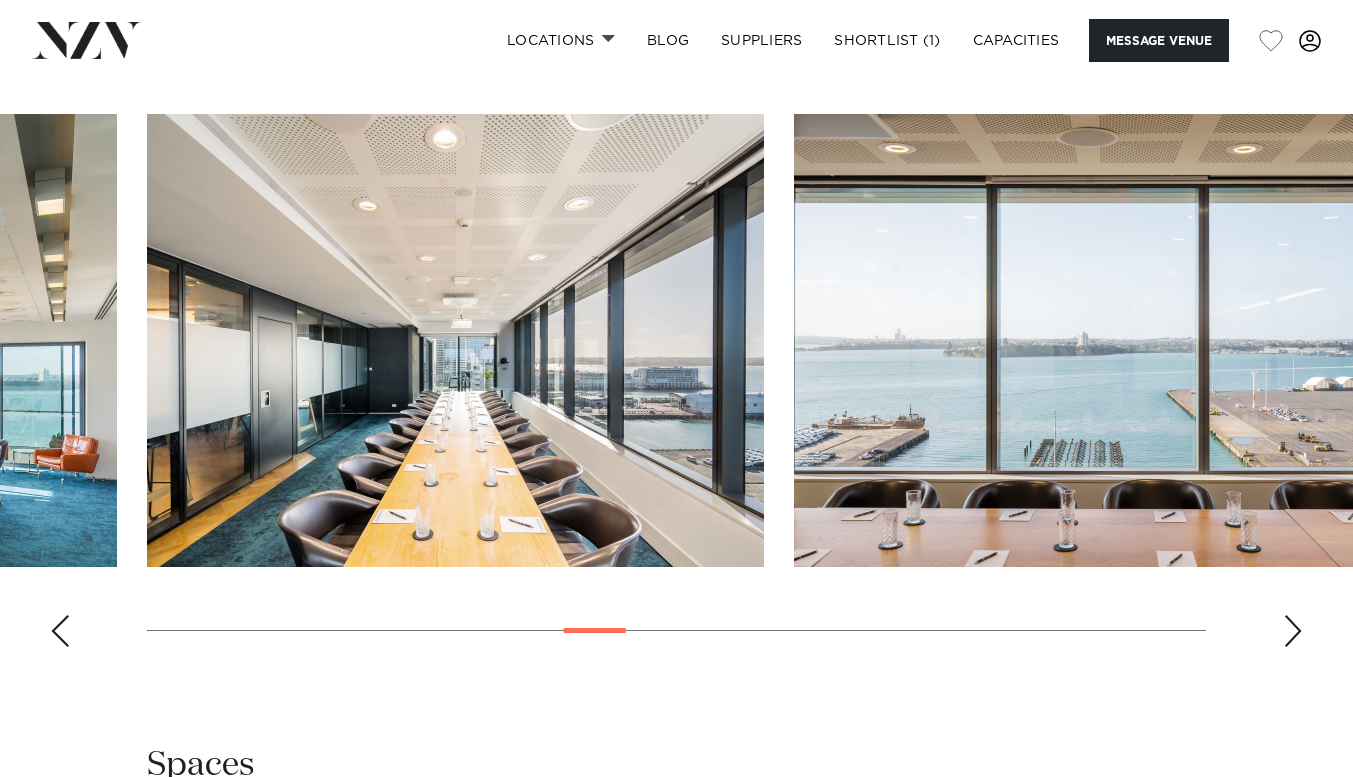 click at bounding box center [1293, 631] 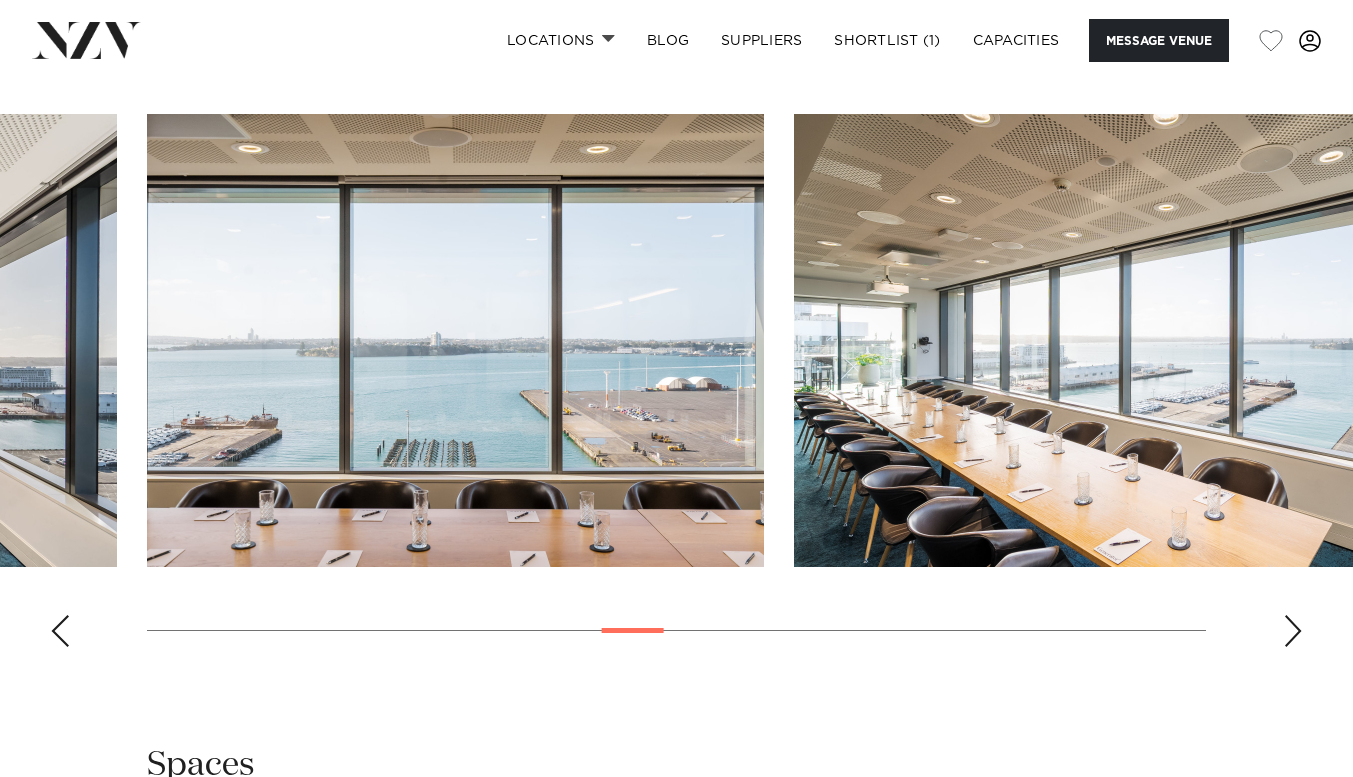click at bounding box center [1293, 631] 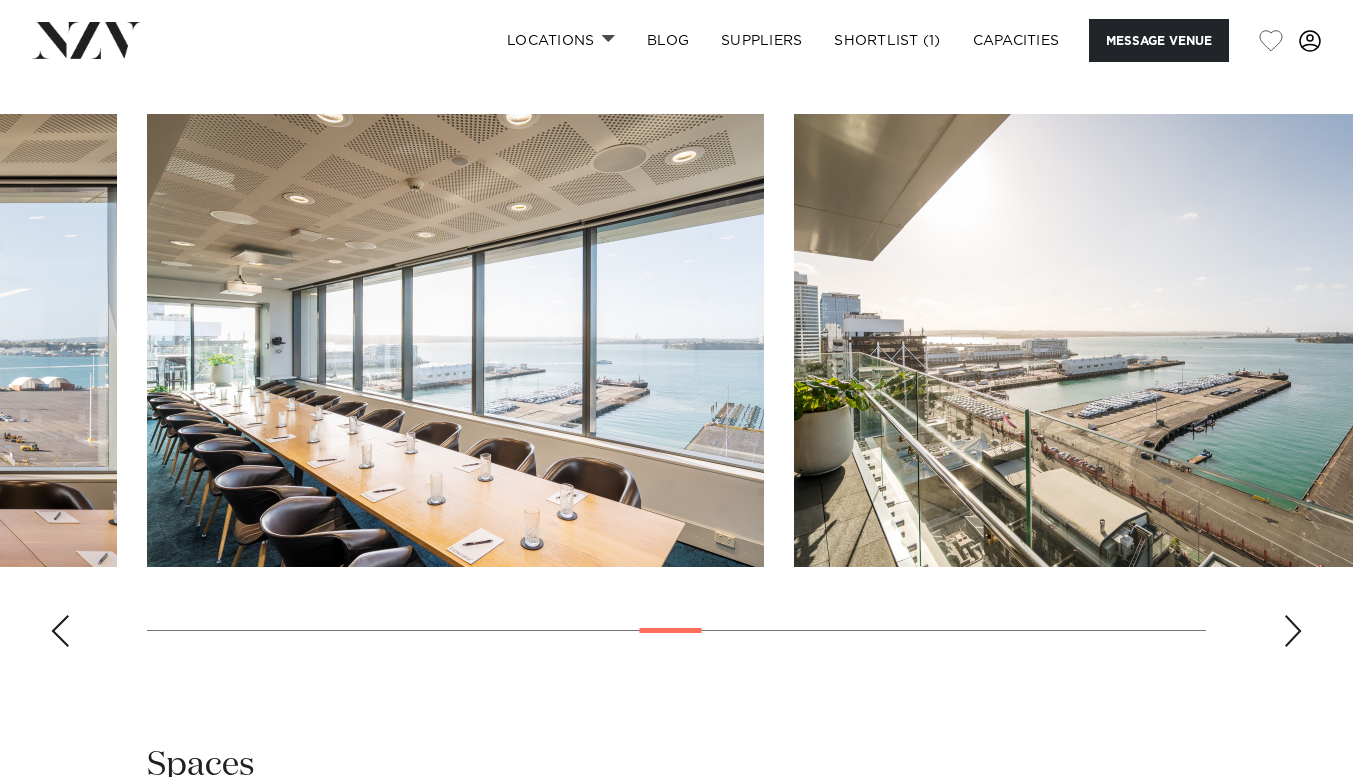 click at bounding box center [1293, 631] 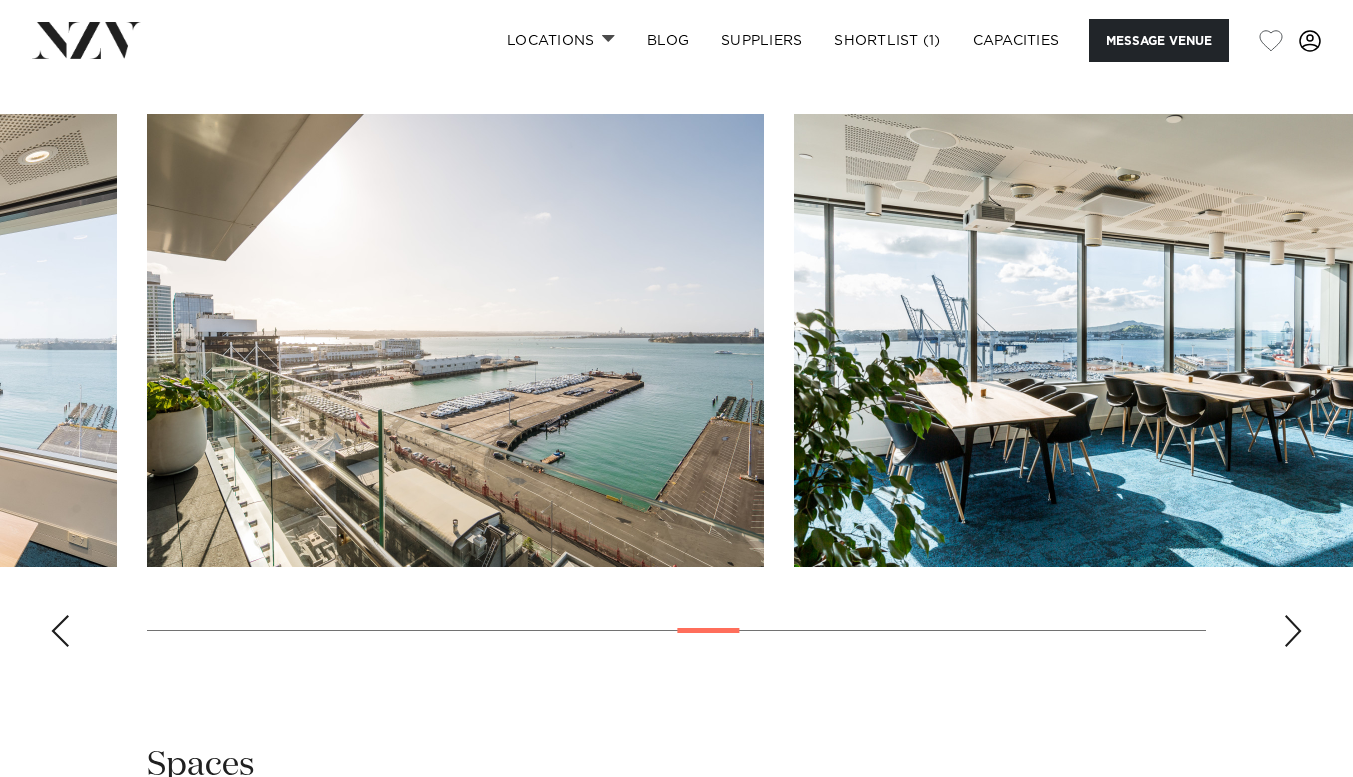 click at bounding box center [1293, 631] 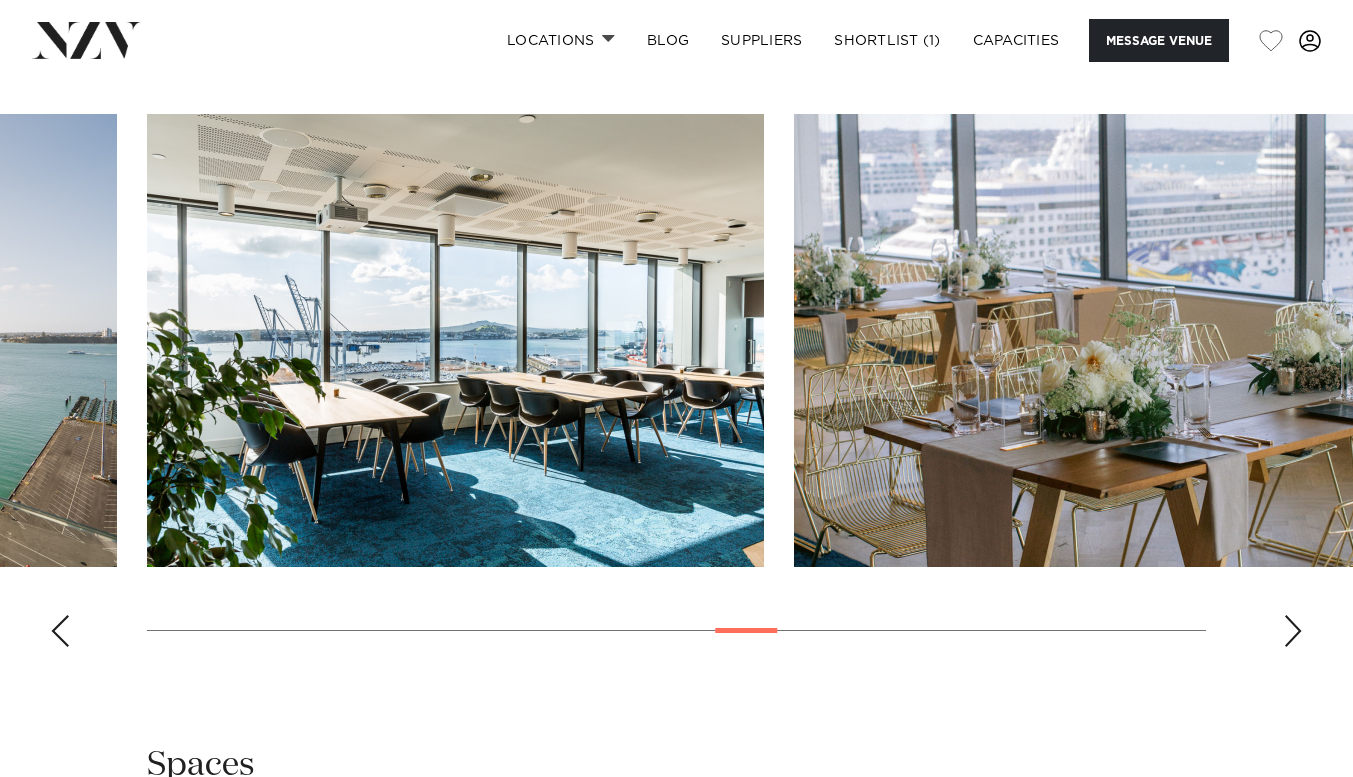 click at bounding box center (1293, 631) 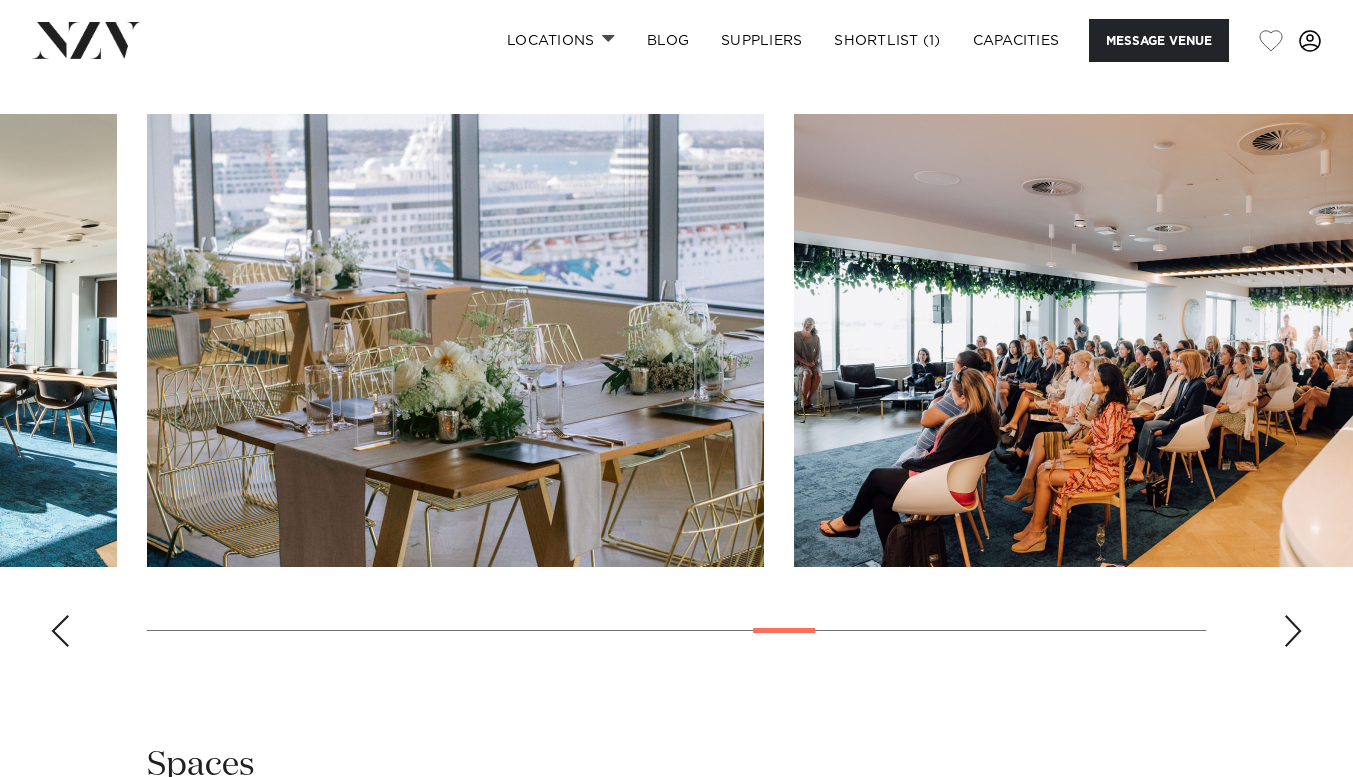 click at bounding box center (1293, 631) 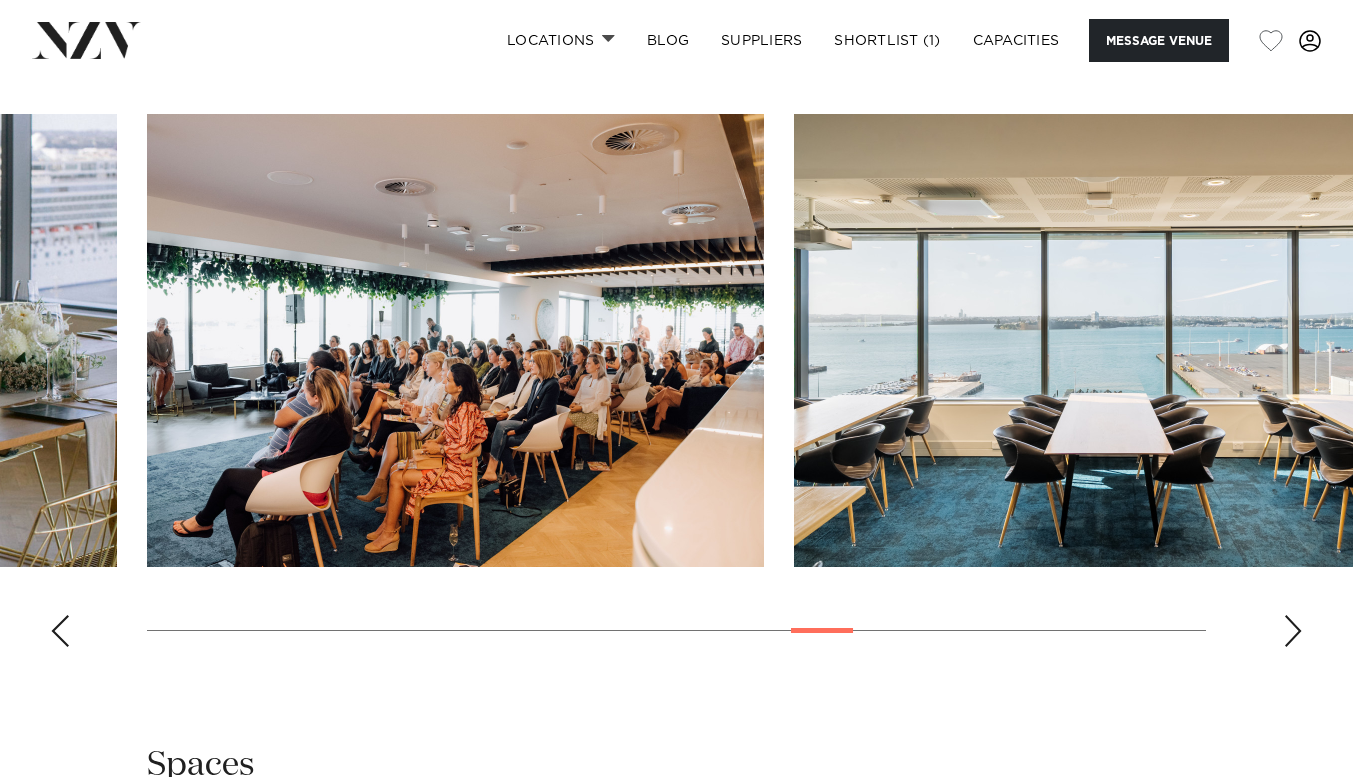 click at bounding box center [1293, 631] 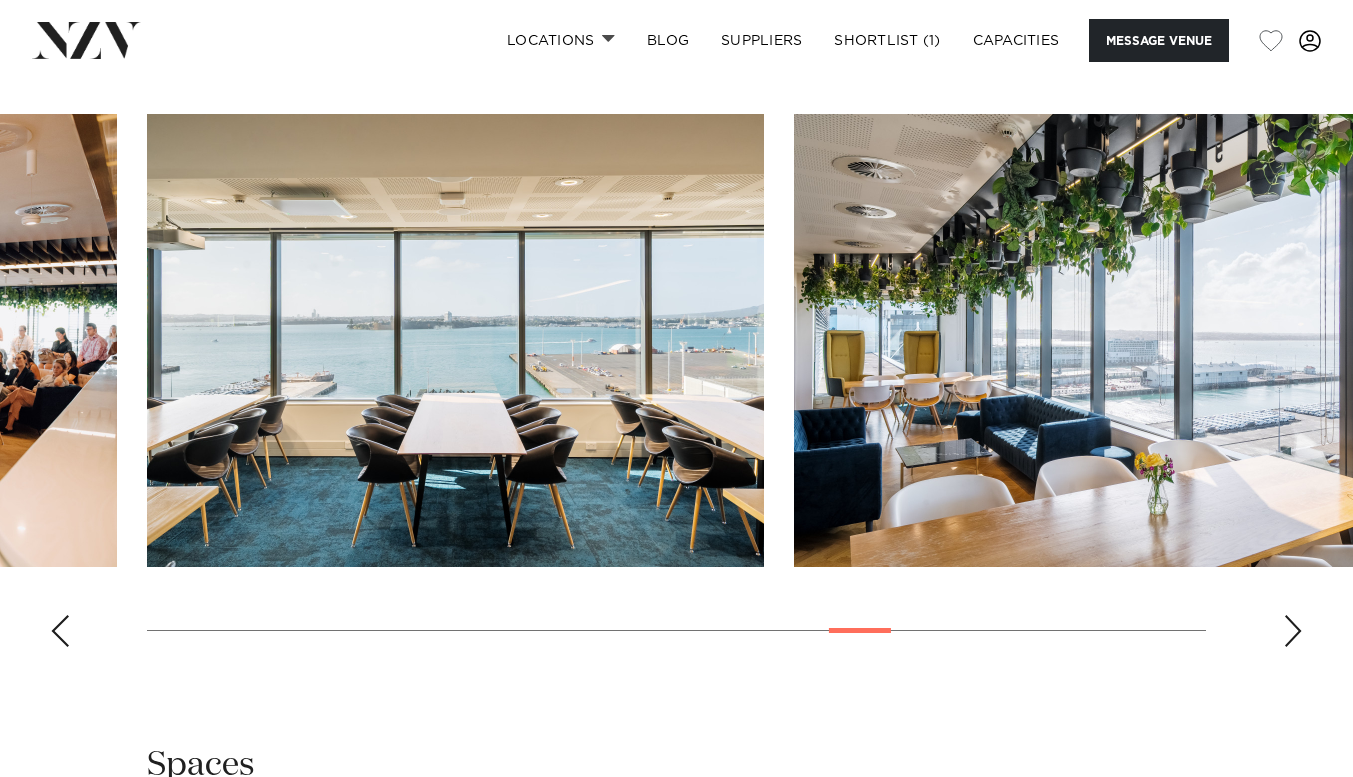 click at bounding box center (1293, 631) 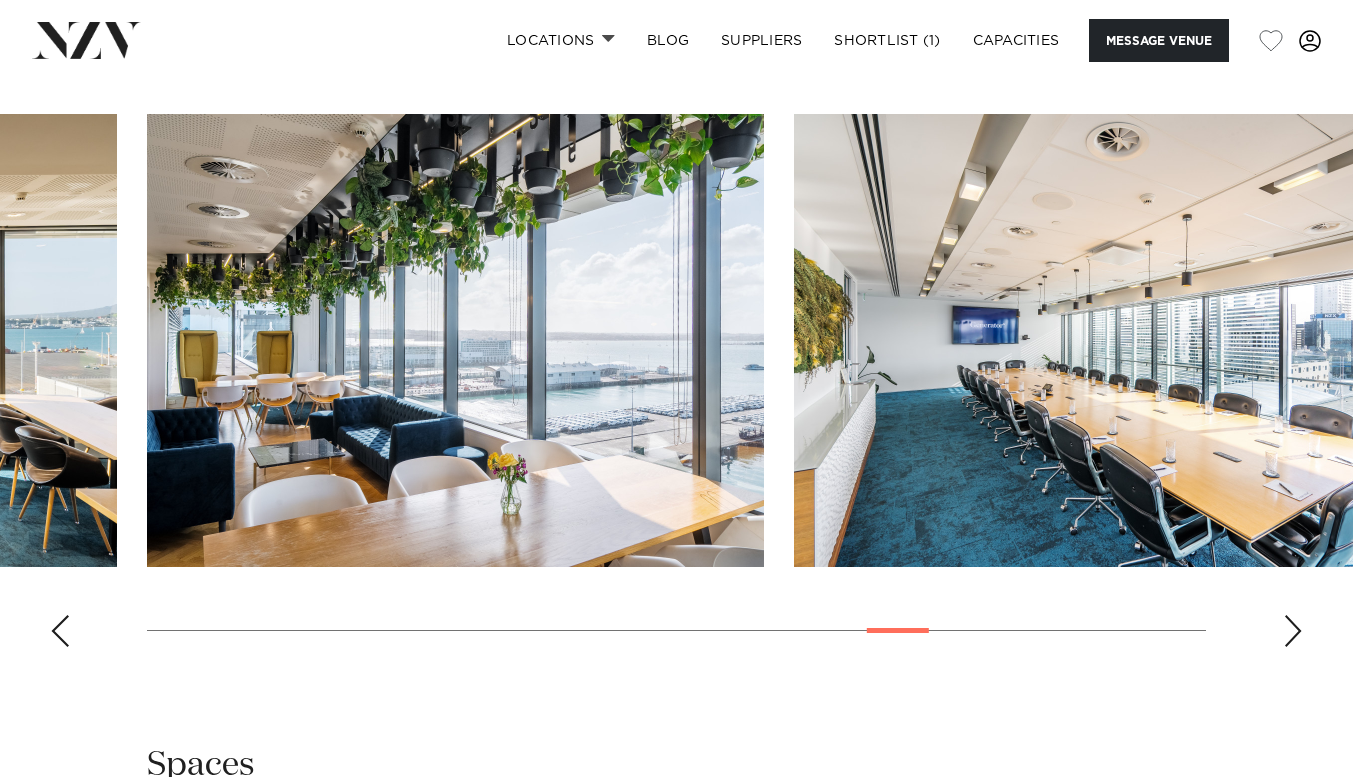 click at bounding box center [1293, 631] 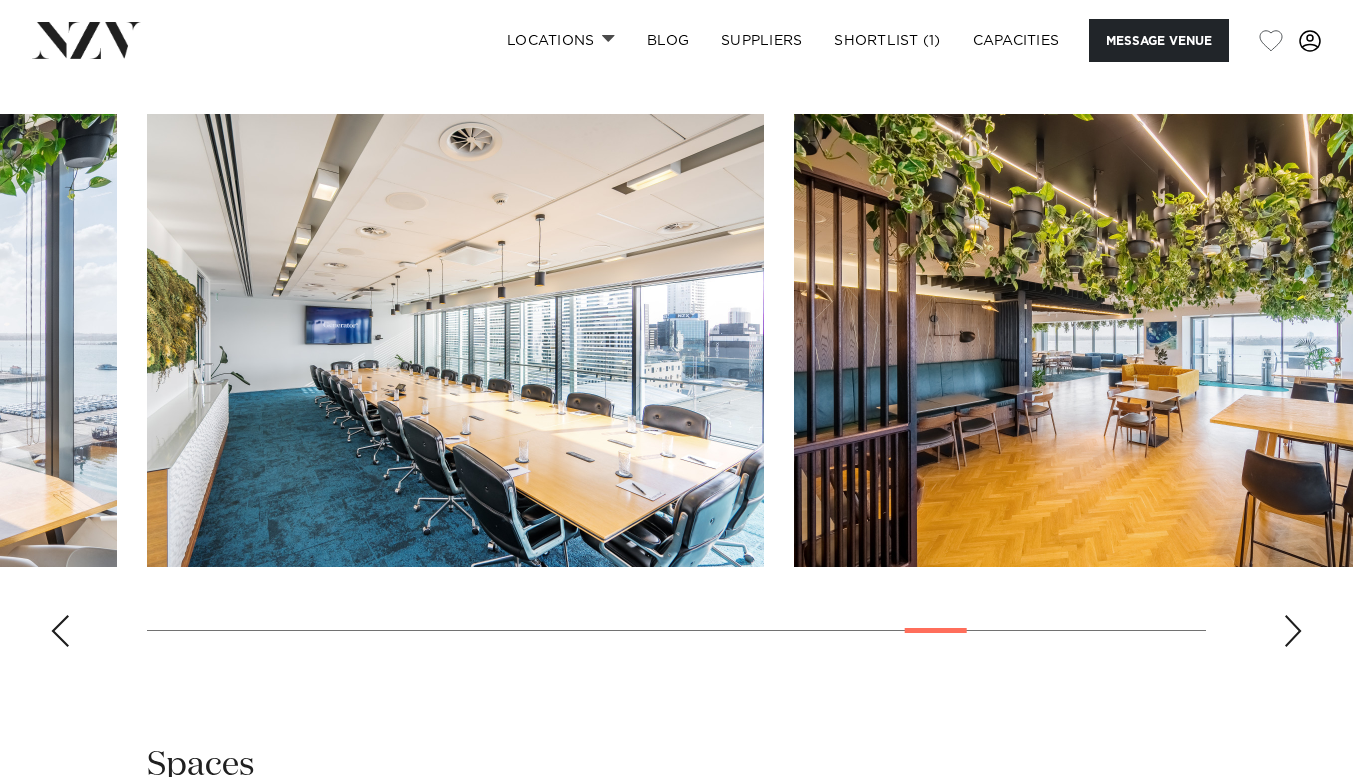 click at bounding box center [1293, 631] 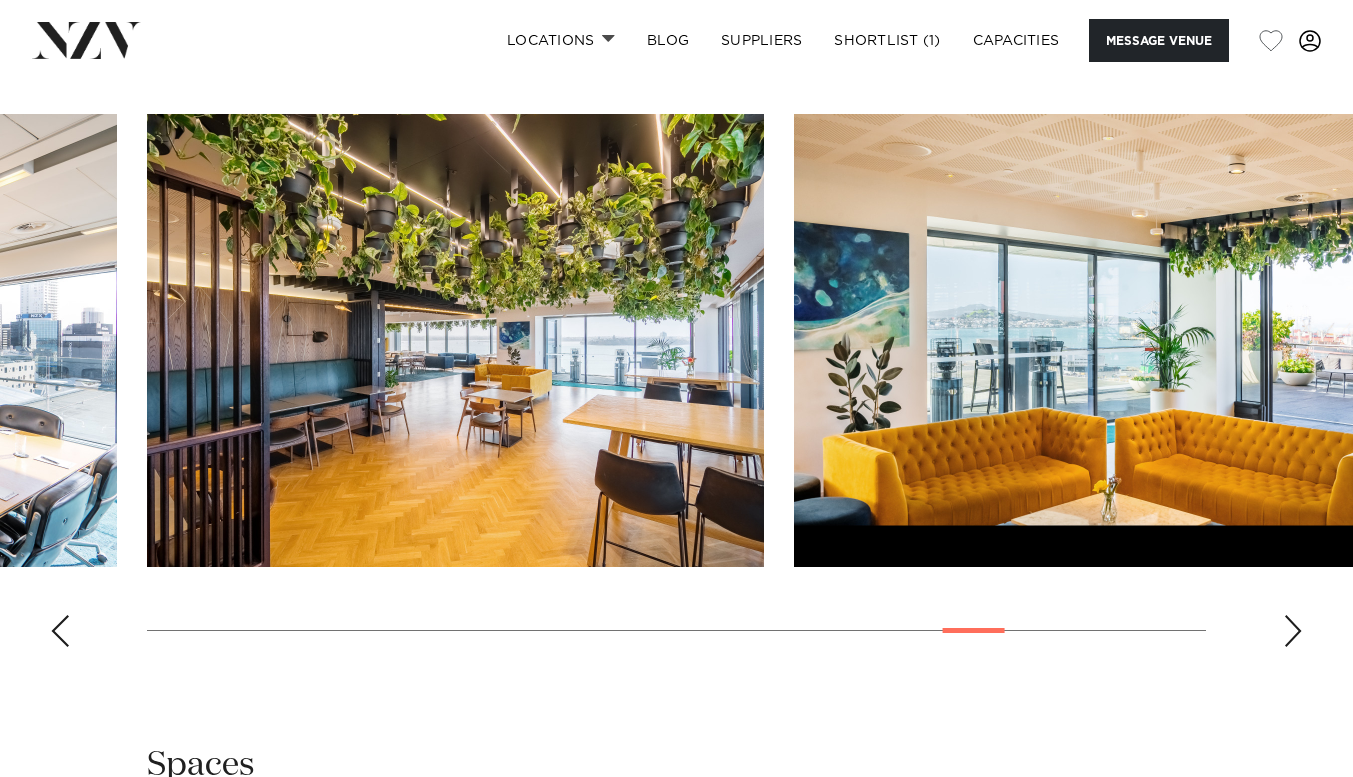 click at bounding box center [1293, 631] 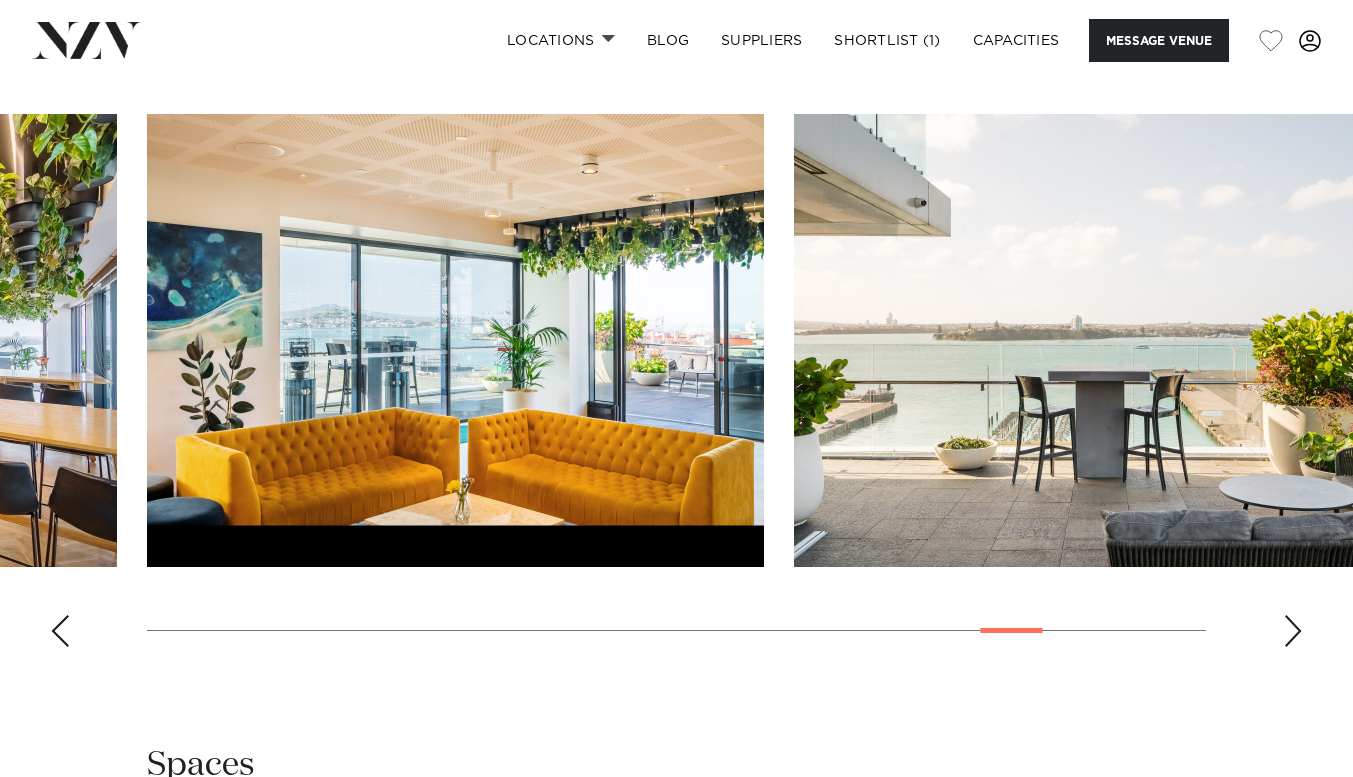 click at bounding box center (1293, 631) 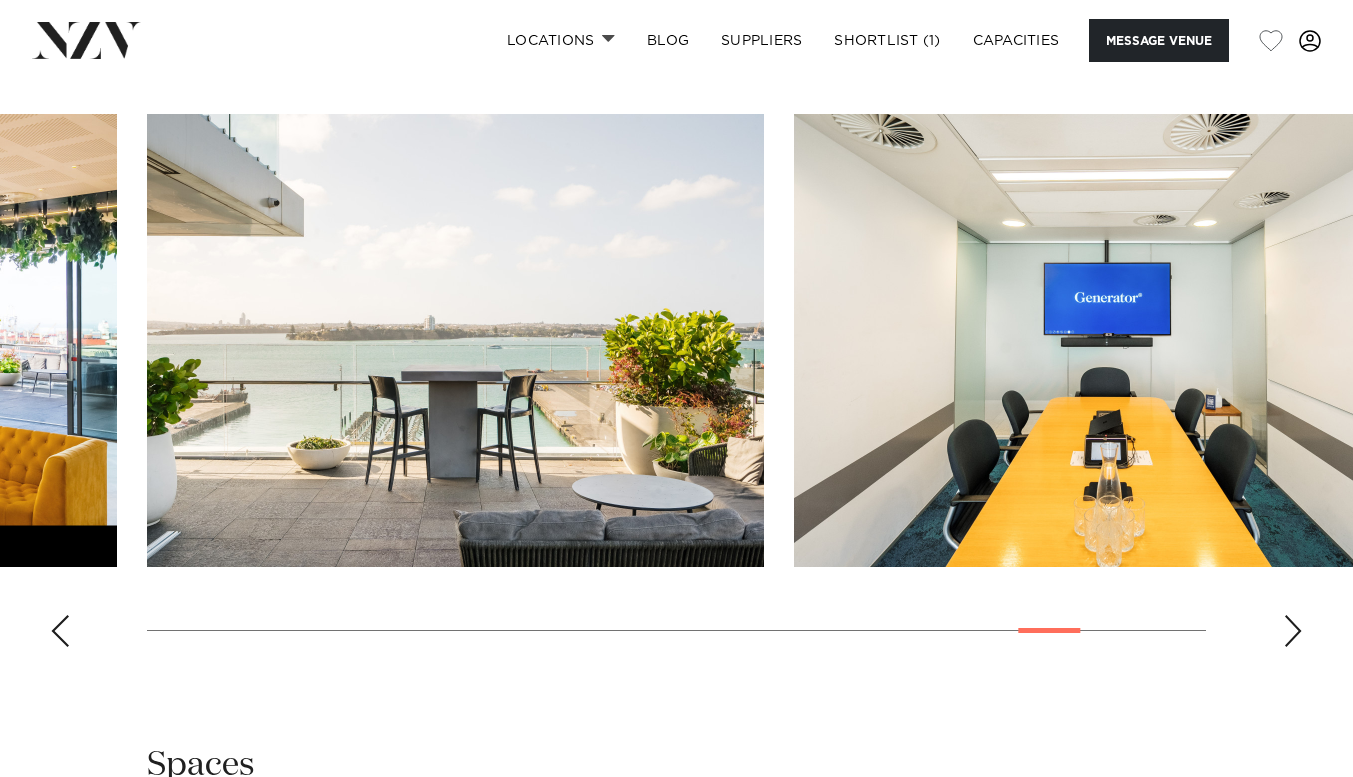 click at bounding box center (1293, 631) 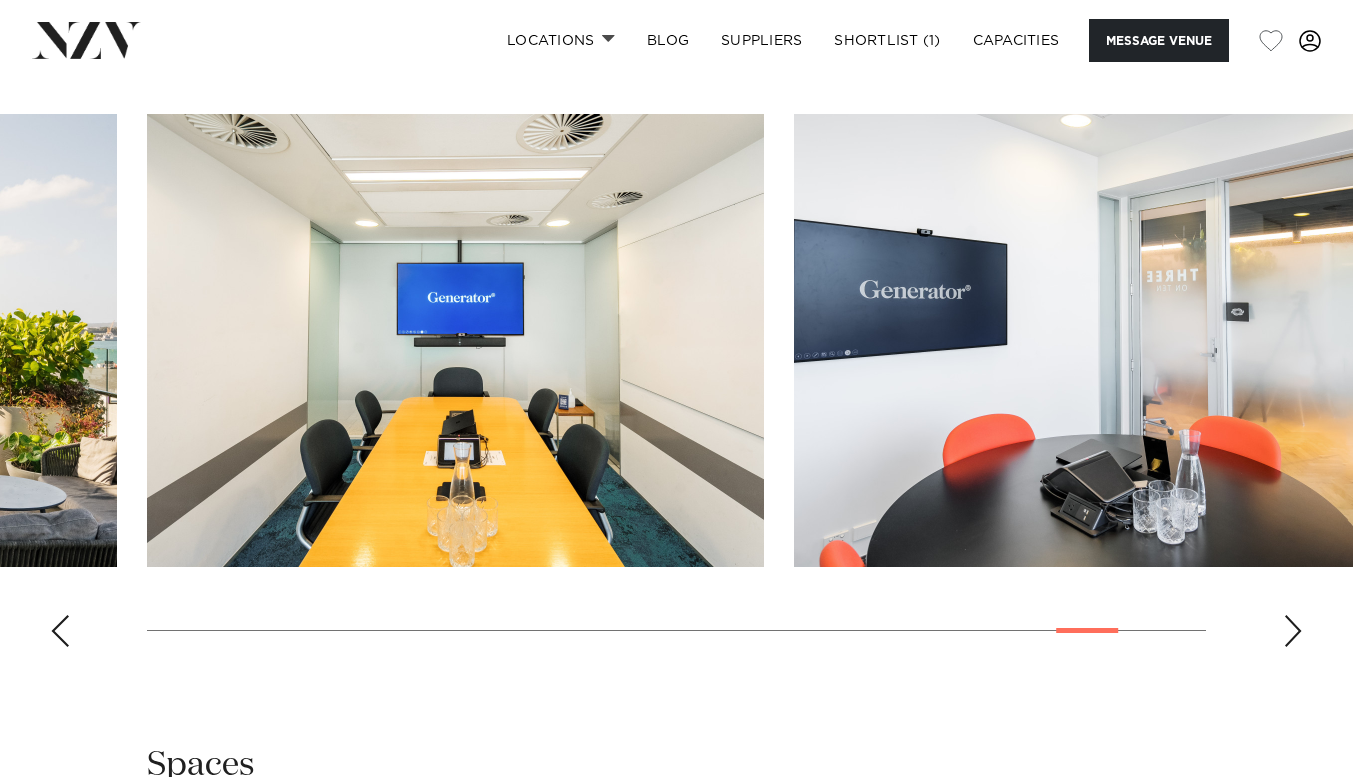 click at bounding box center [1293, 631] 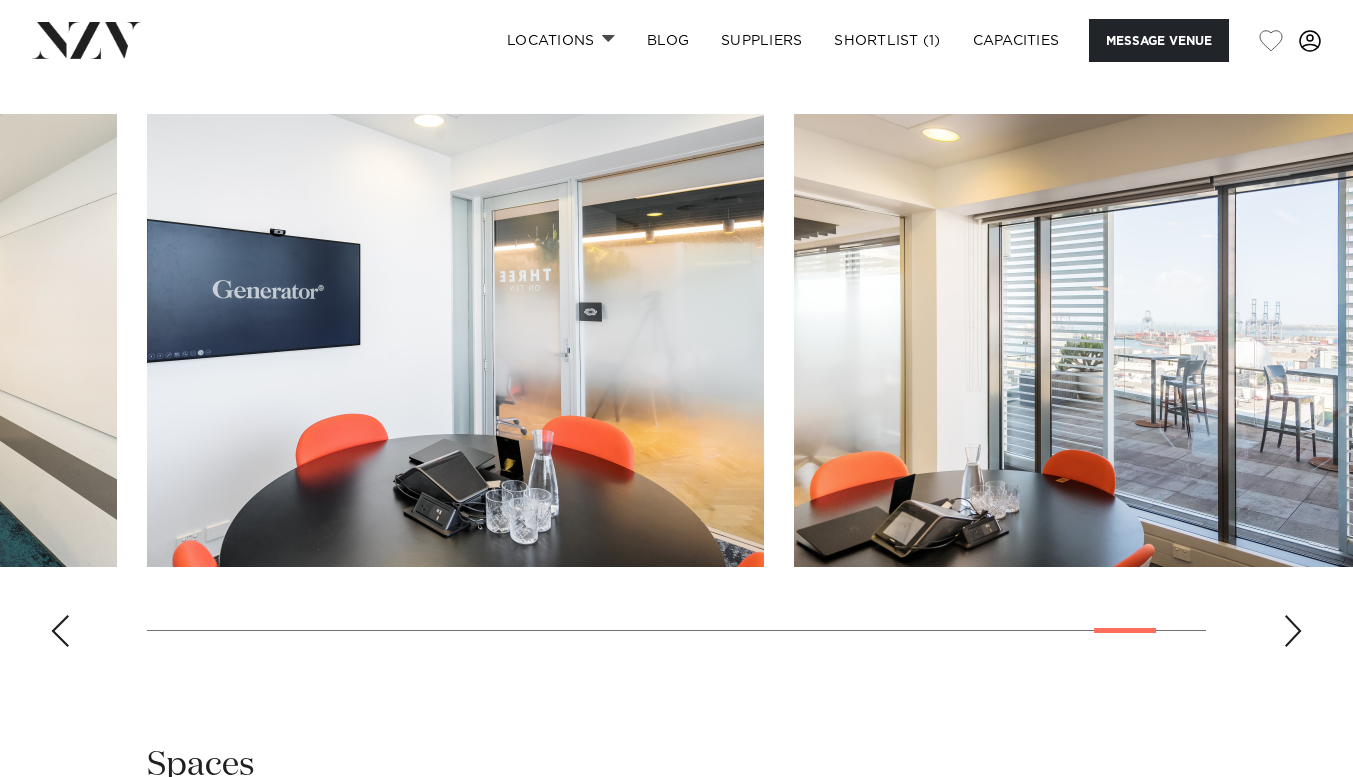 click at bounding box center [1293, 631] 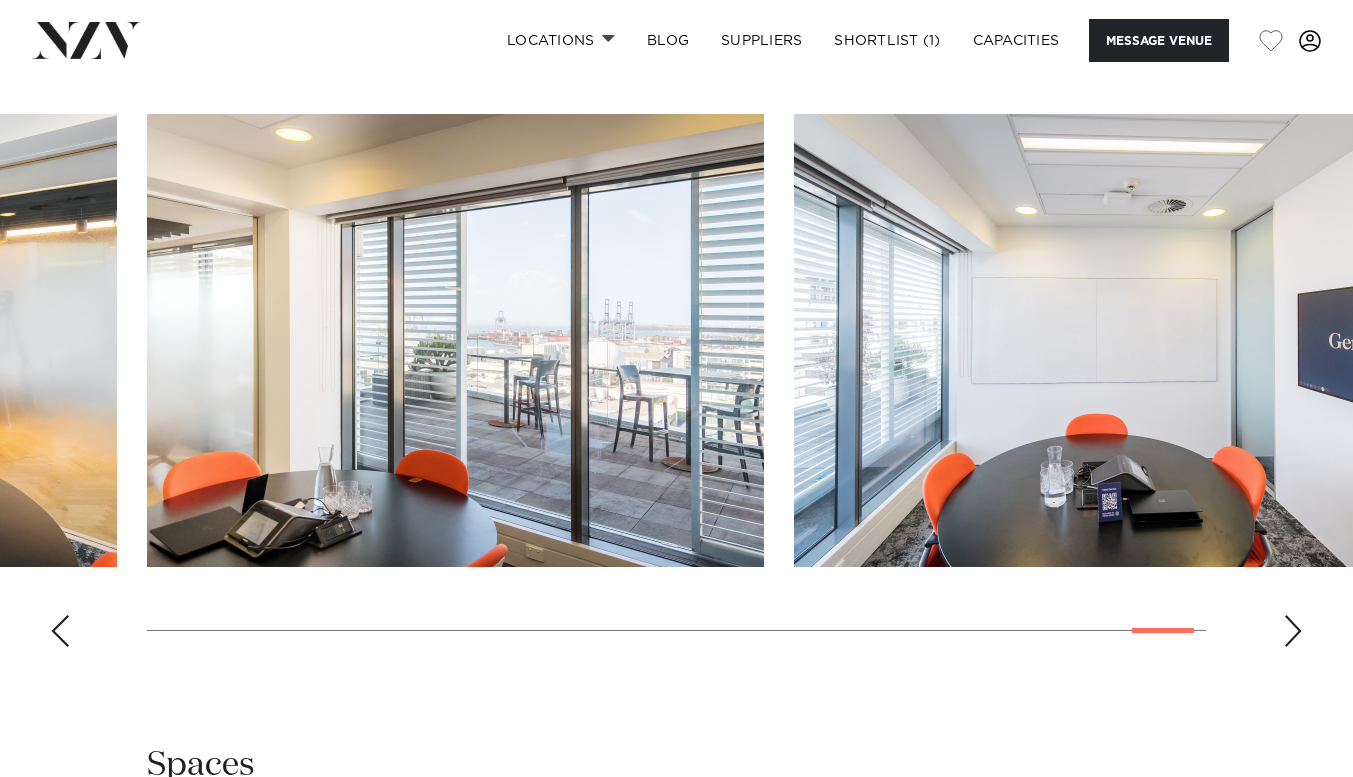 click at bounding box center [1293, 631] 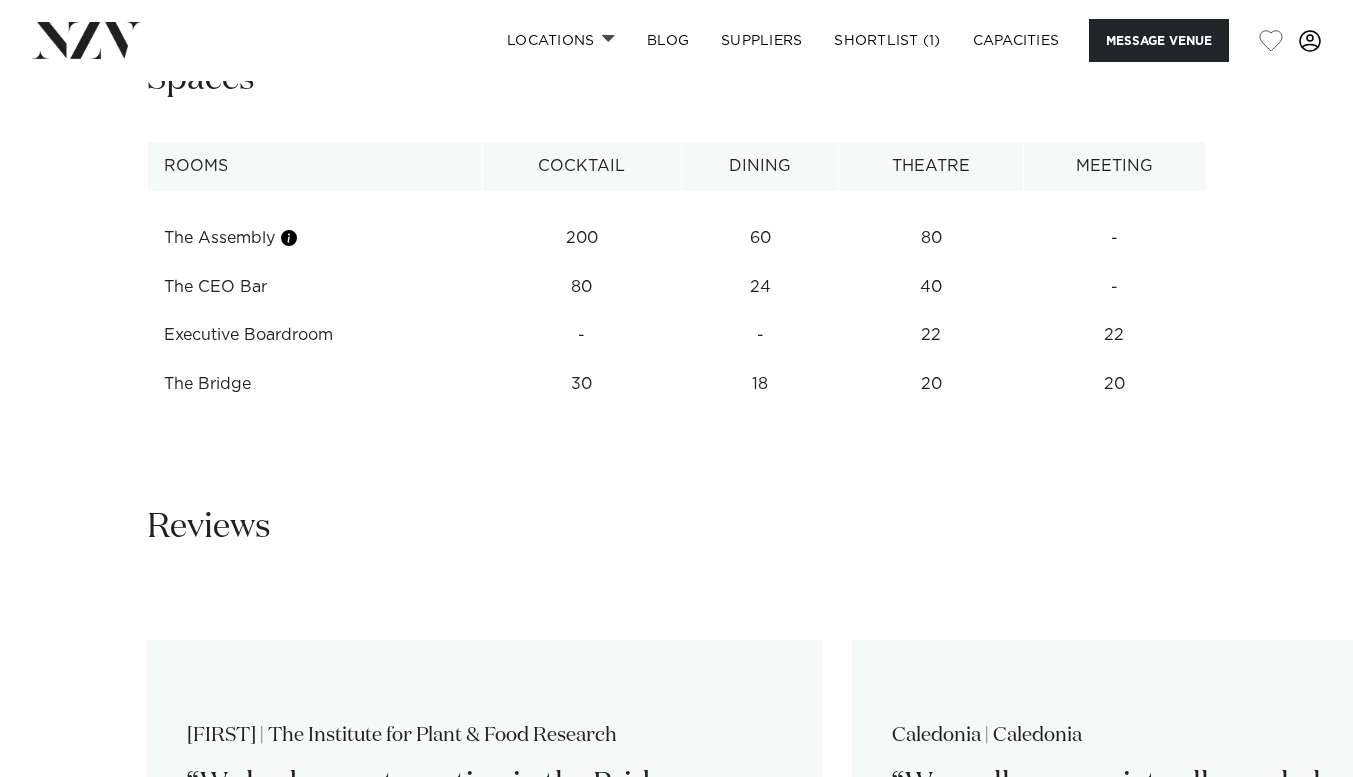 scroll, scrollTop: 2590, scrollLeft: 0, axis: vertical 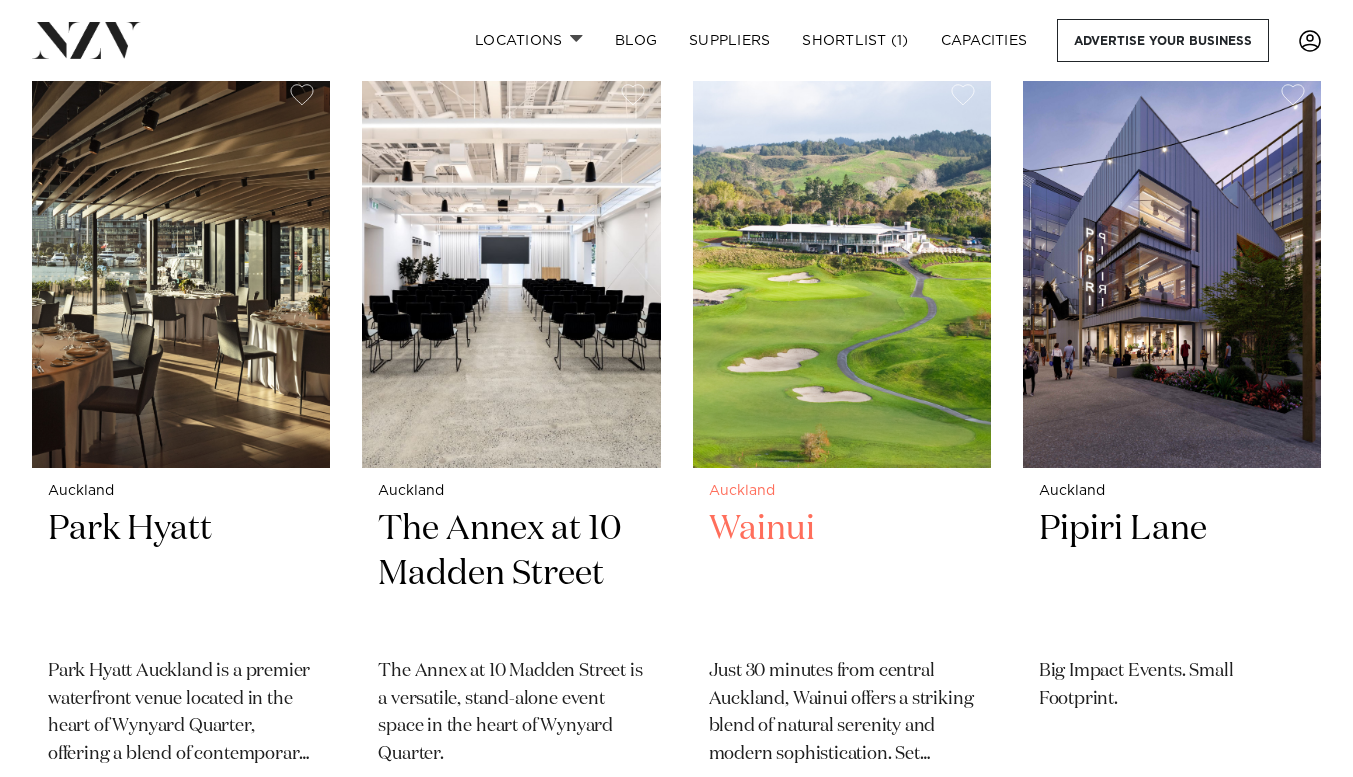 click at bounding box center (842, 268) 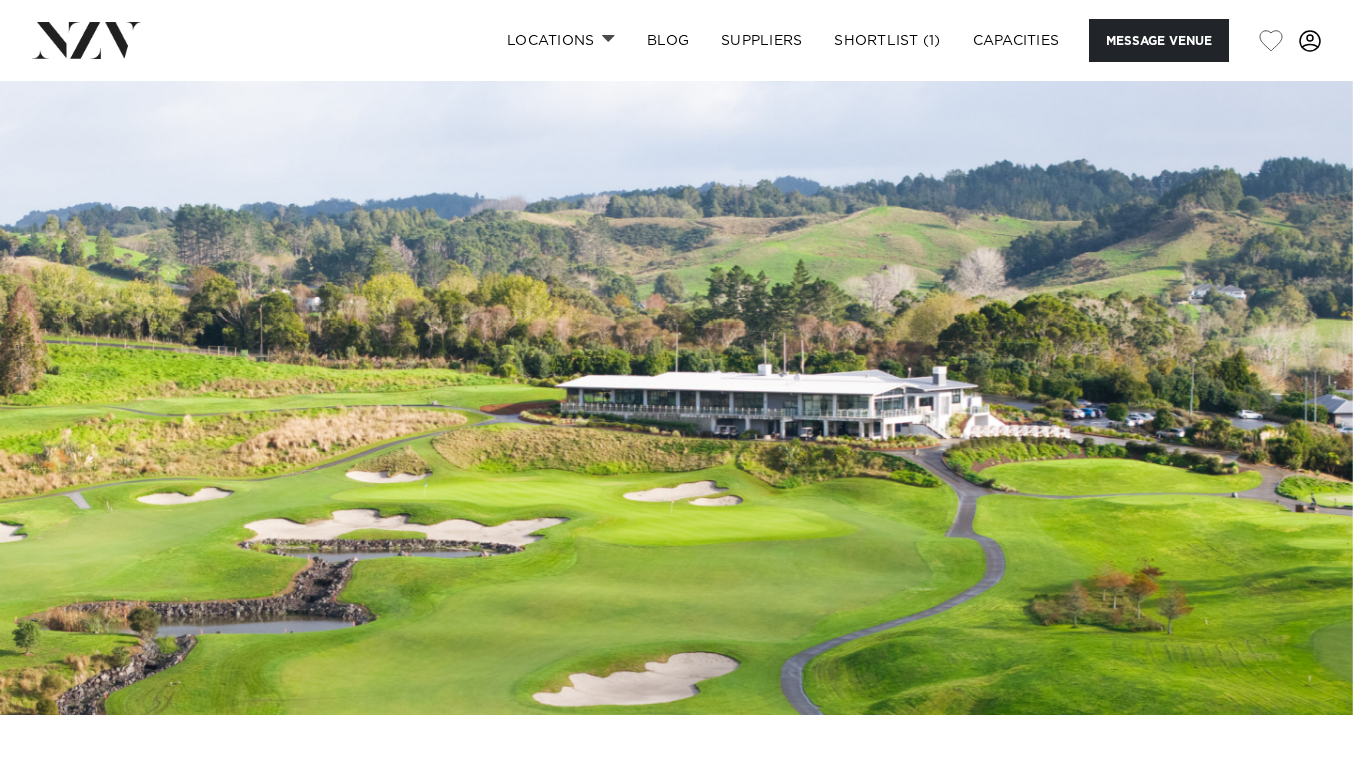 scroll, scrollTop: 0, scrollLeft: 0, axis: both 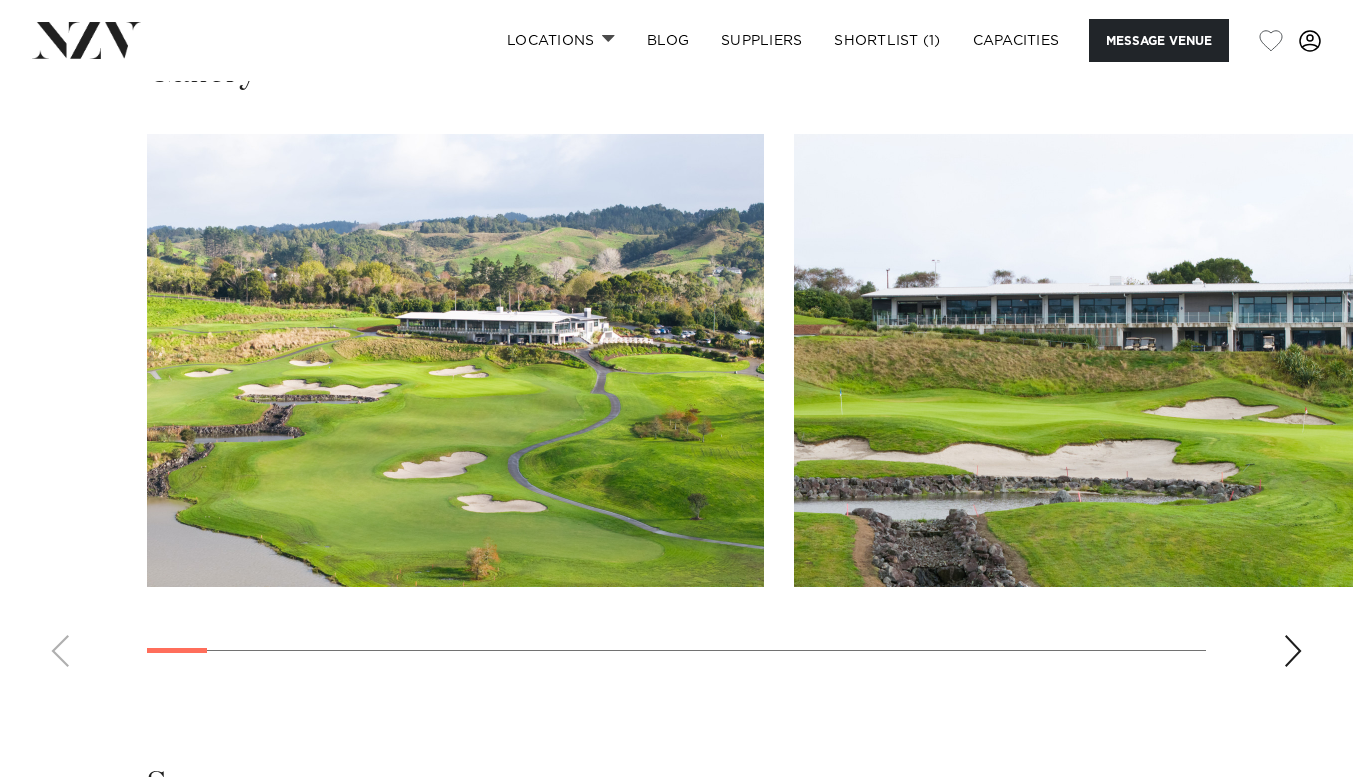 click at bounding box center (1293, 651) 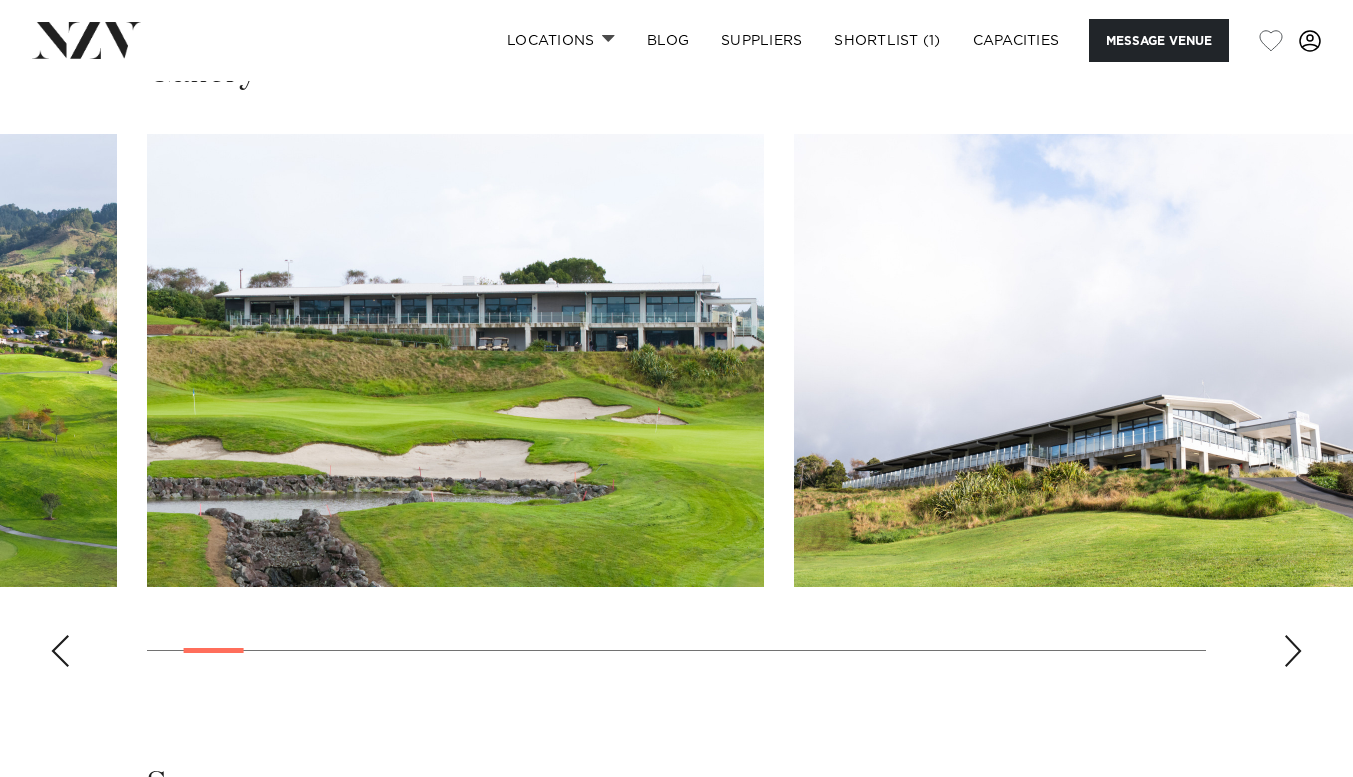 click at bounding box center [1293, 651] 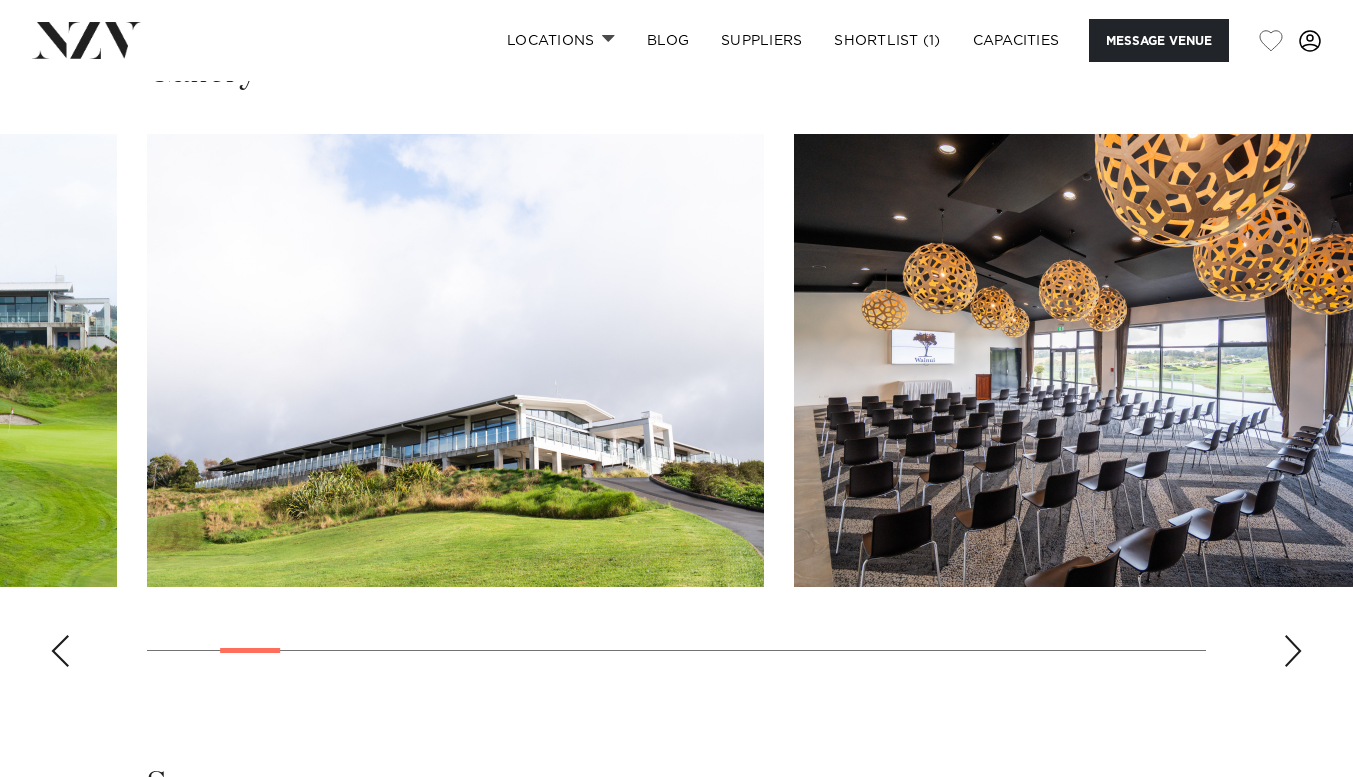 click at bounding box center [1293, 651] 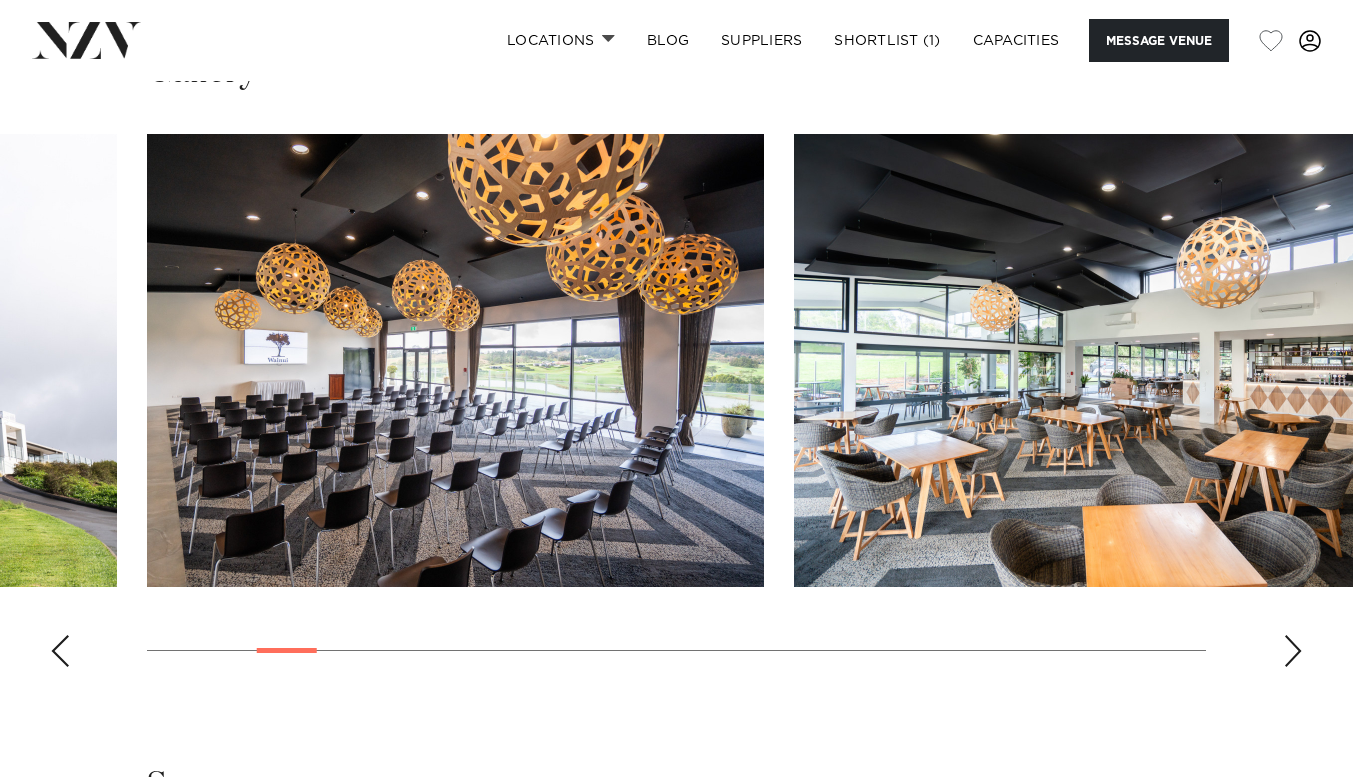 click at bounding box center (1293, 651) 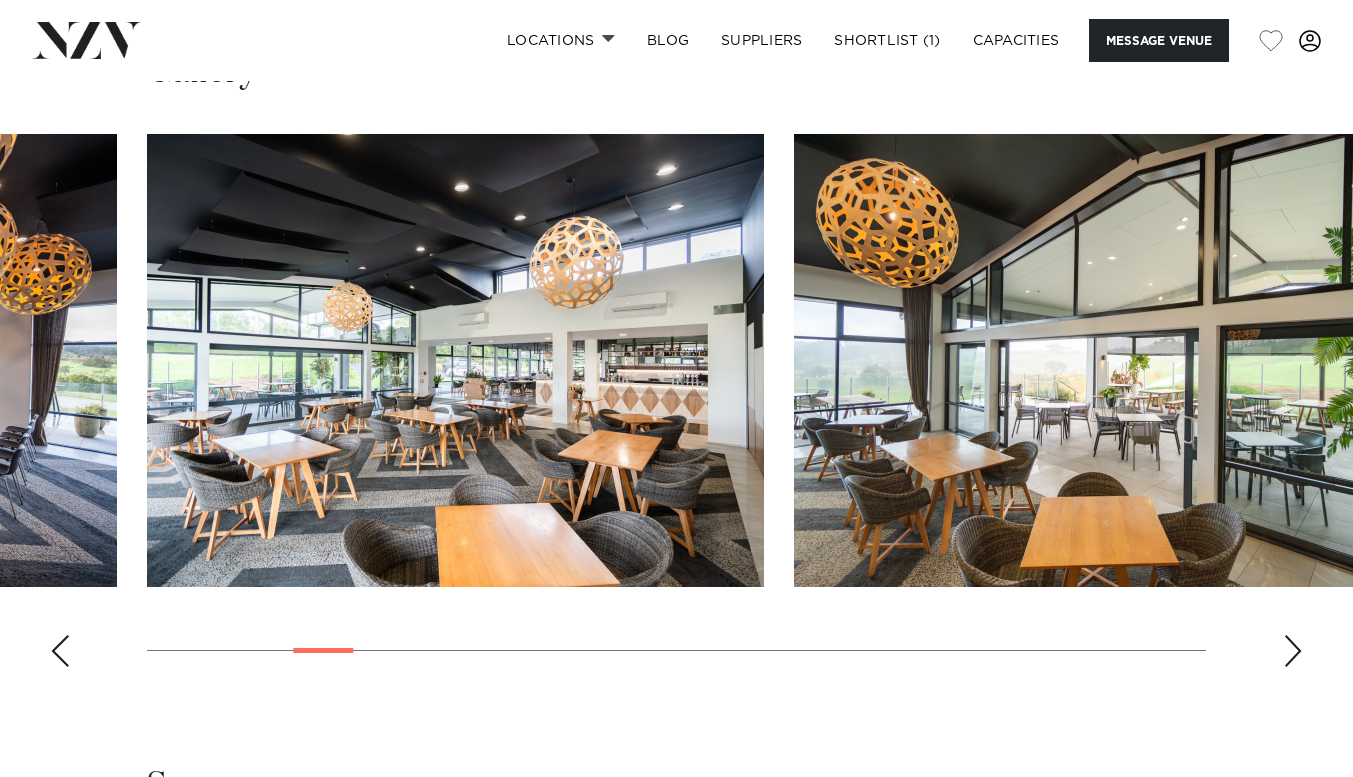 click at bounding box center (1293, 651) 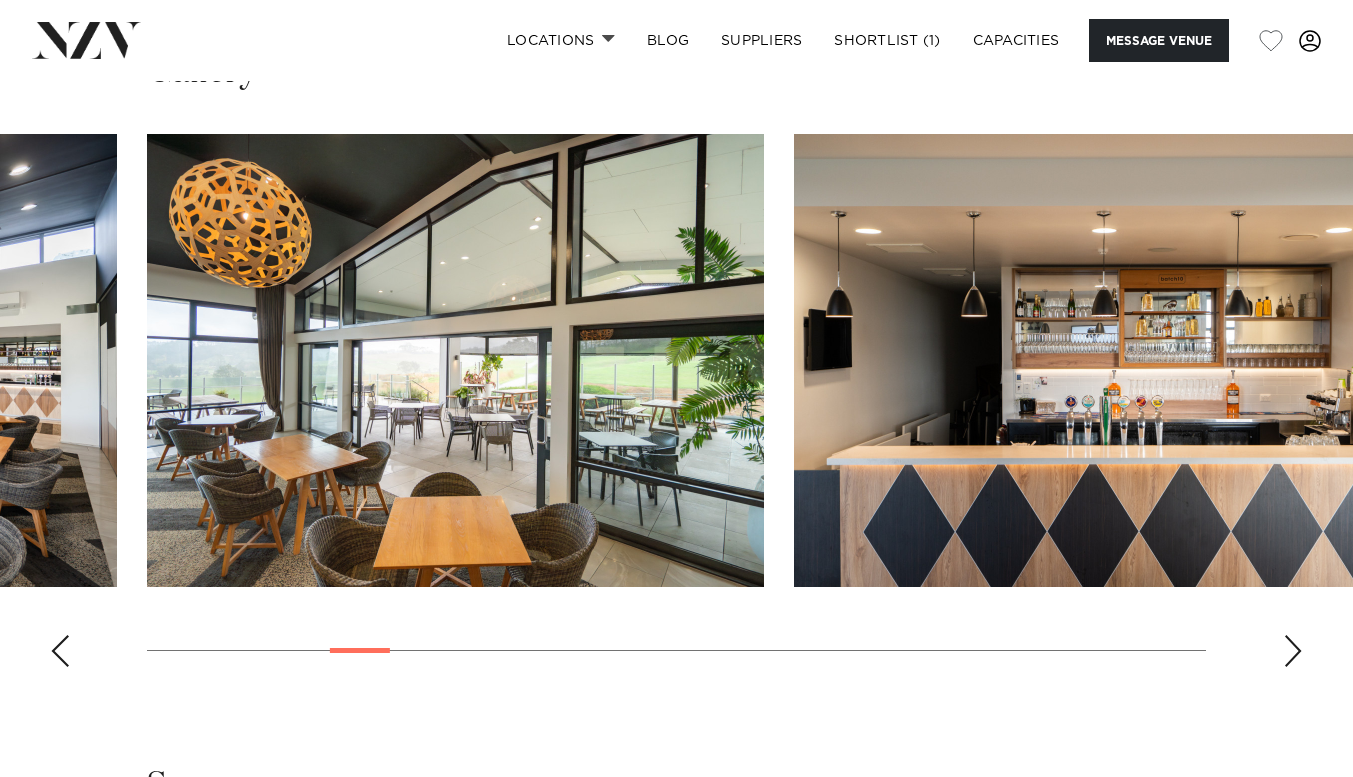 click at bounding box center (1293, 651) 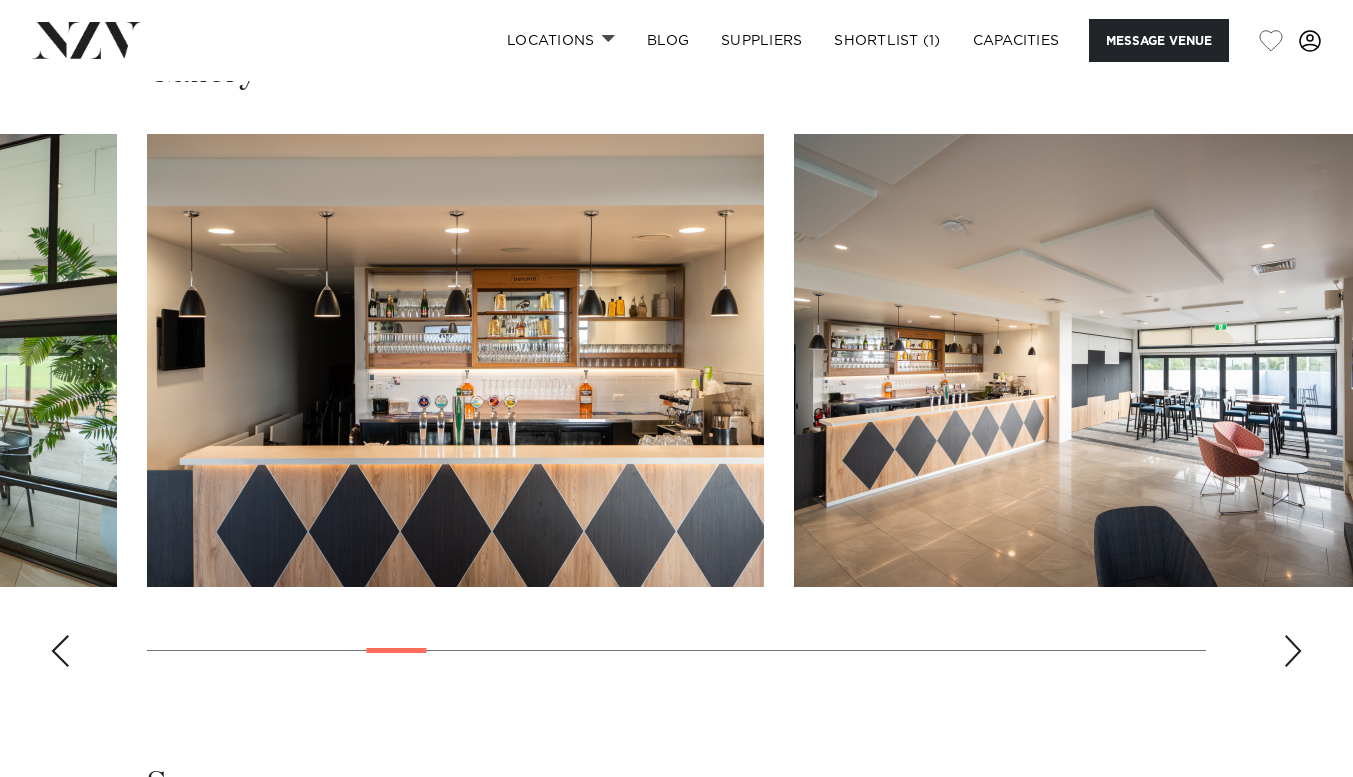 click at bounding box center (1293, 651) 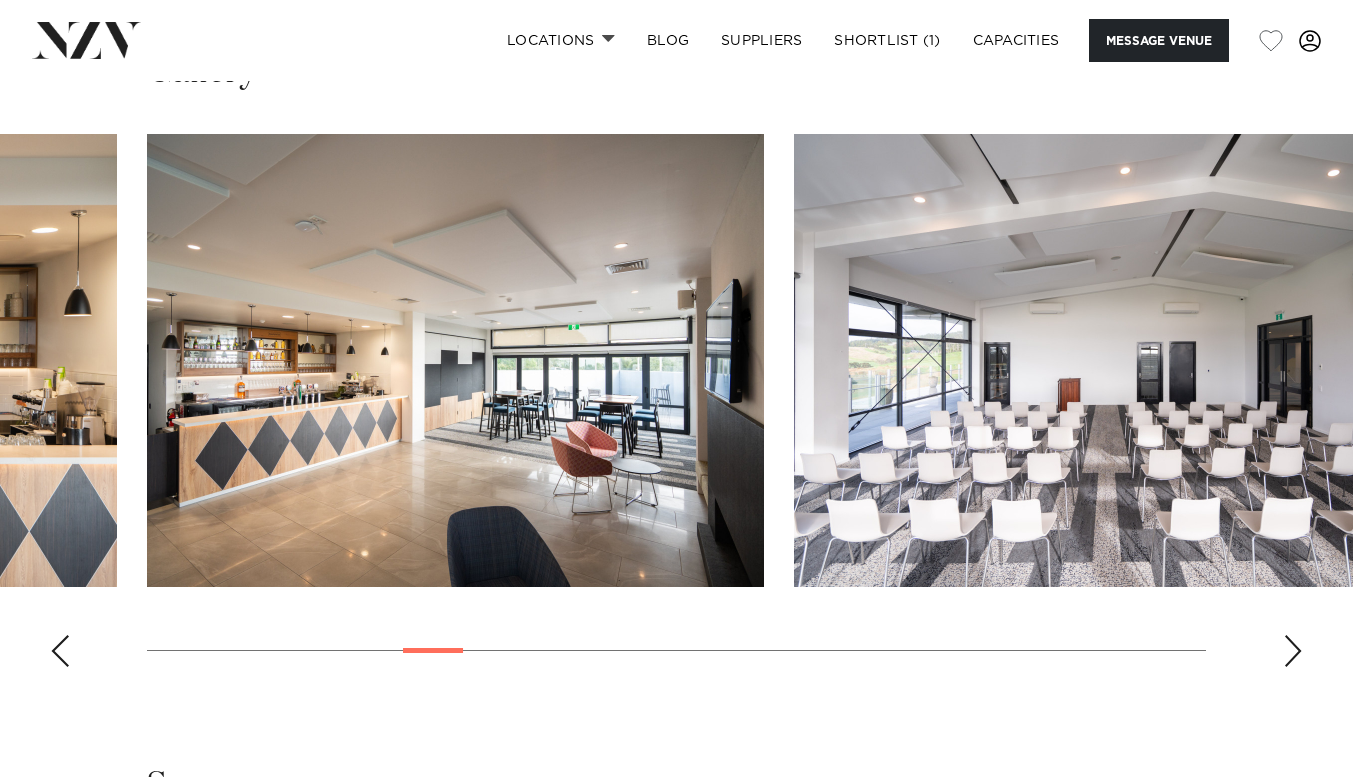 click at bounding box center [1293, 651] 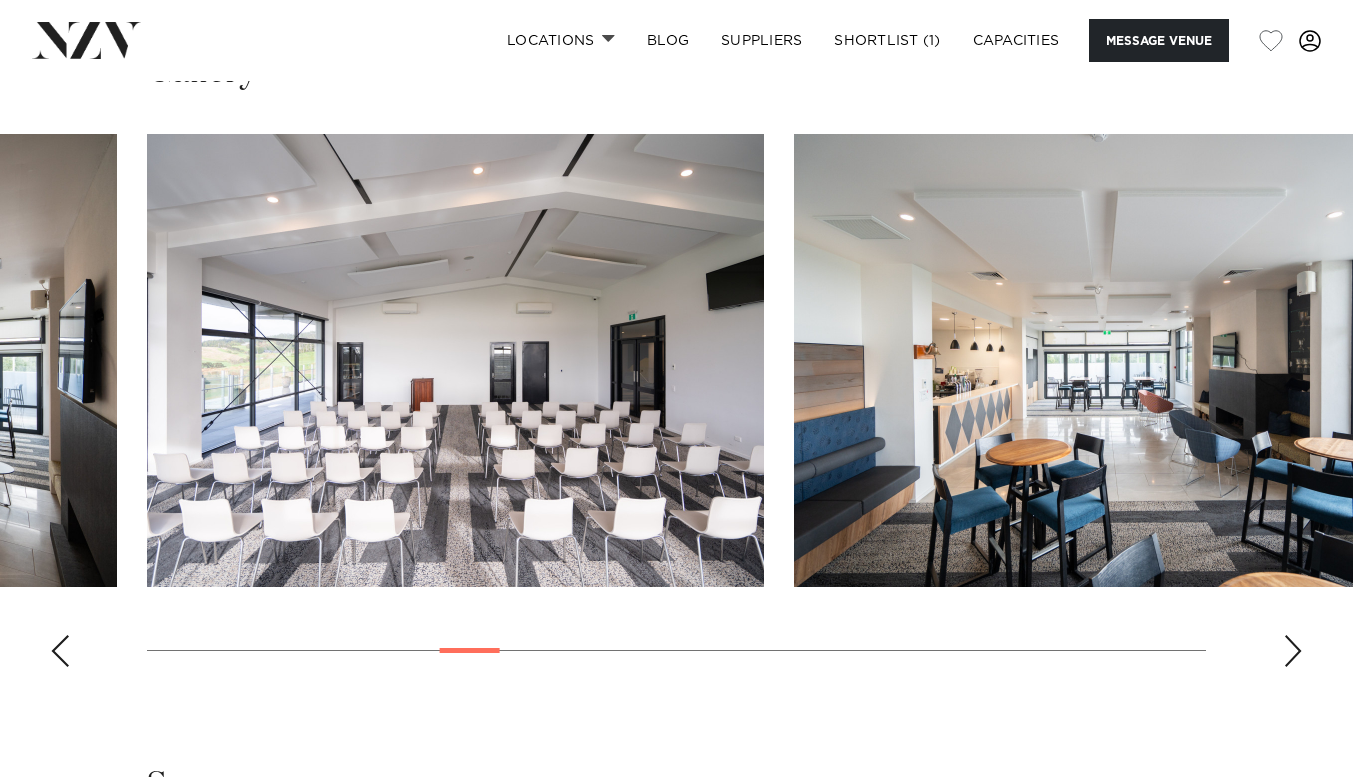 click at bounding box center [1293, 651] 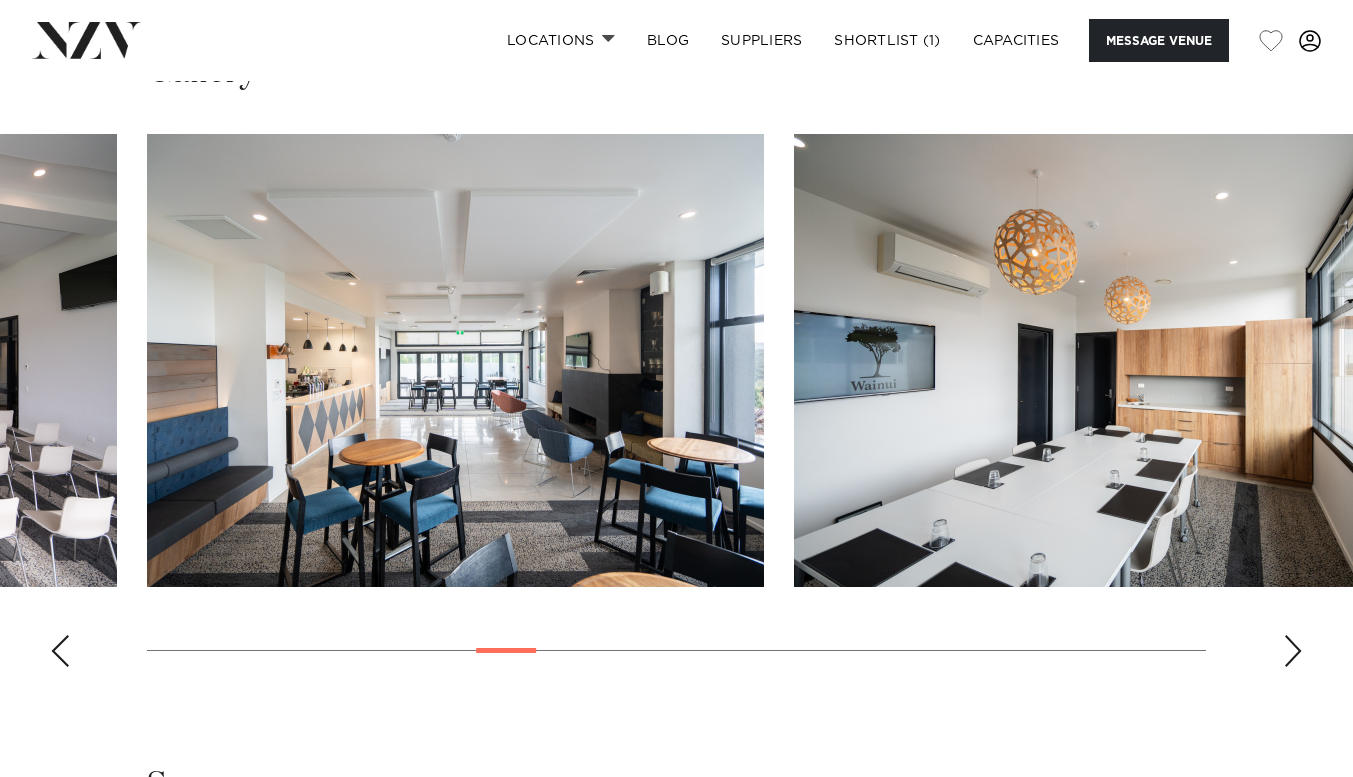 click at bounding box center [1293, 651] 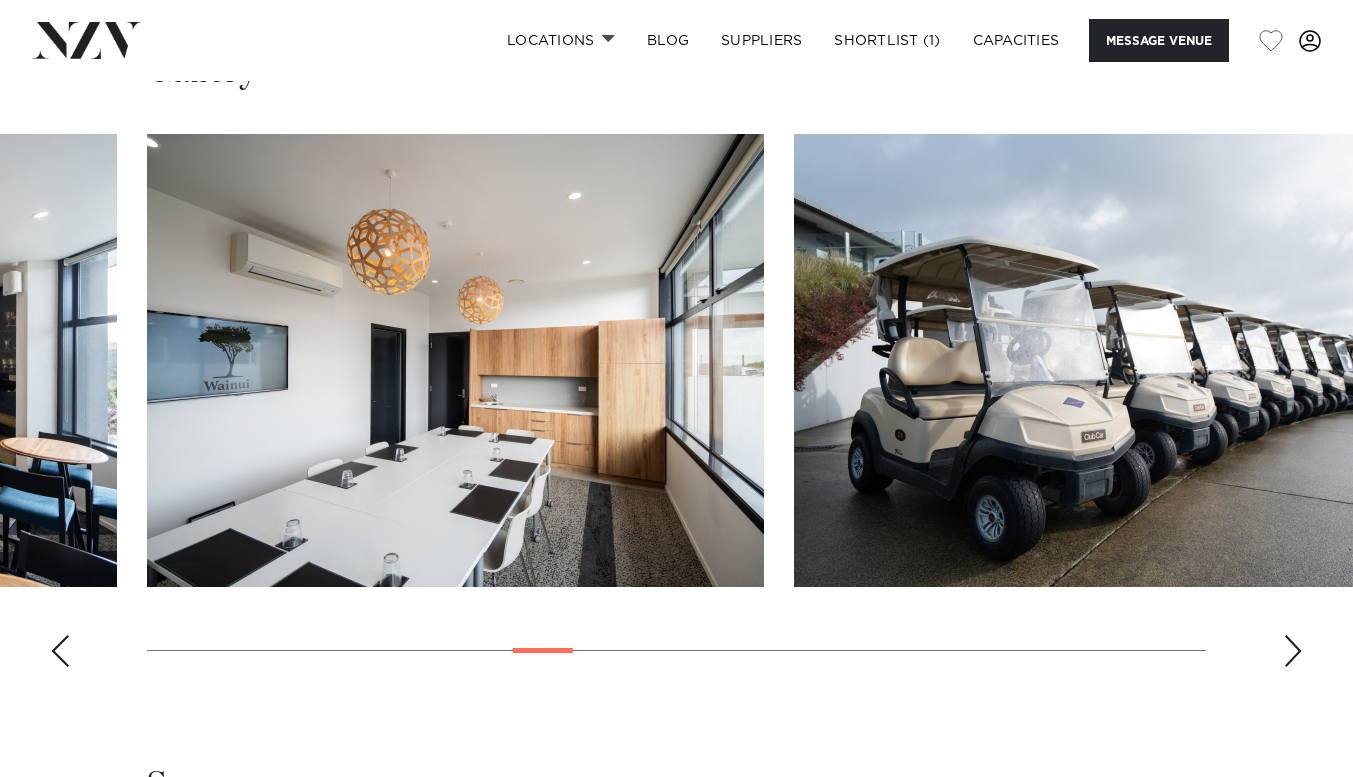 click at bounding box center [1293, 651] 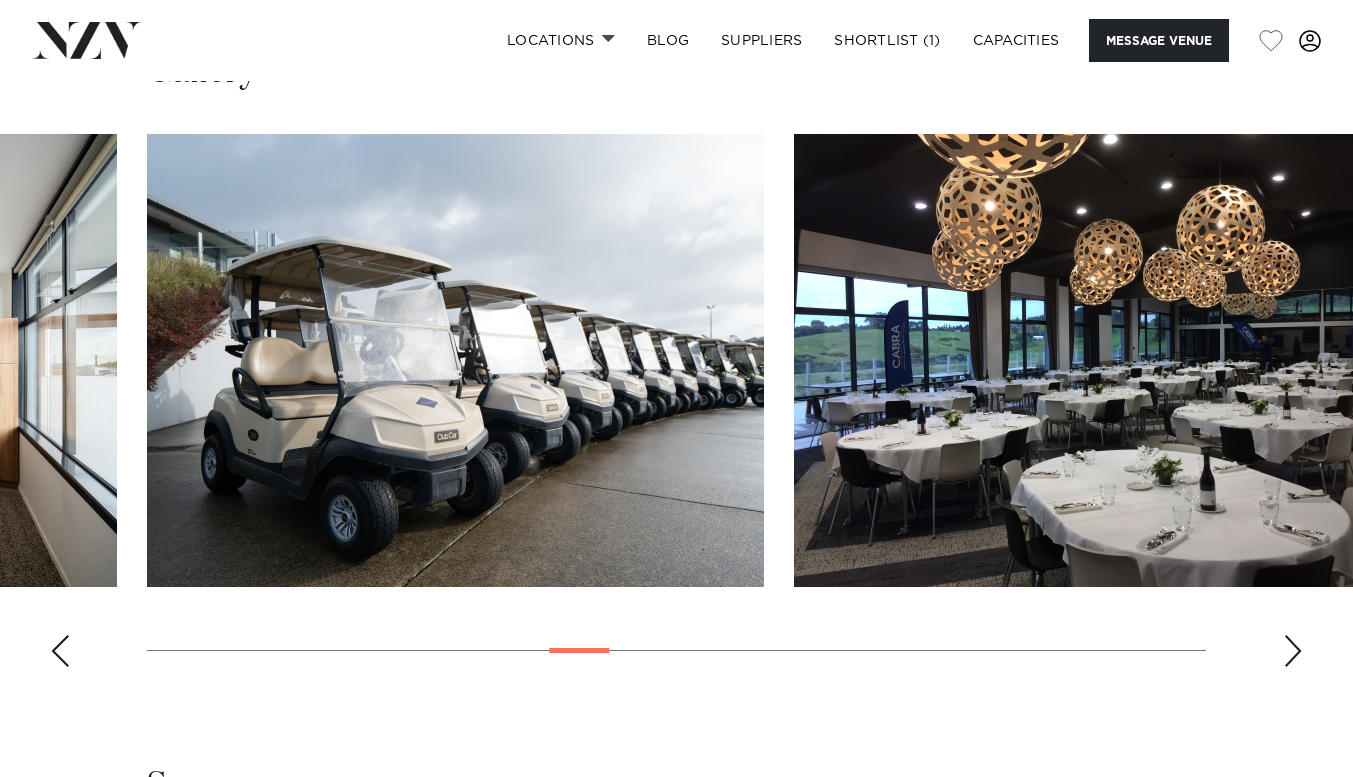 click at bounding box center (1293, 651) 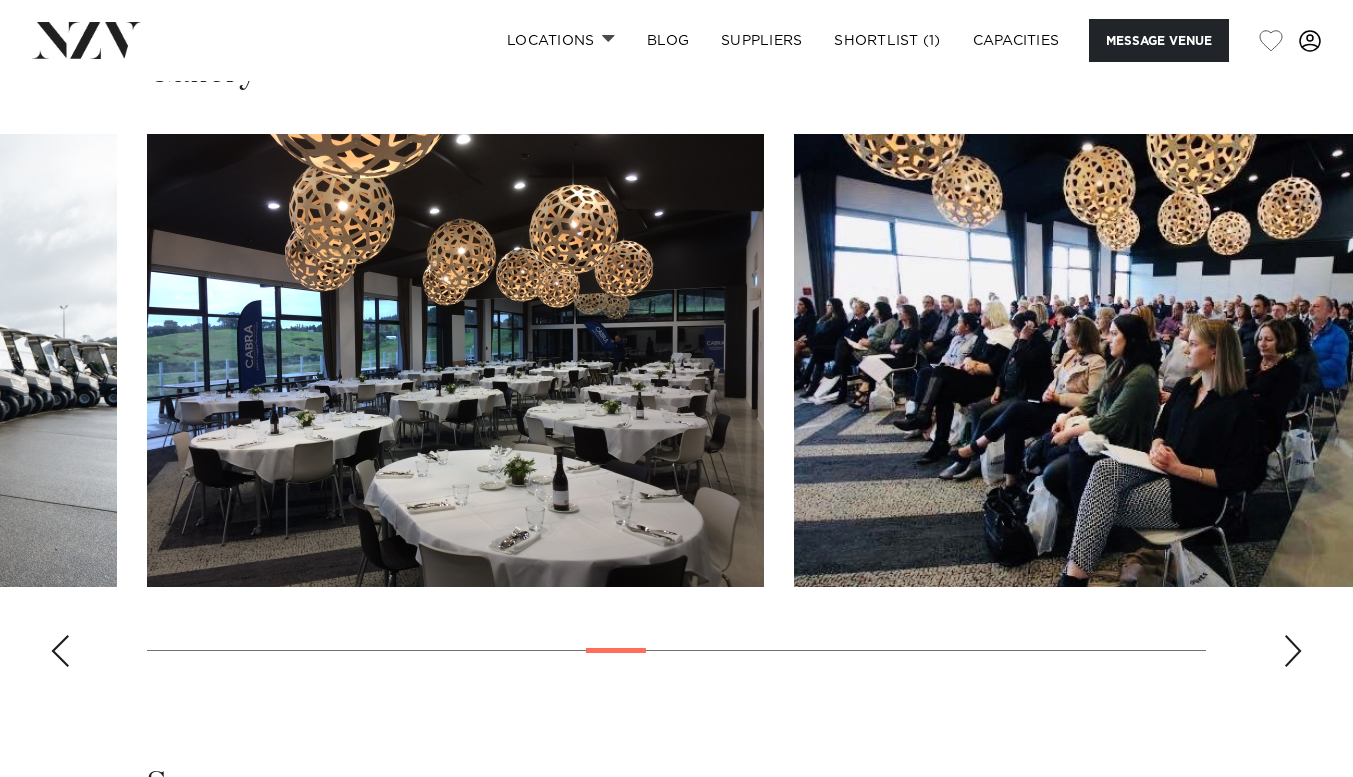 click at bounding box center [1293, 651] 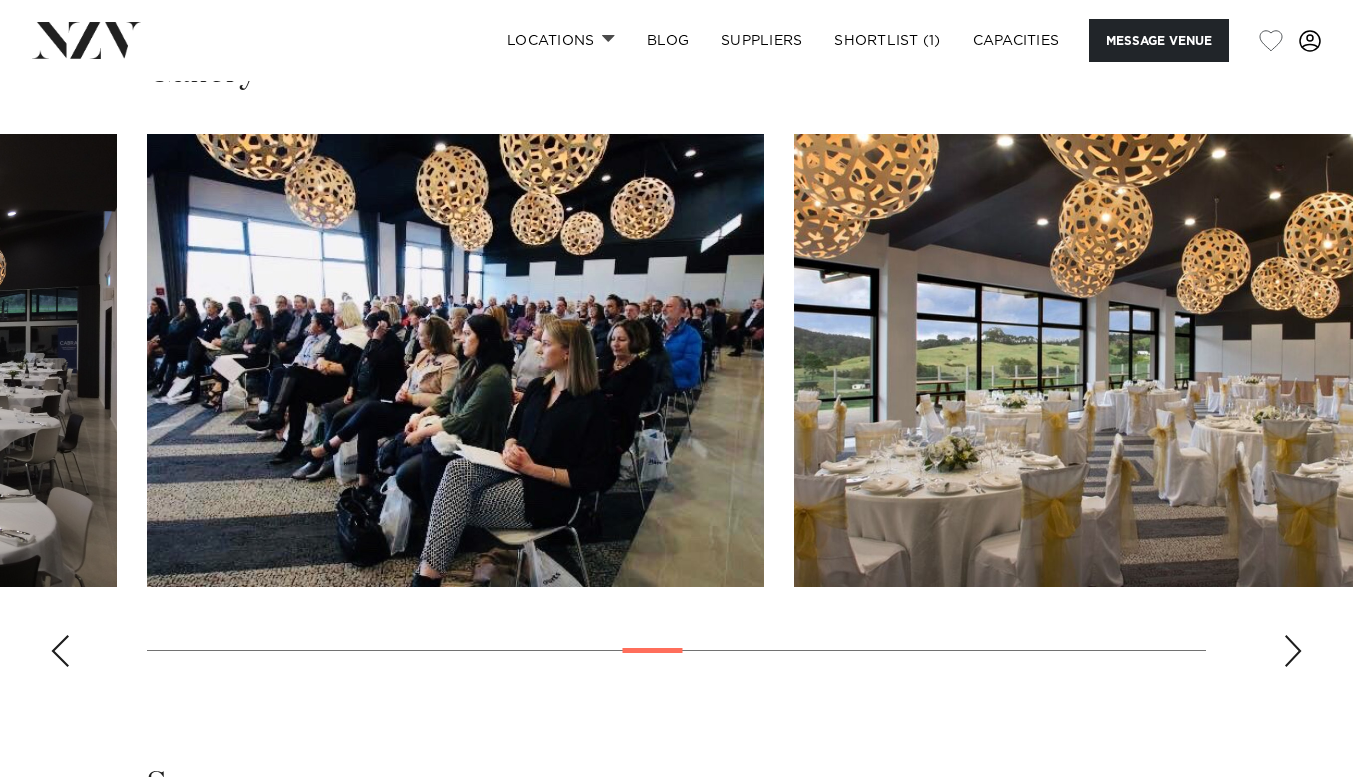 click at bounding box center [1293, 651] 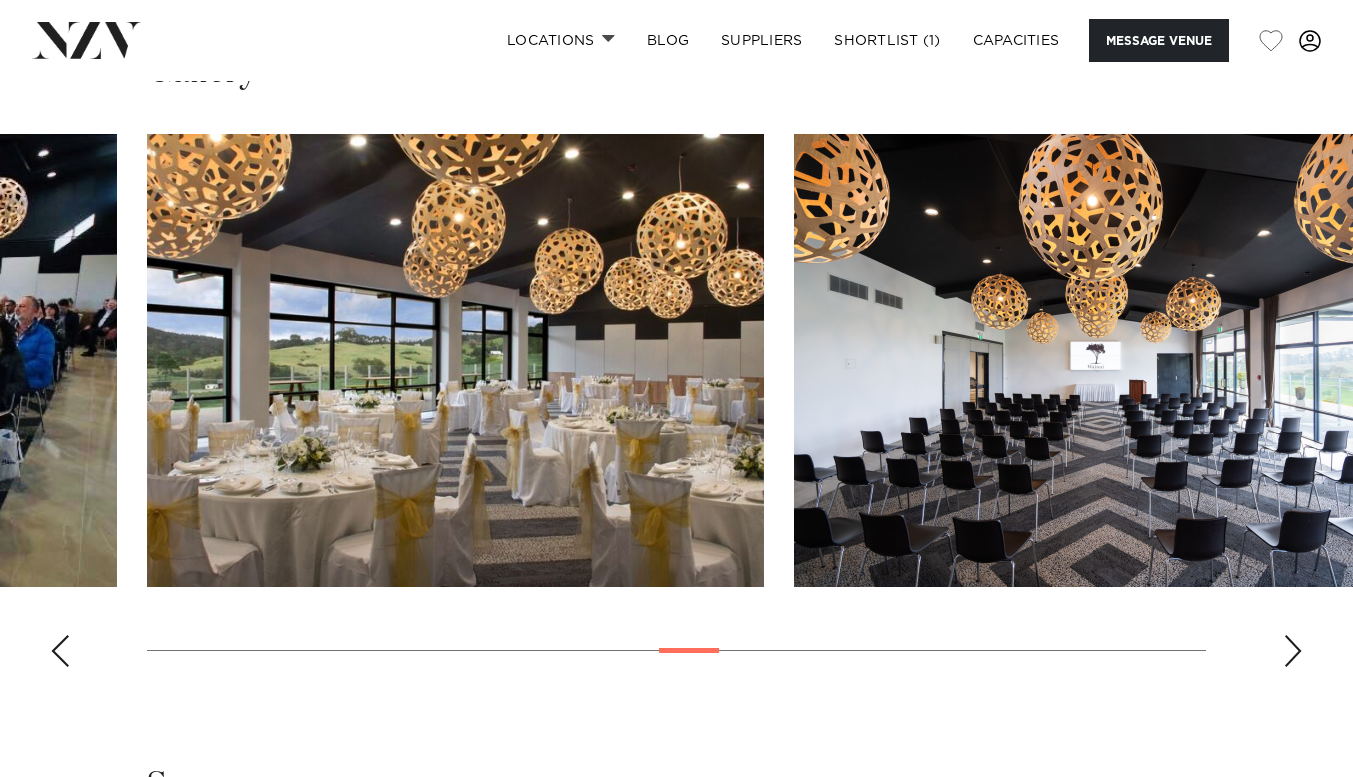 click at bounding box center (1293, 651) 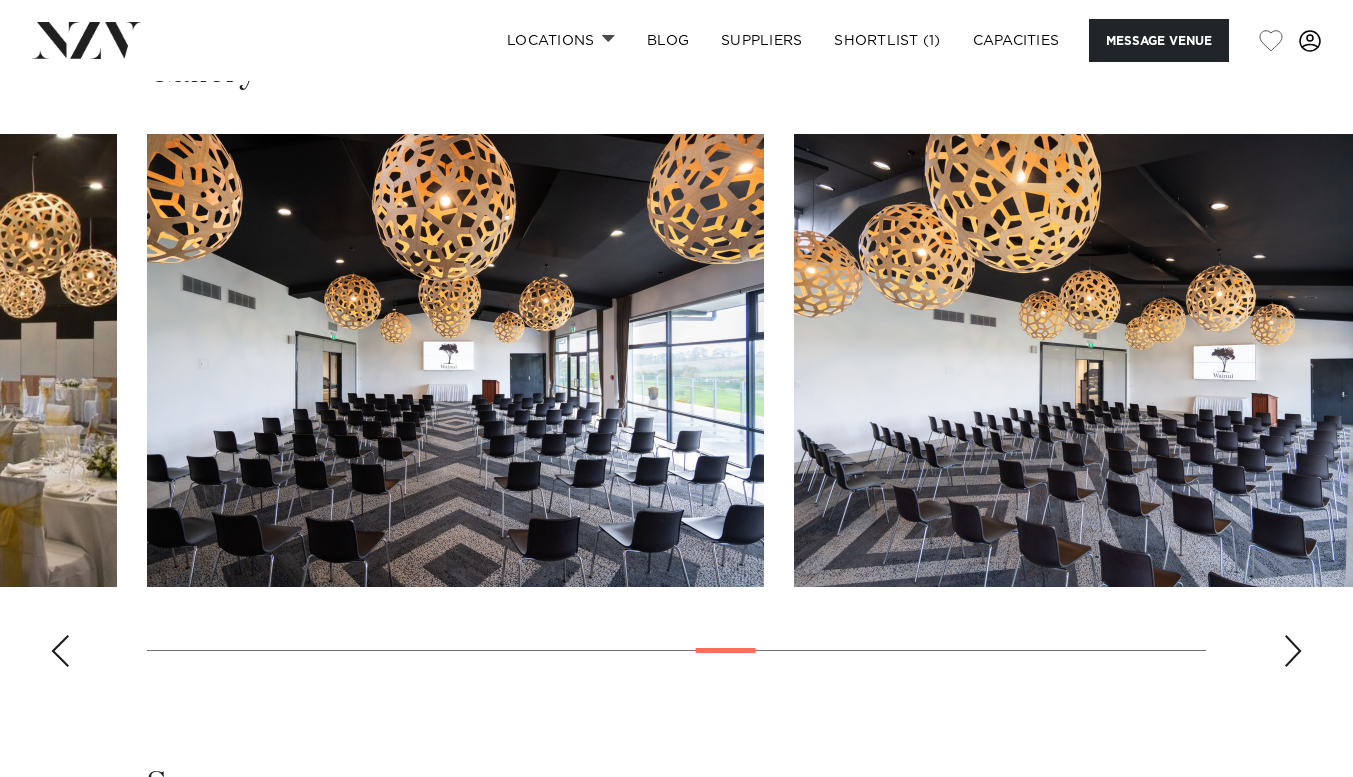 click at bounding box center [1293, 651] 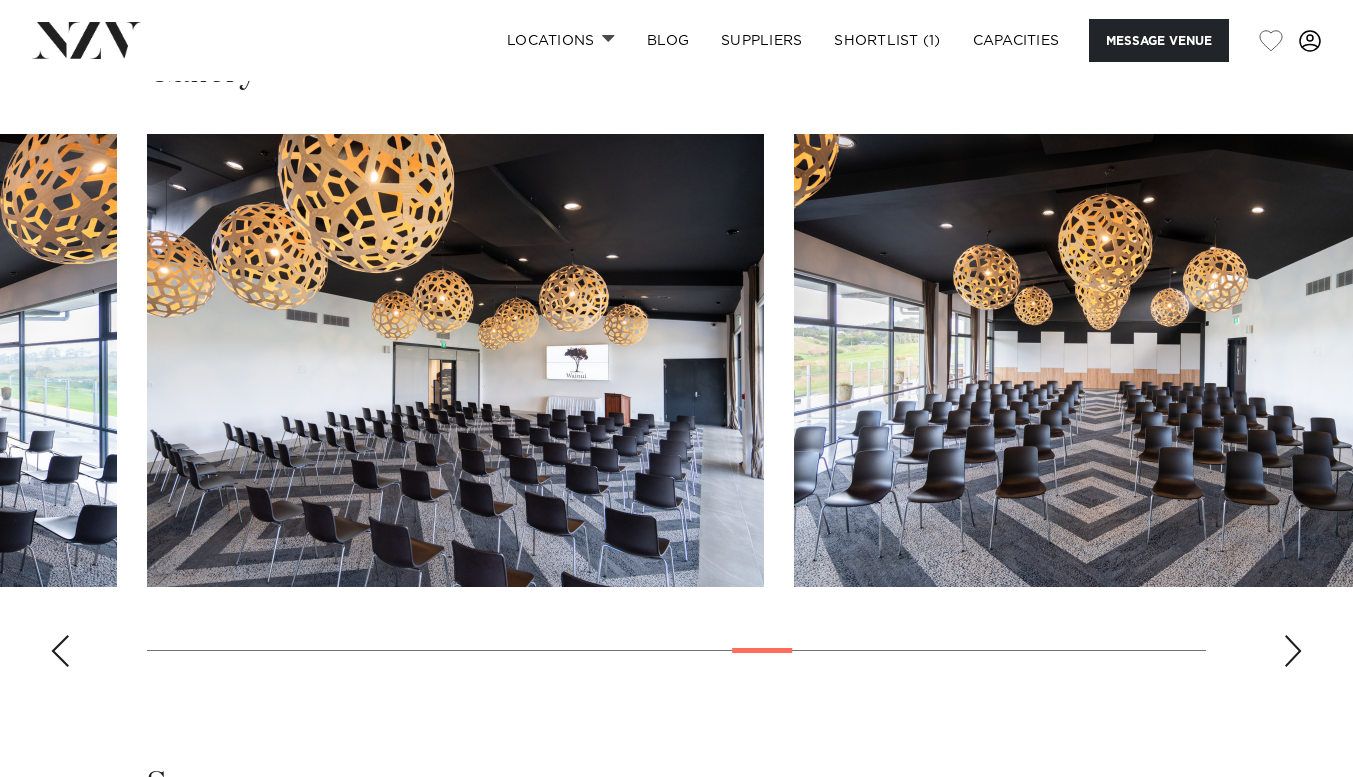 click at bounding box center (1293, 651) 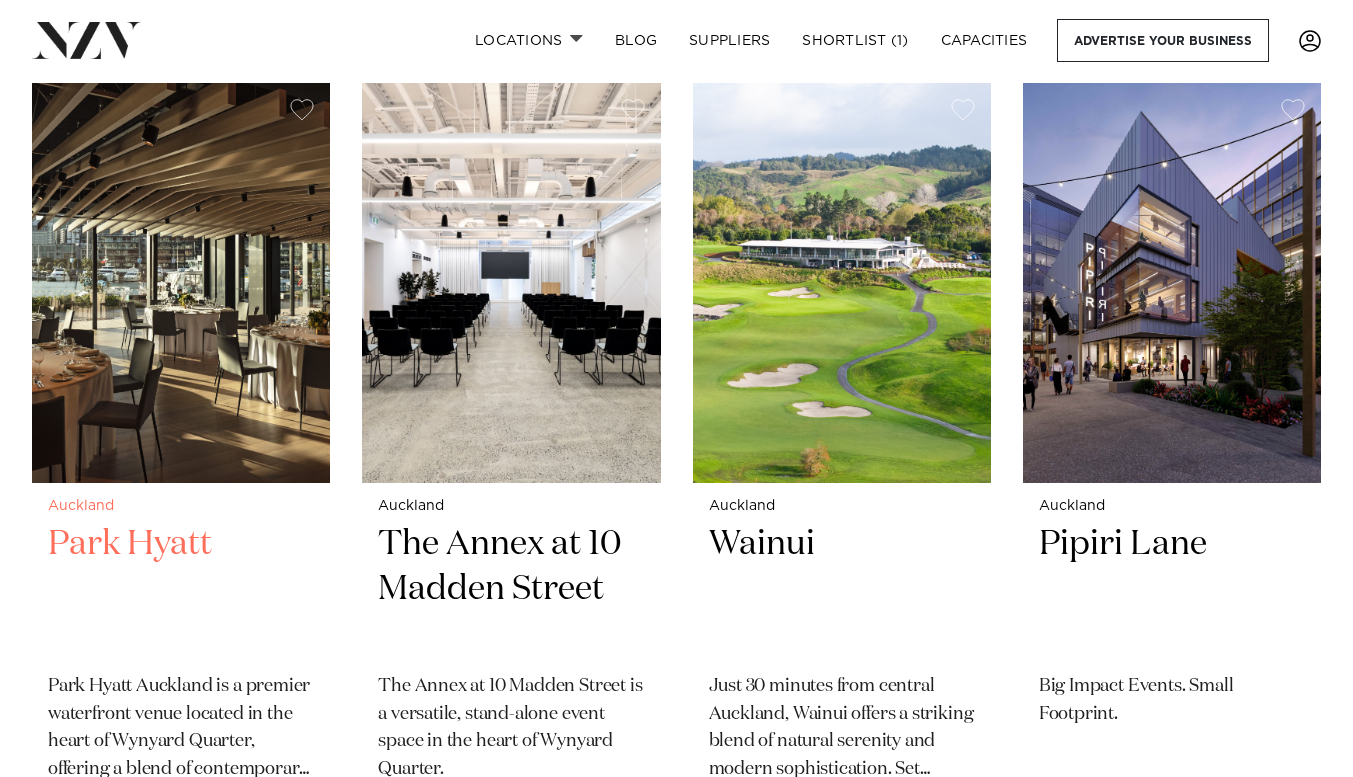 scroll, scrollTop: 4954, scrollLeft: 0, axis: vertical 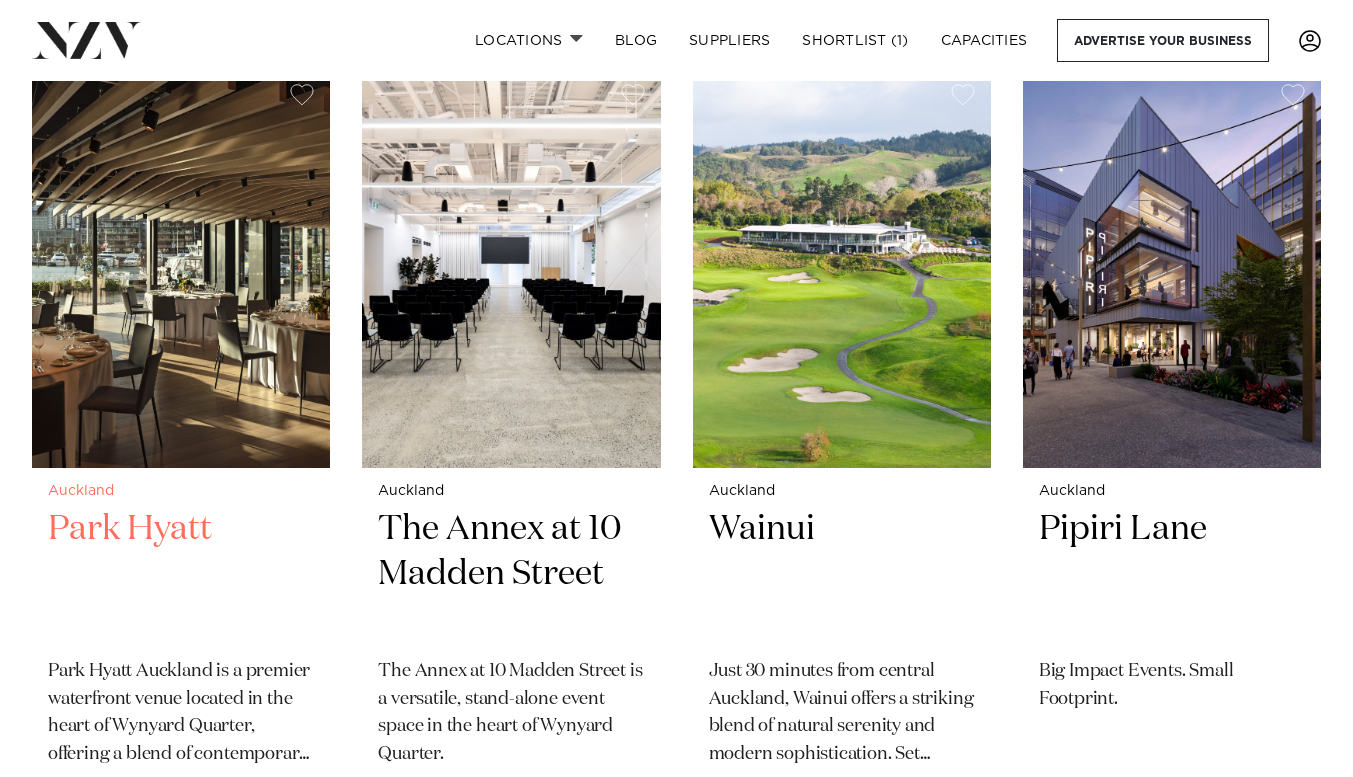 click at bounding box center (181, 268) 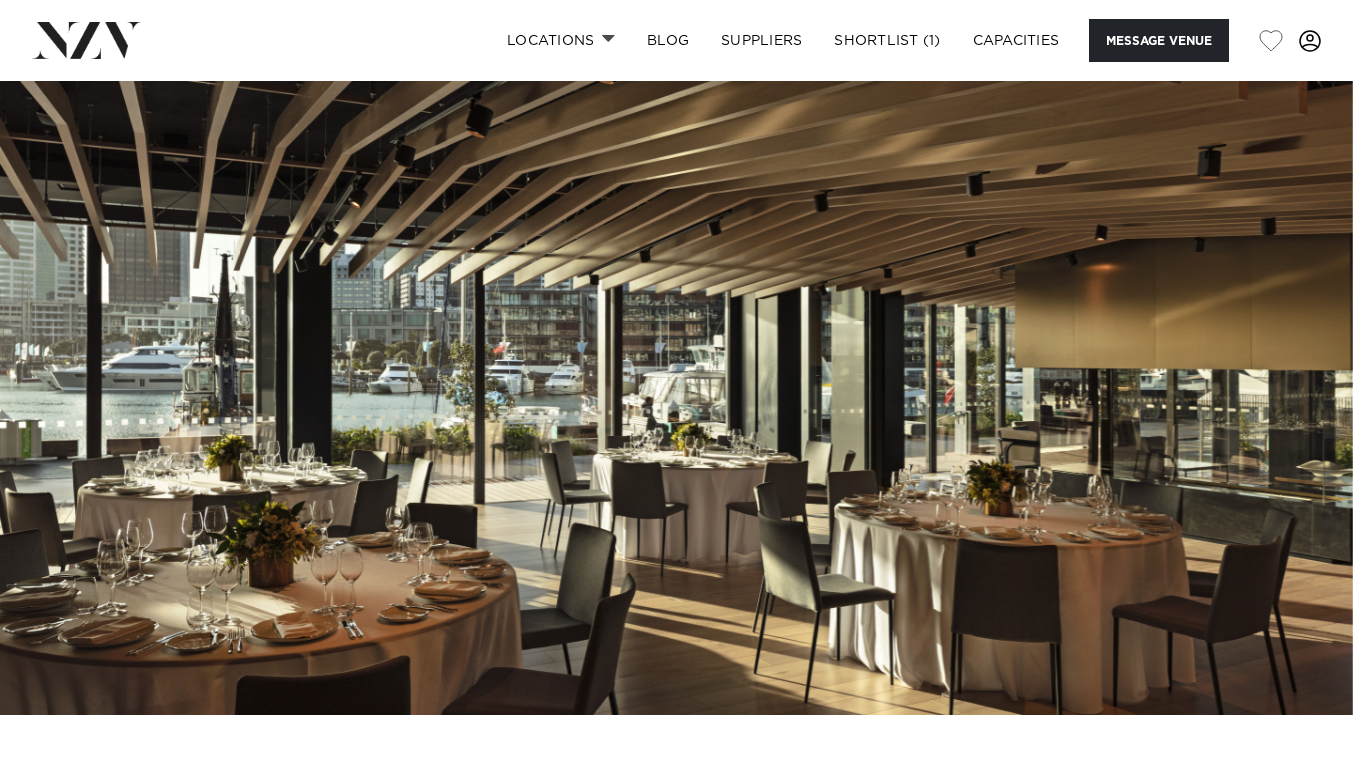 scroll, scrollTop: 0, scrollLeft: 0, axis: both 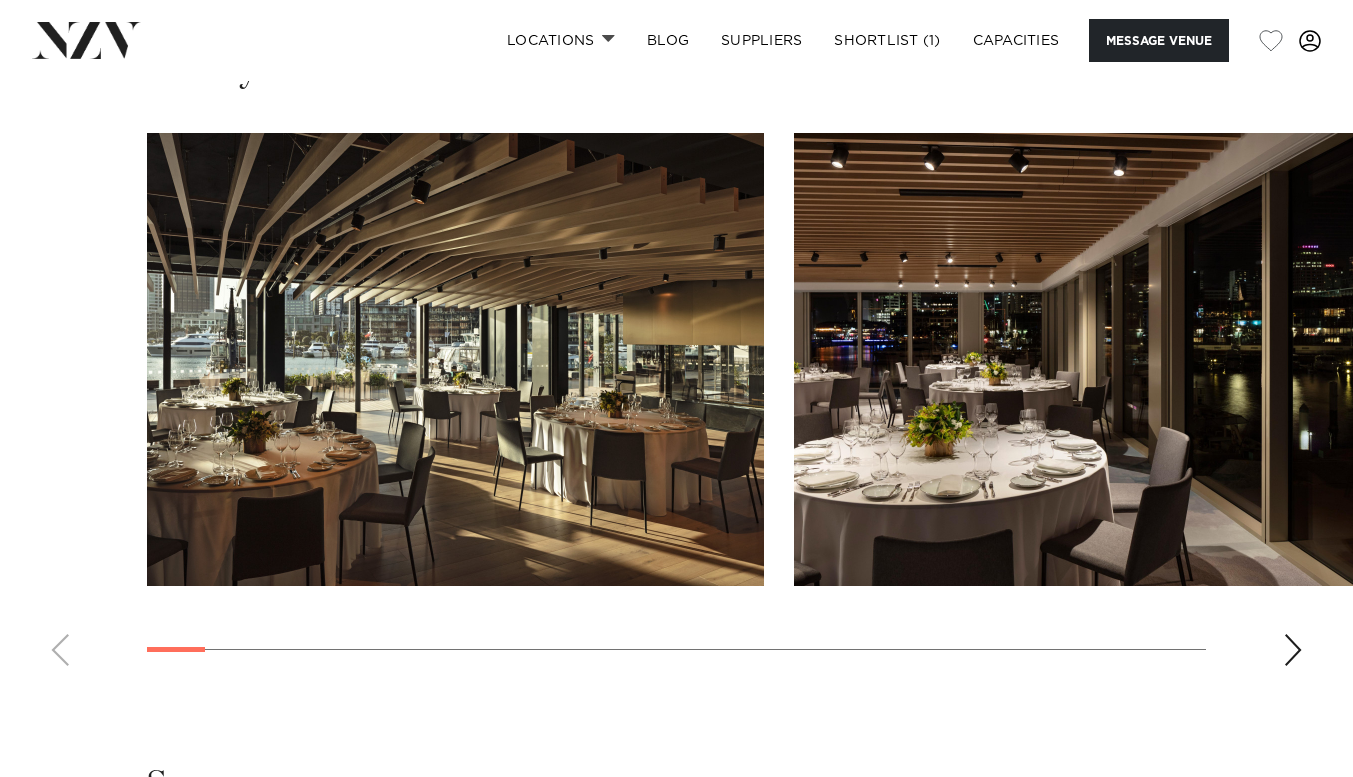 click at bounding box center (1293, 650) 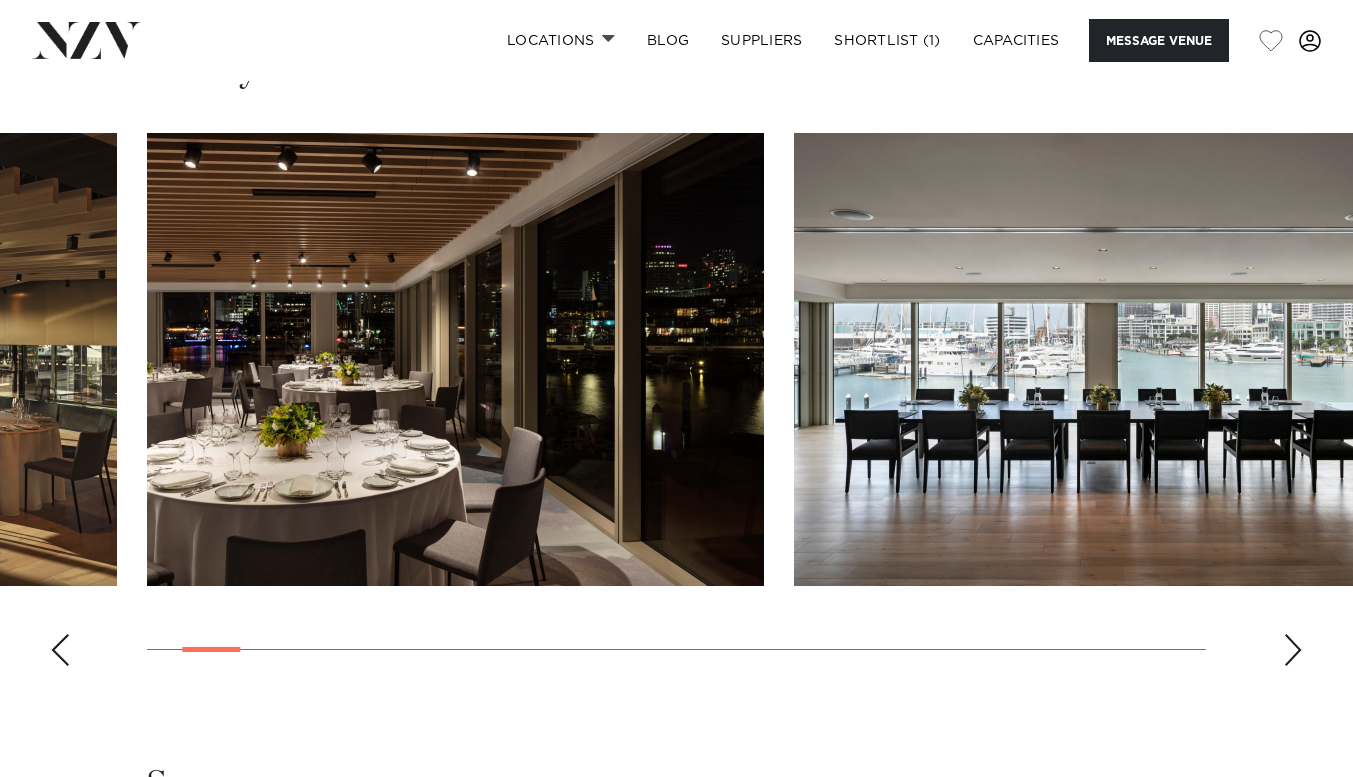 click at bounding box center (1293, 650) 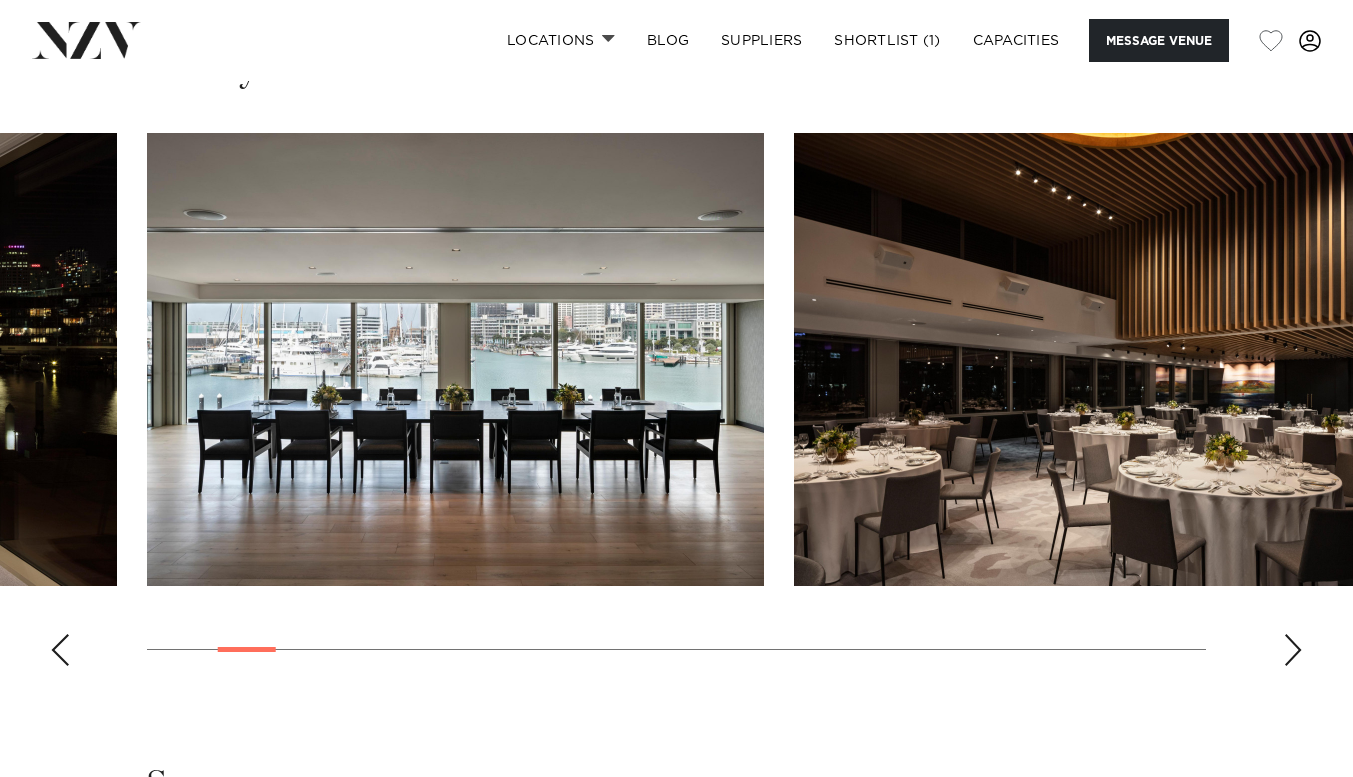 click at bounding box center [1293, 650] 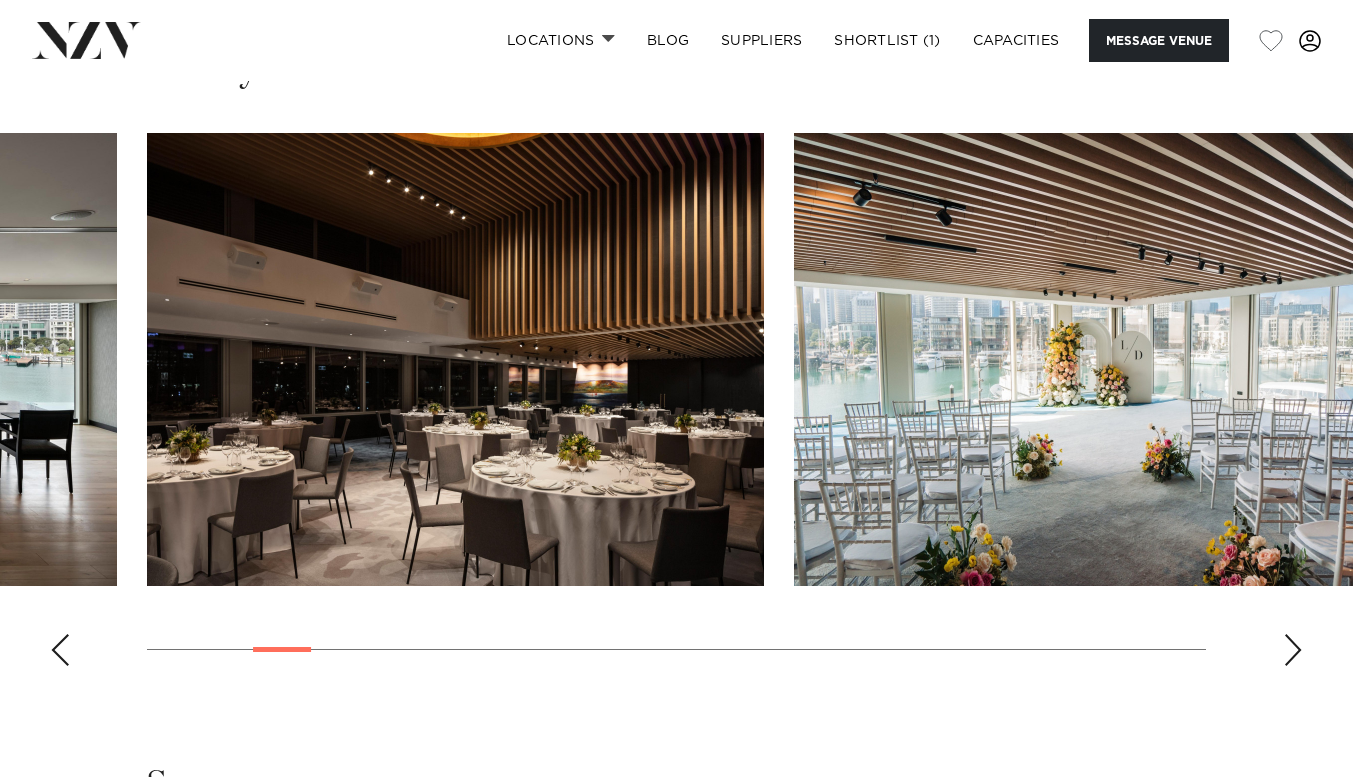 click at bounding box center (1293, 650) 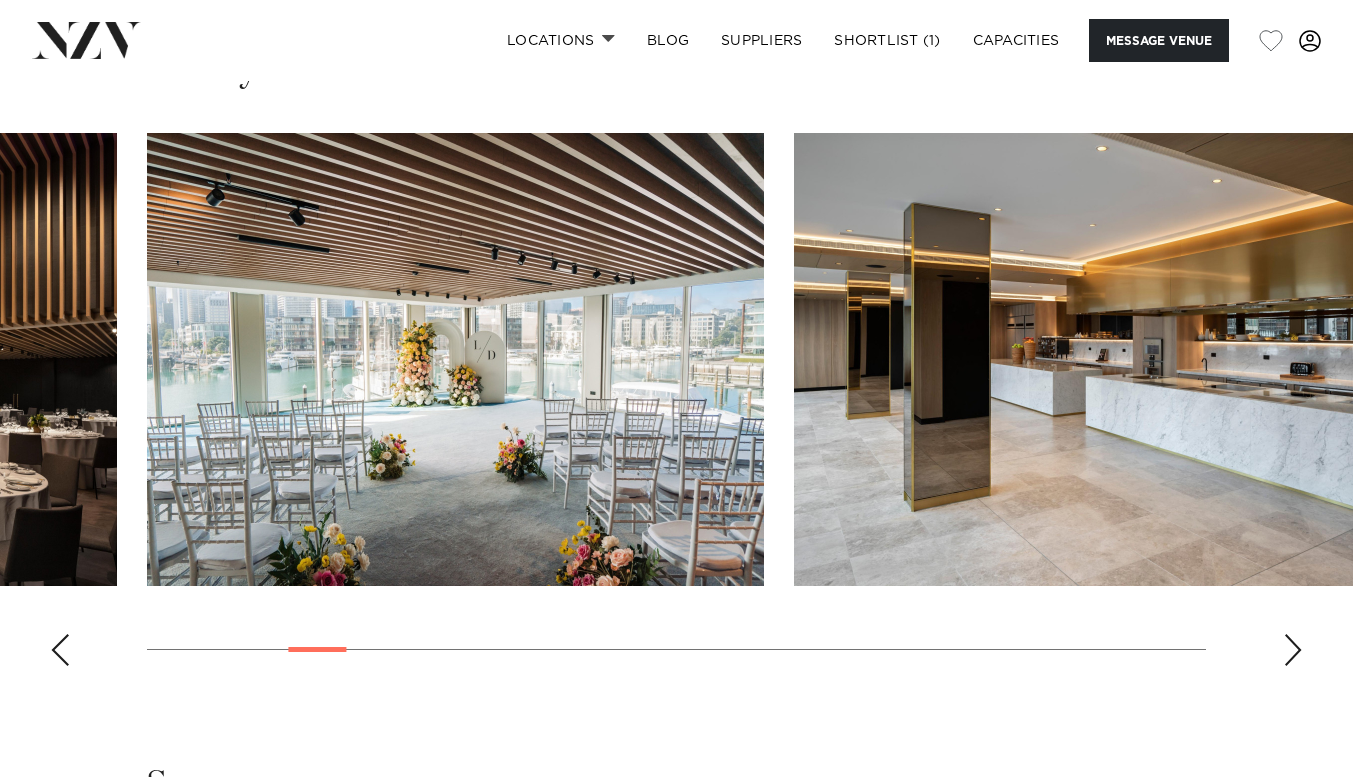 click at bounding box center (1293, 650) 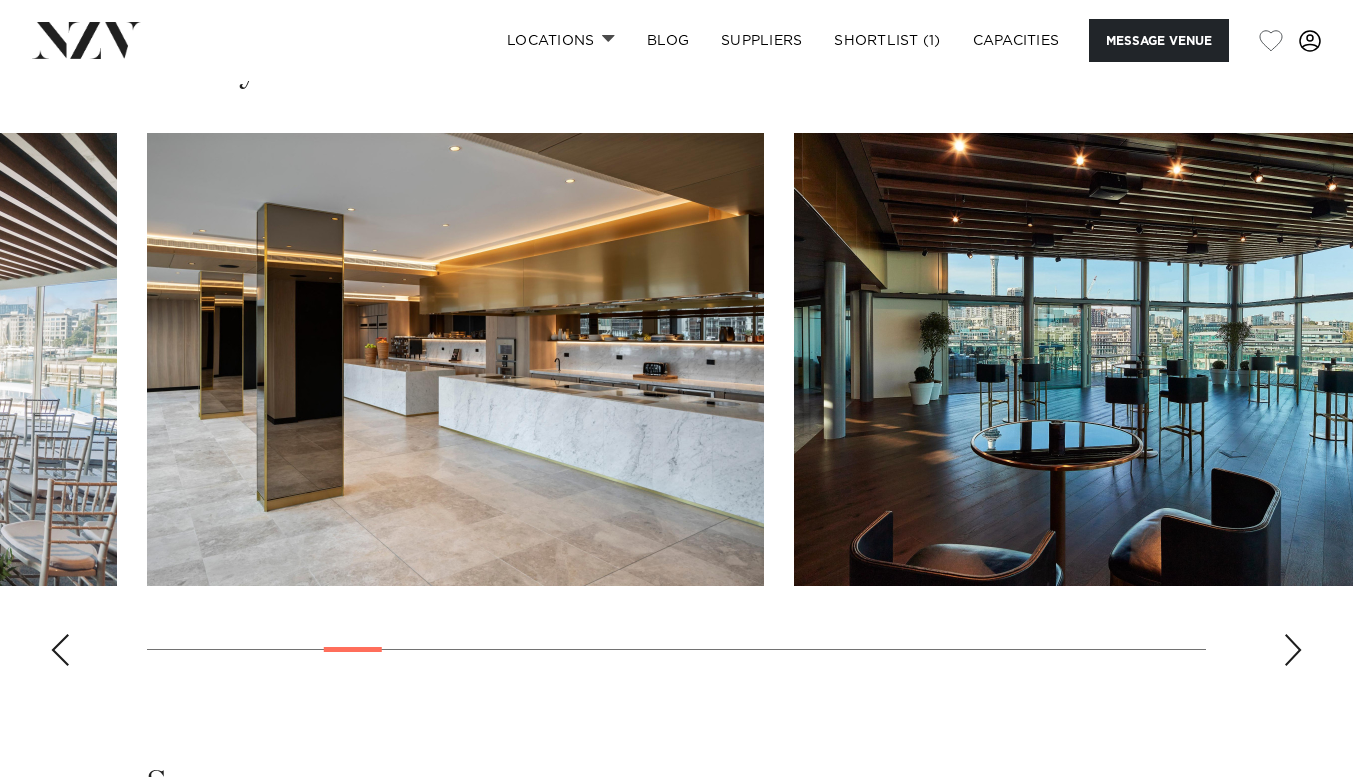 click at bounding box center [1293, 650] 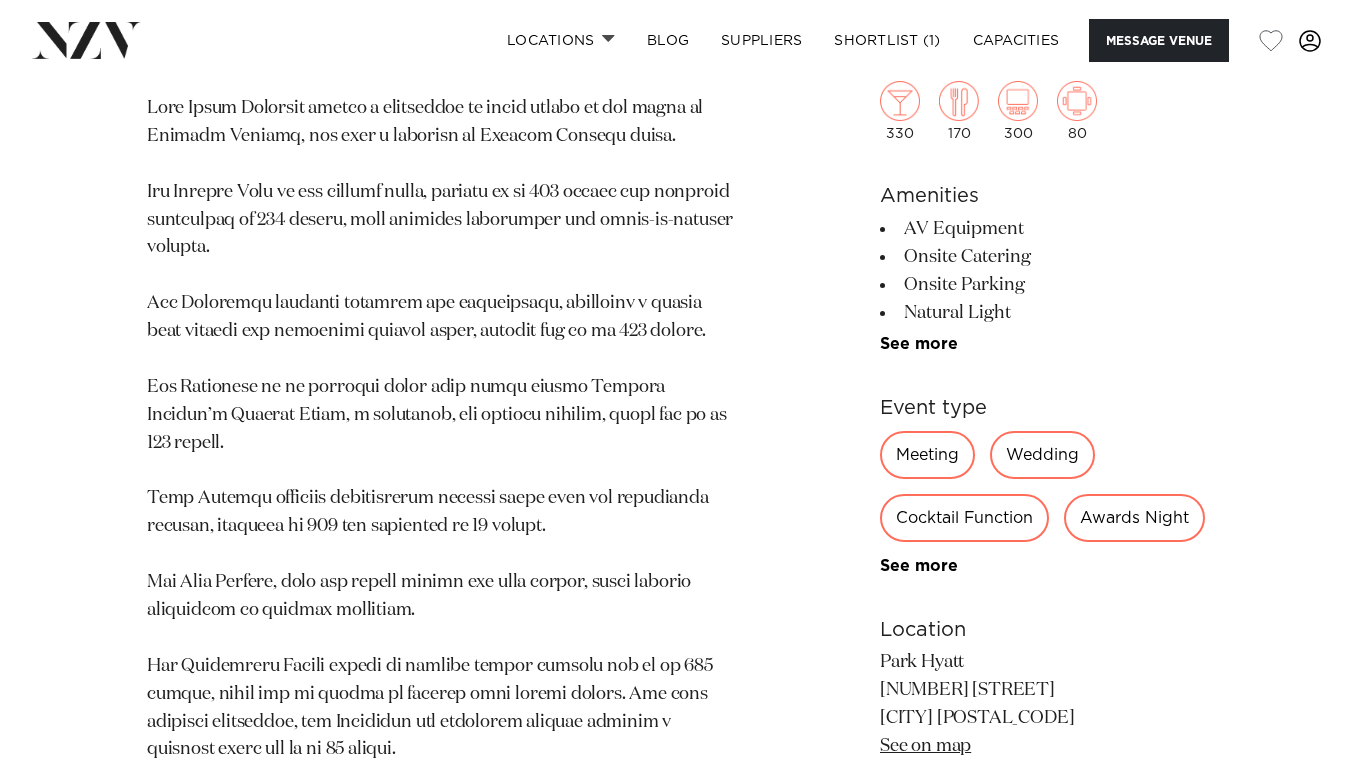 scroll, scrollTop: 1350, scrollLeft: 0, axis: vertical 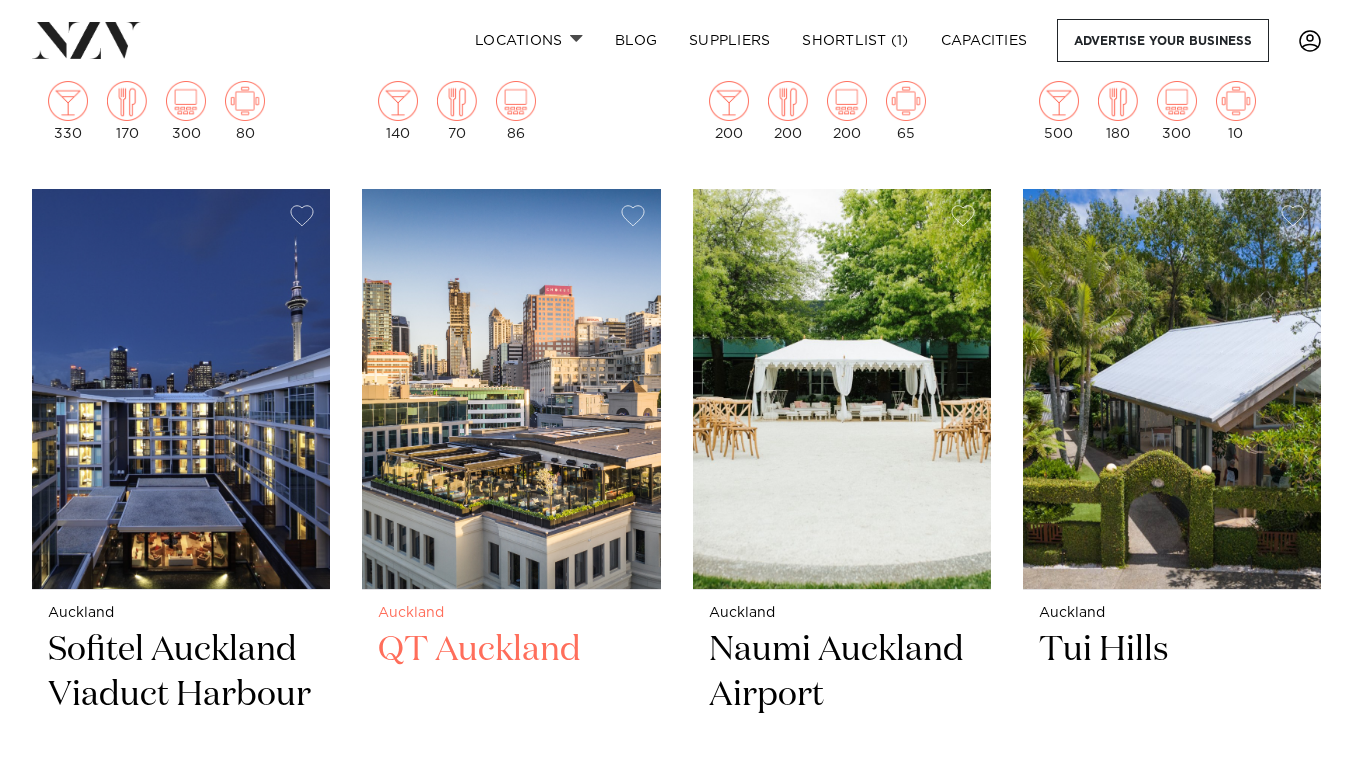 click at bounding box center [511, 389] 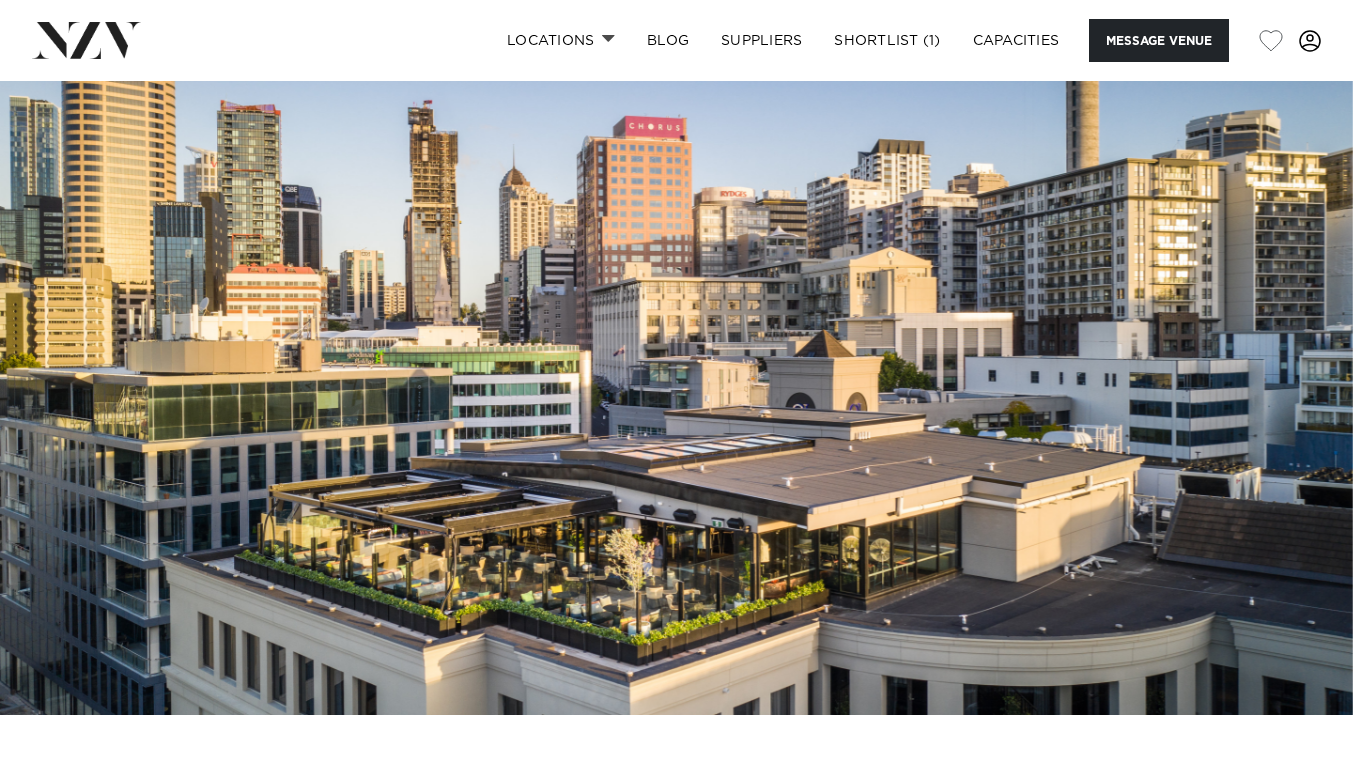 scroll, scrollTop: 0, scrollLeft: 0, axis: both 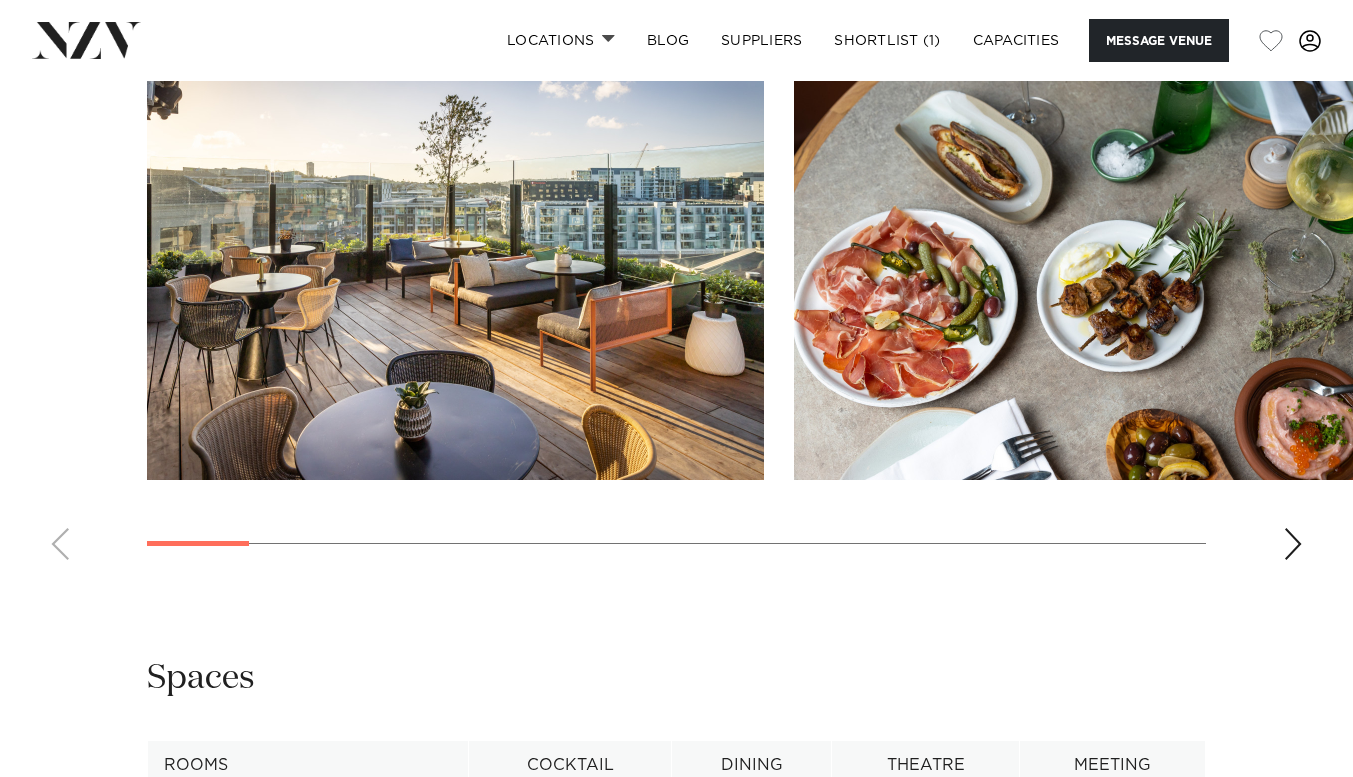 click at bounding box center (676, 301) 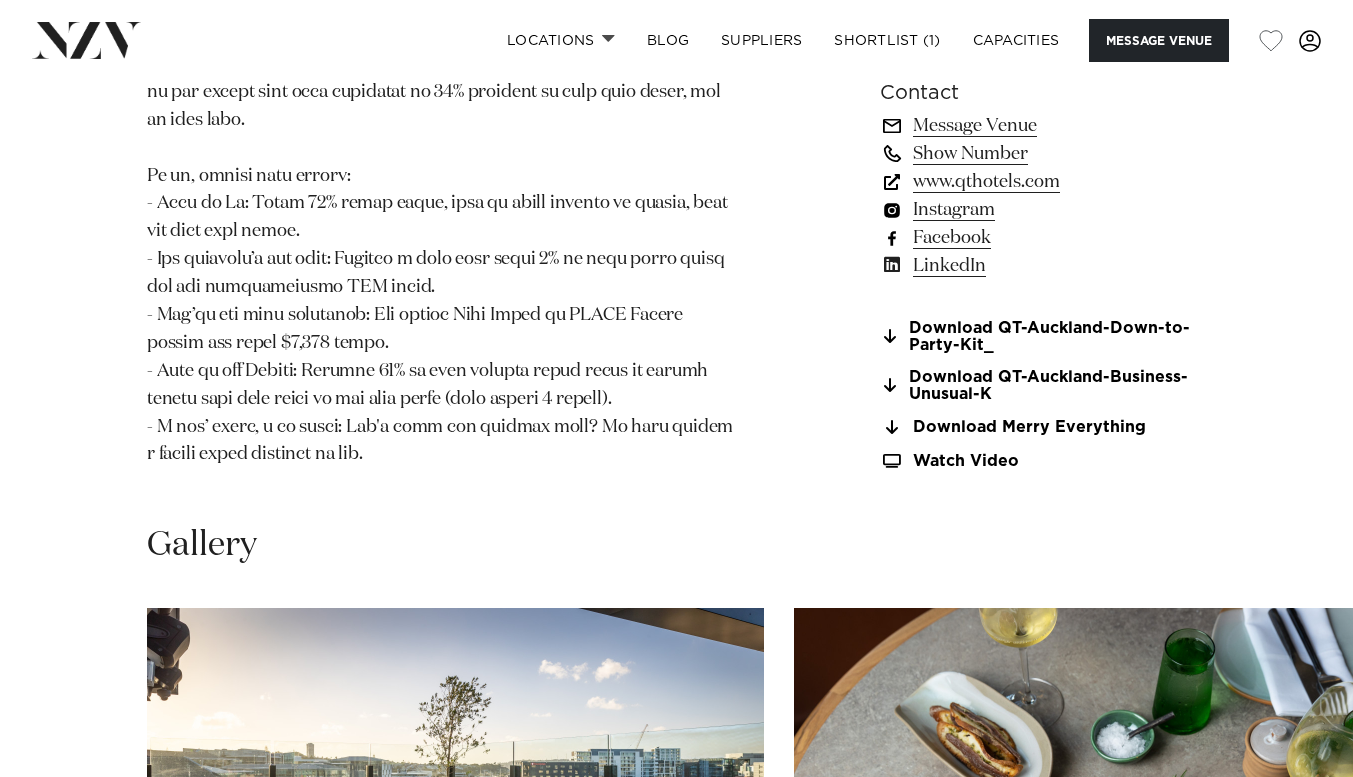 scroll, scrollTop: 2303, scrollLeft: 0, axis: vertical 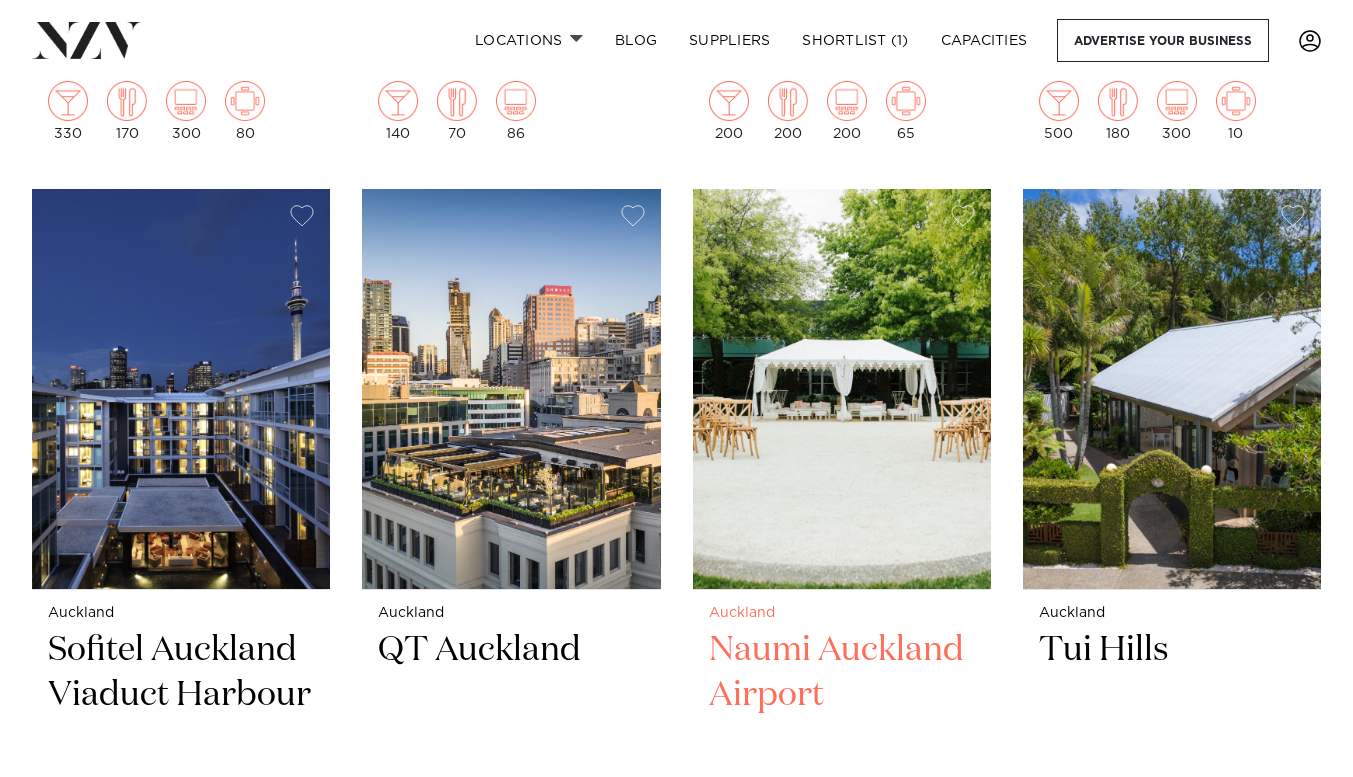 click at bounding box center [842, 389] 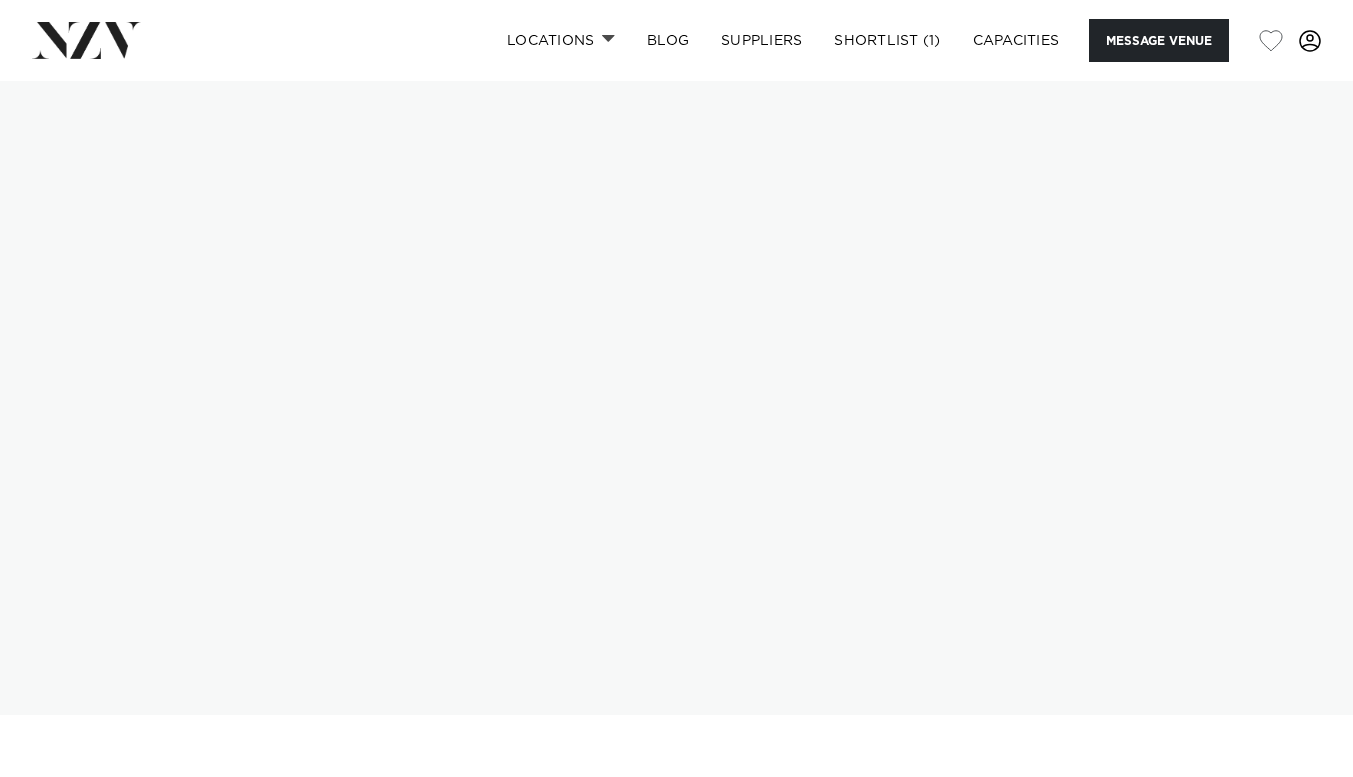scroll, scrollTop: 0, scrollLeft: 0, axis: both 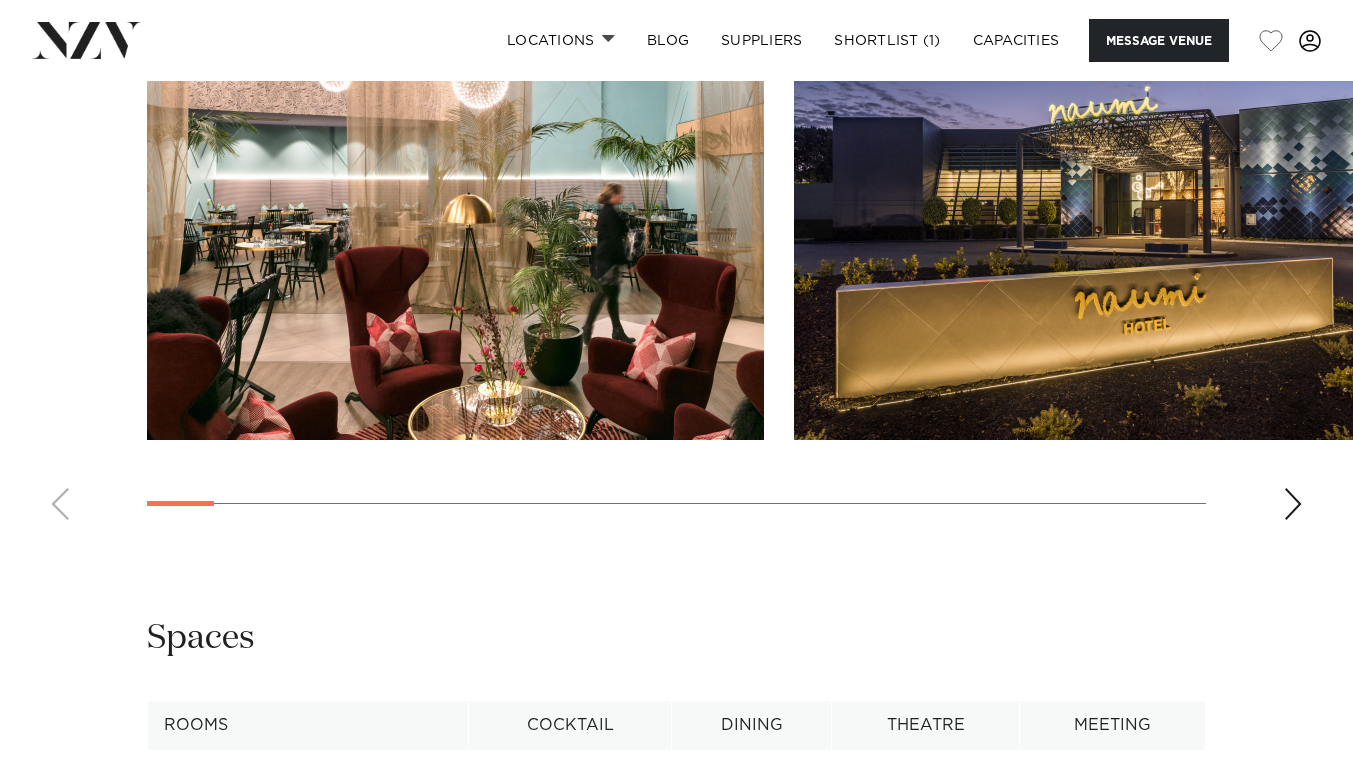 click at bounding box center [676, 261] 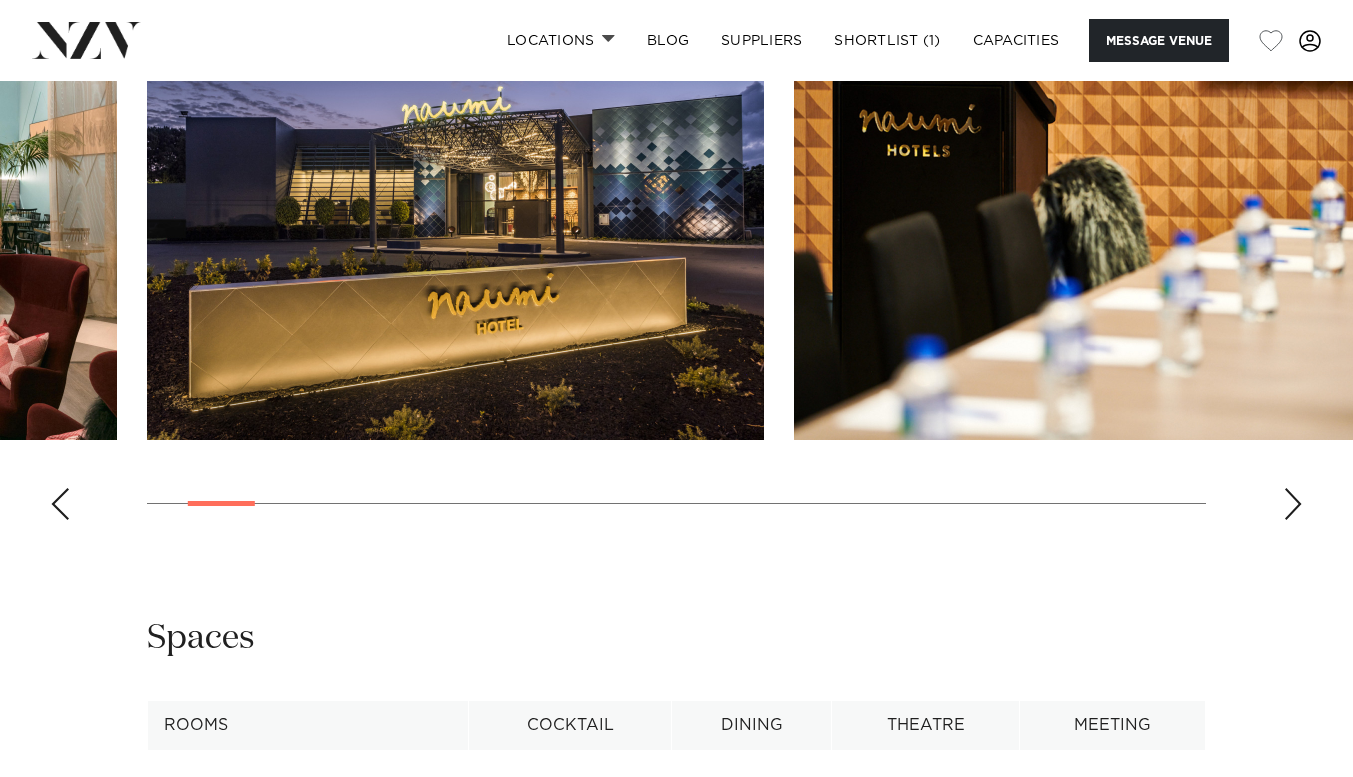 click at bounding box center [1293, 504] 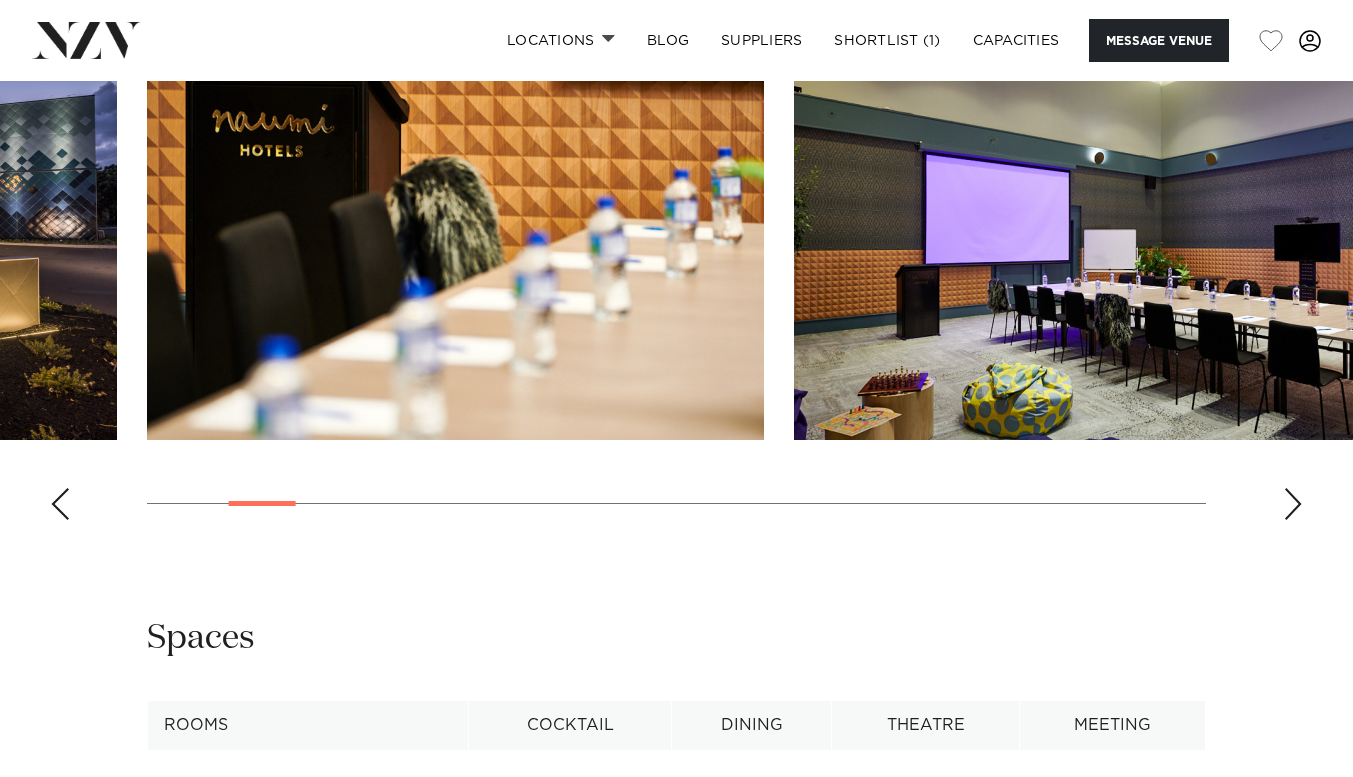 click at bounding box center (1293, 504) 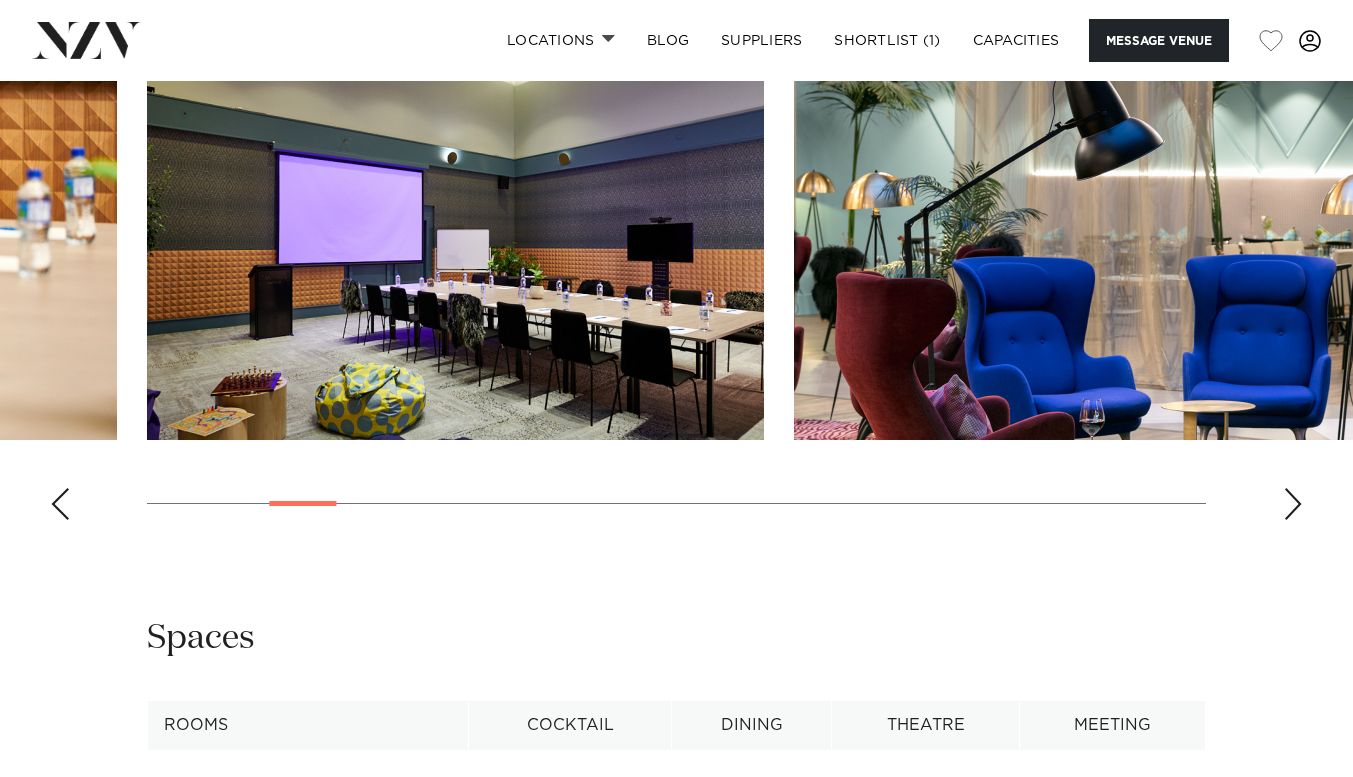 click at bounding box center (1293, 504) 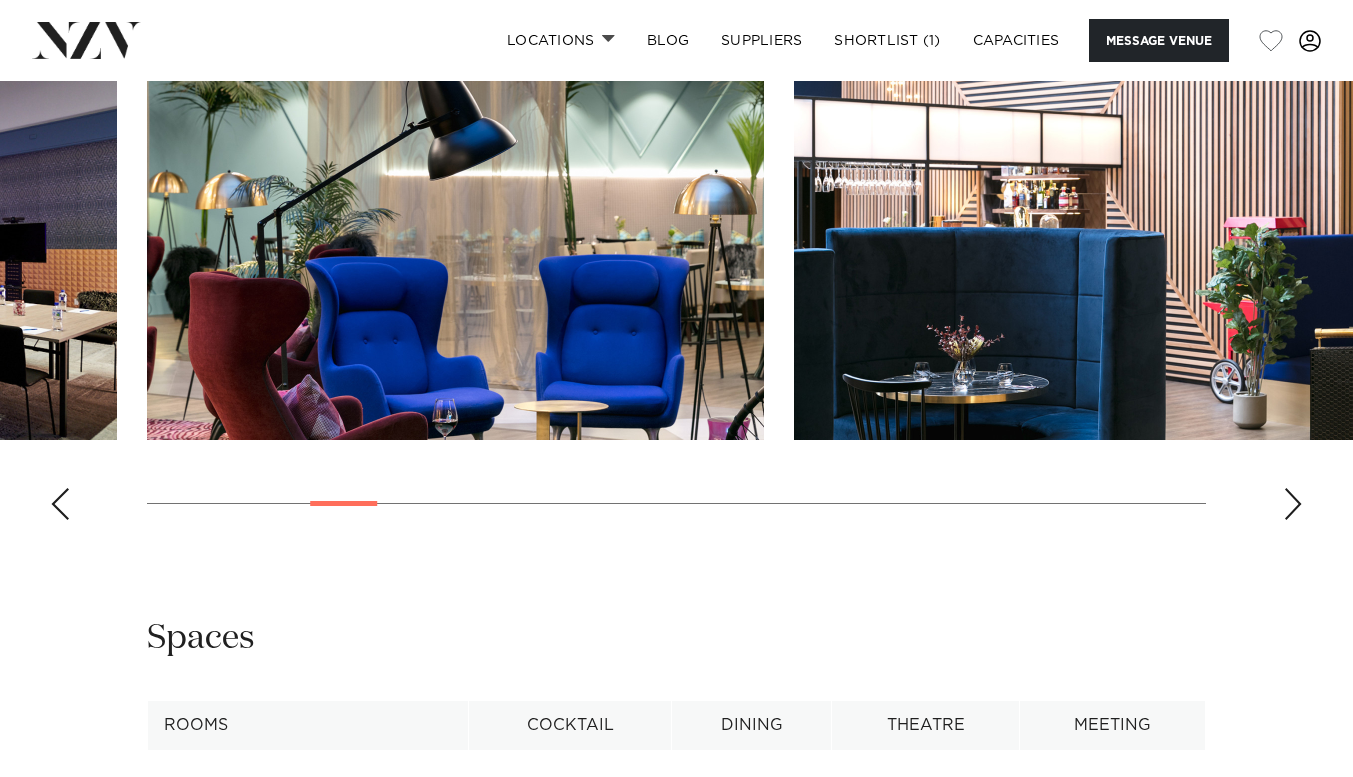 click at bounding box center [1293, 504] 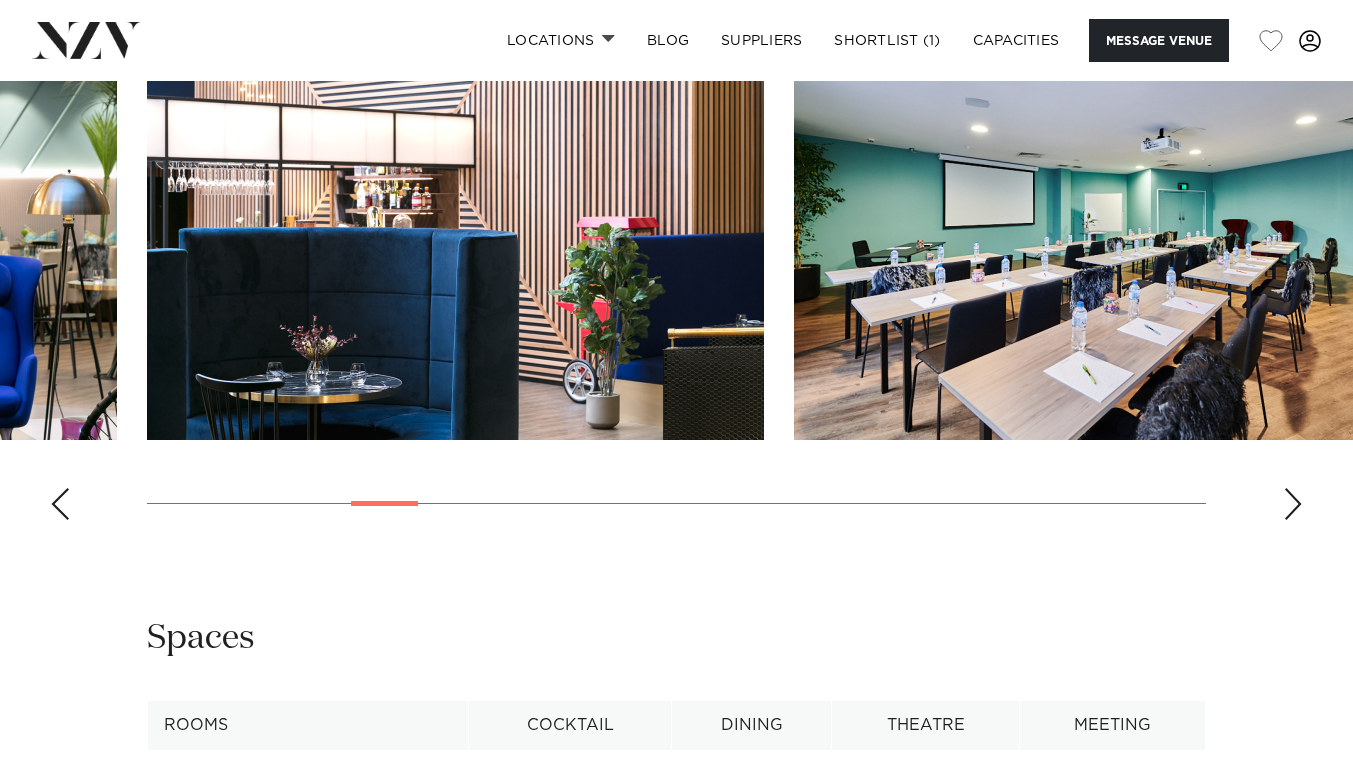 click at bounding box center (1293, 504) 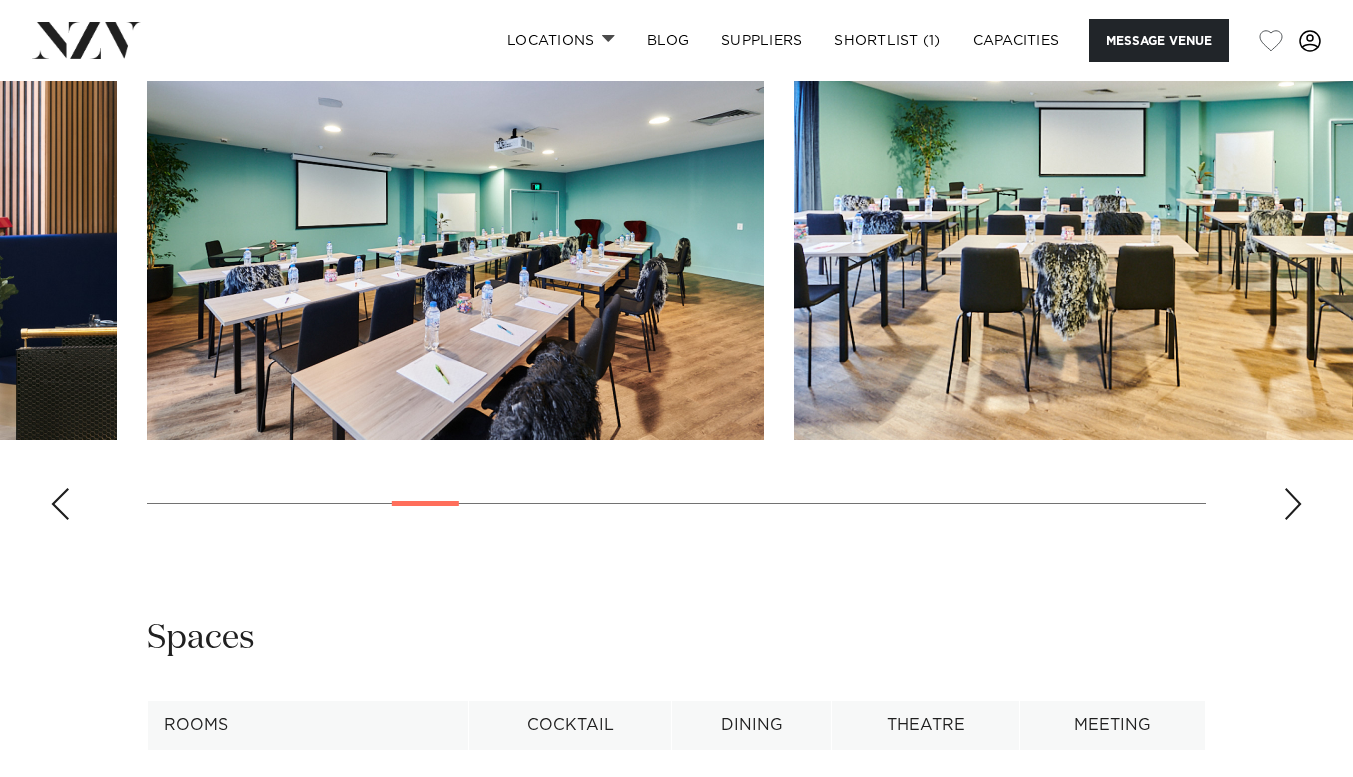 click at bounding box center (1293, 504) 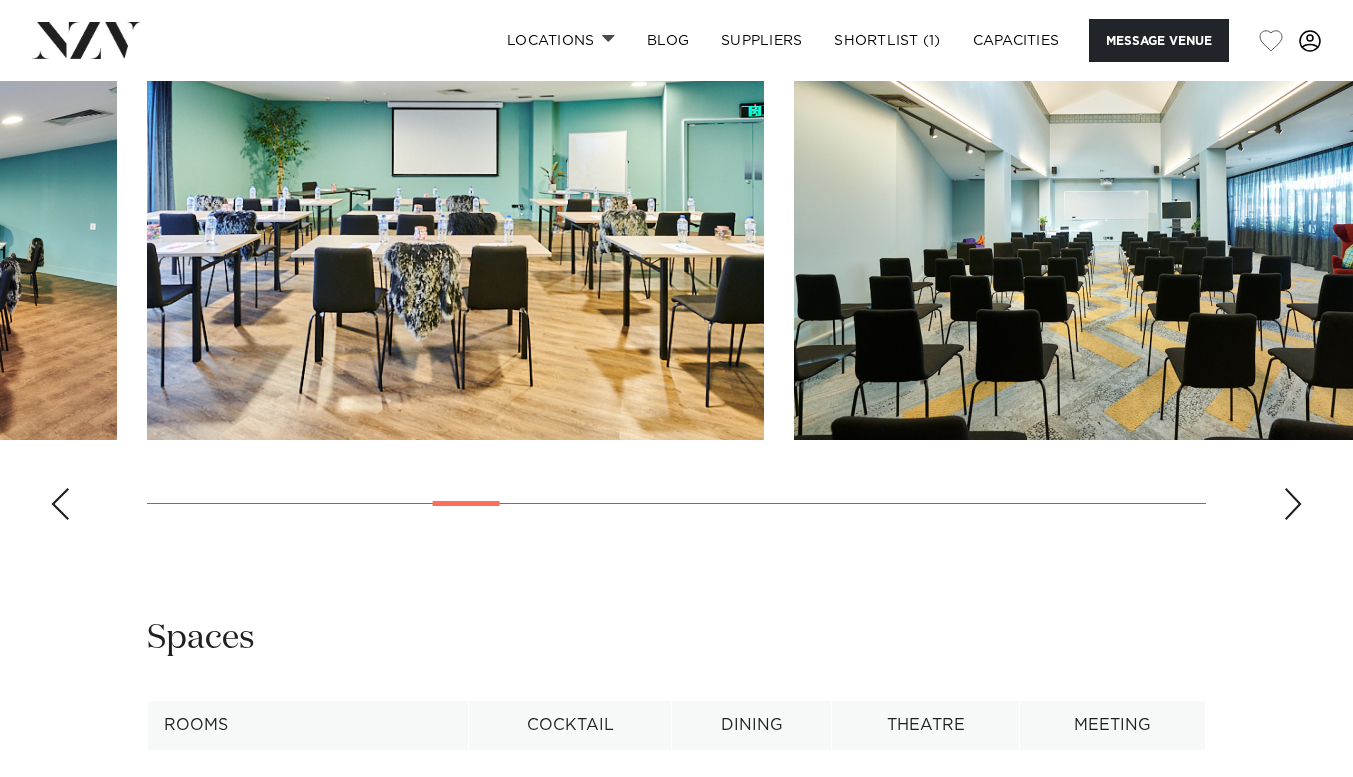 click at bounding box center [1293, 504] 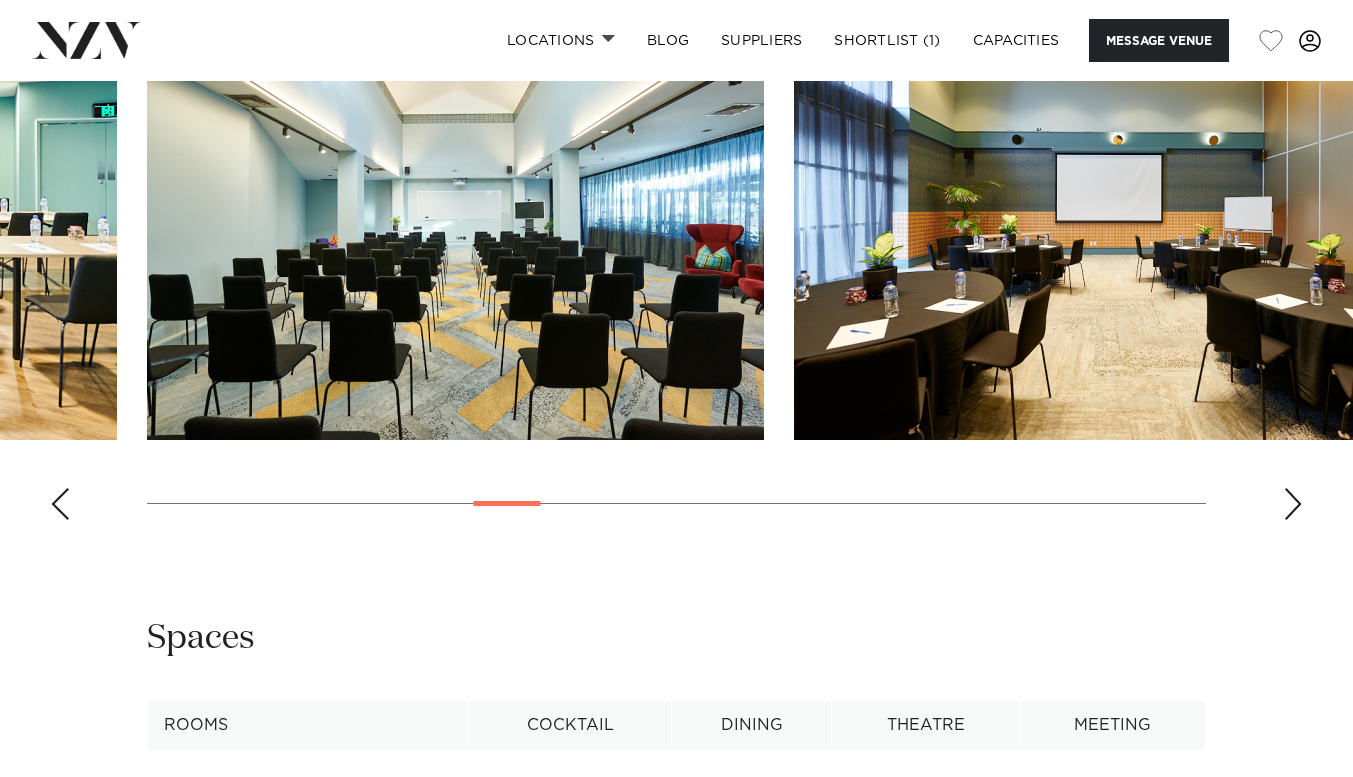 click at bounding box center [1293, 504] 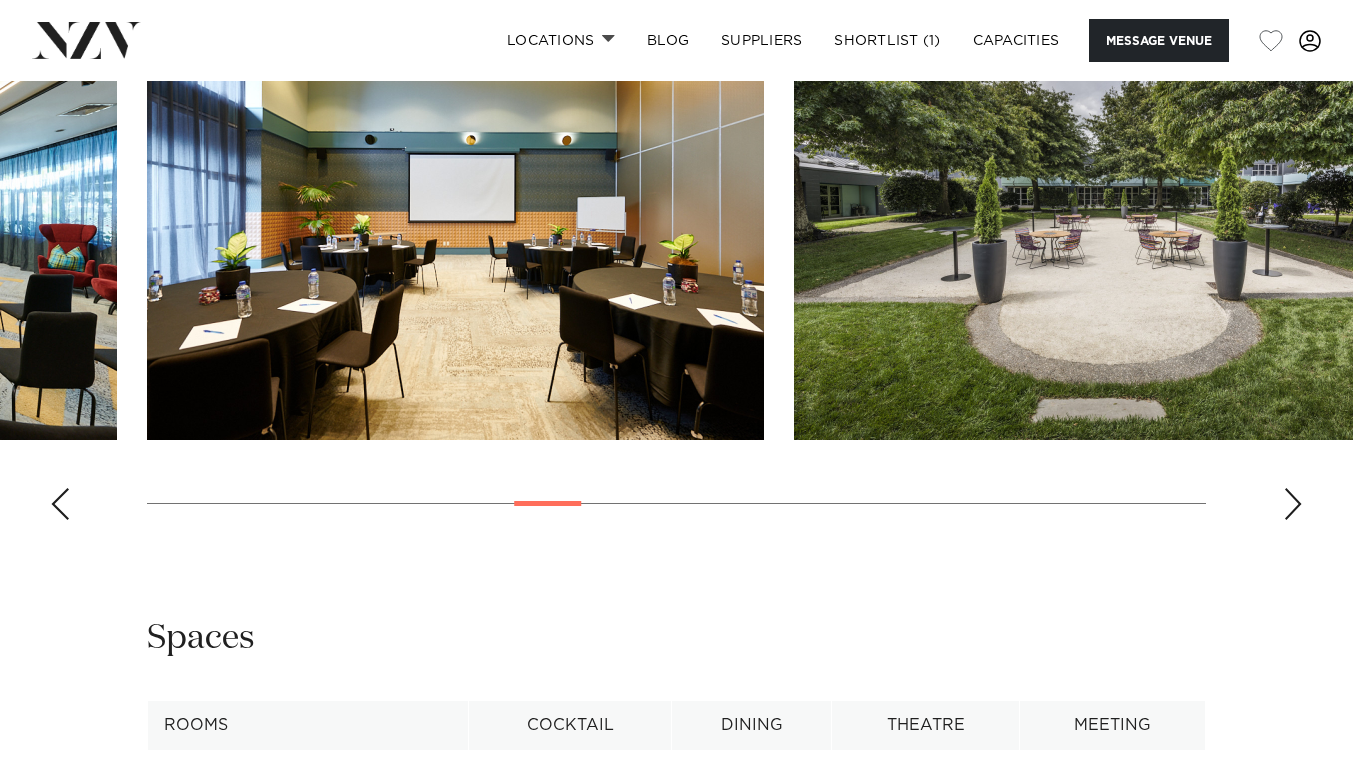 click at bounding box center [1293, 504] 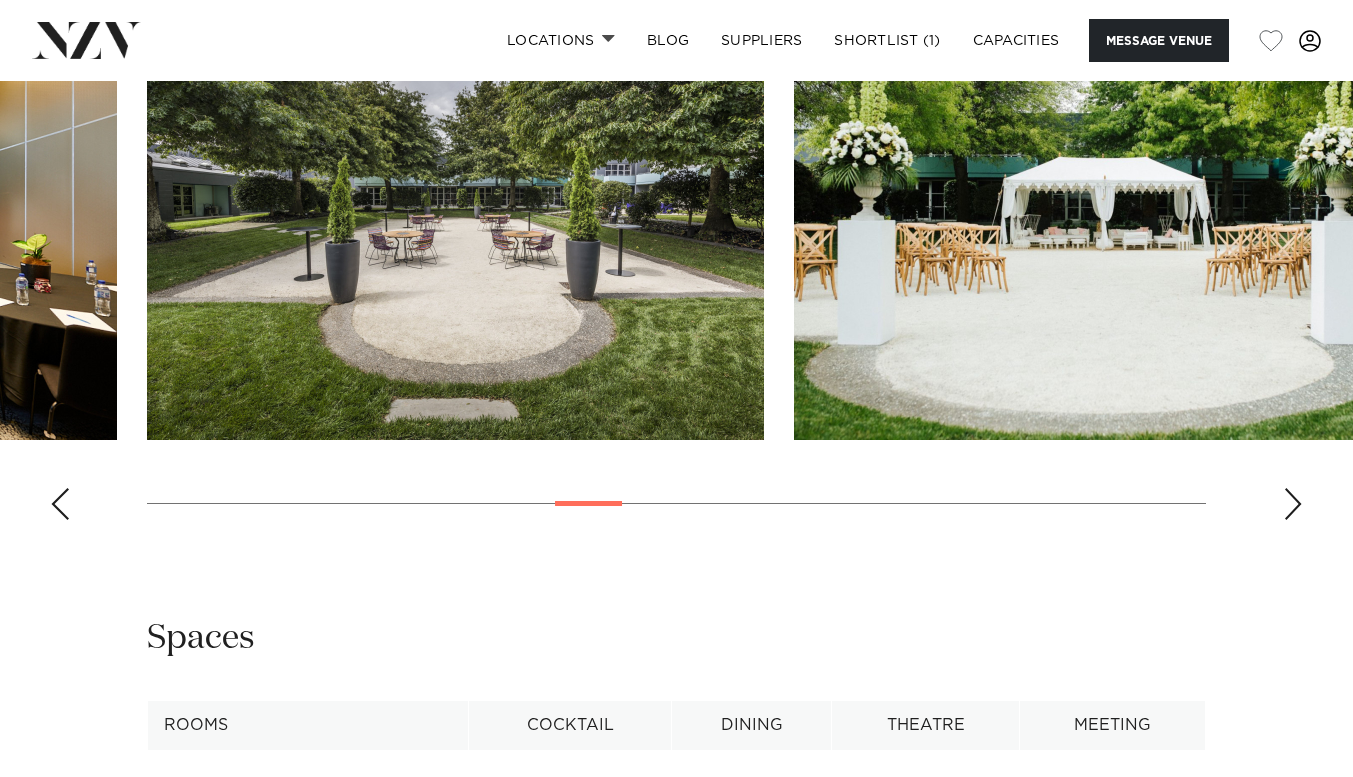 click at bounding box center [1293, 504] 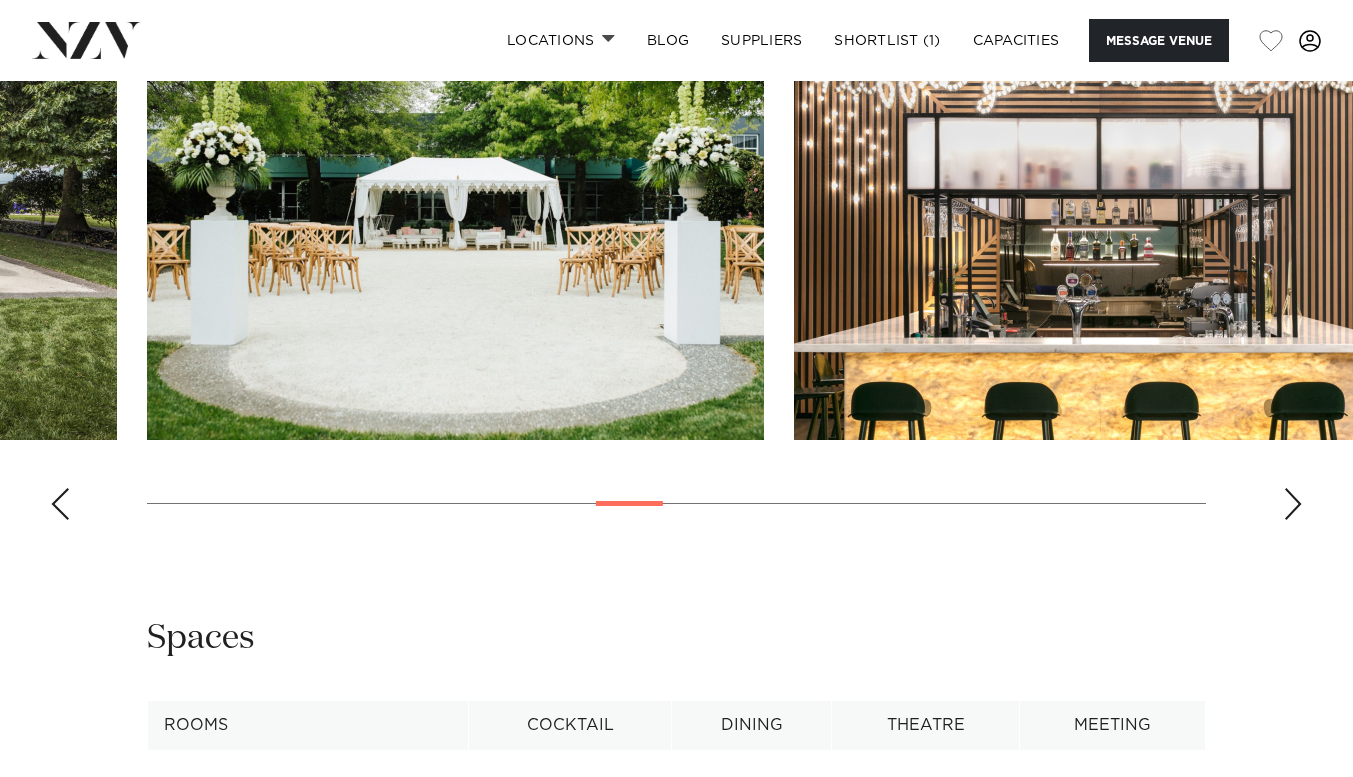 click at bounding box center [1293, 504] 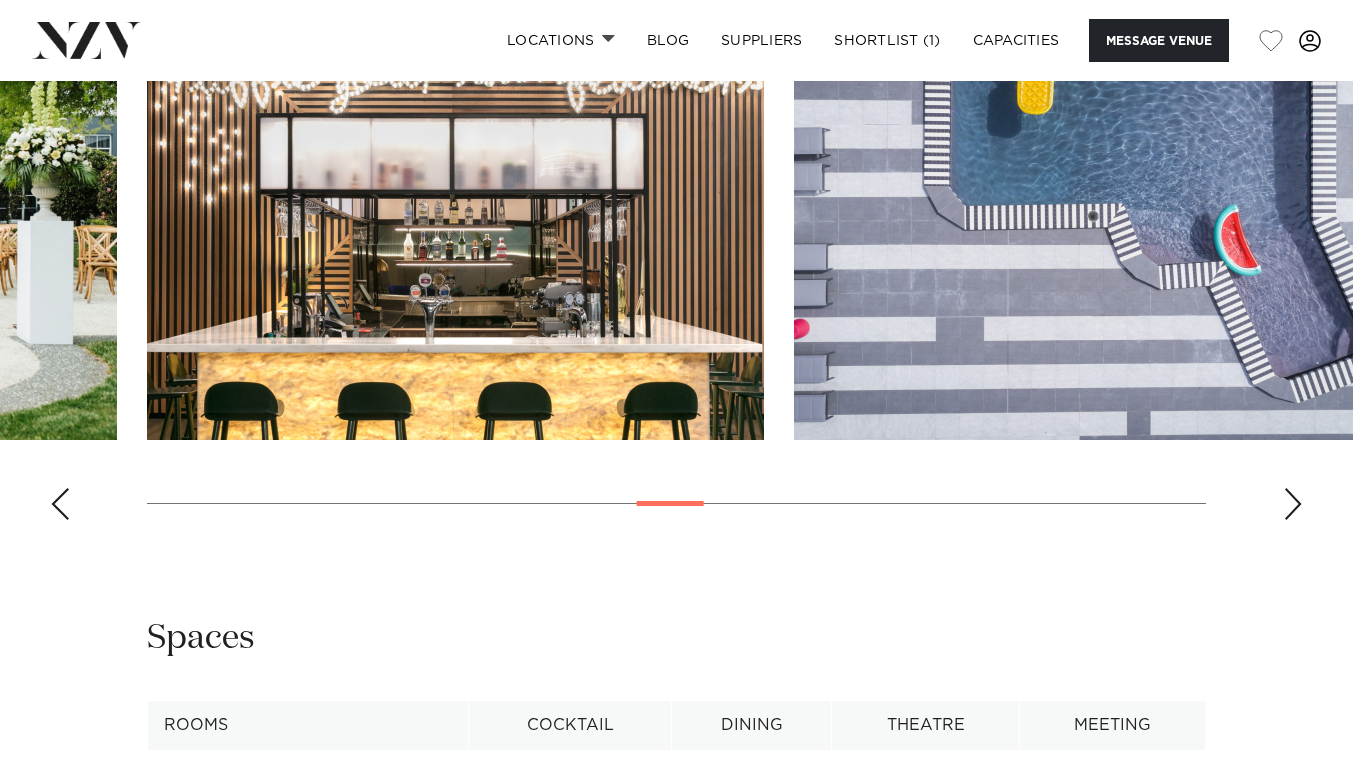 click at bounding box center [1293, 504] 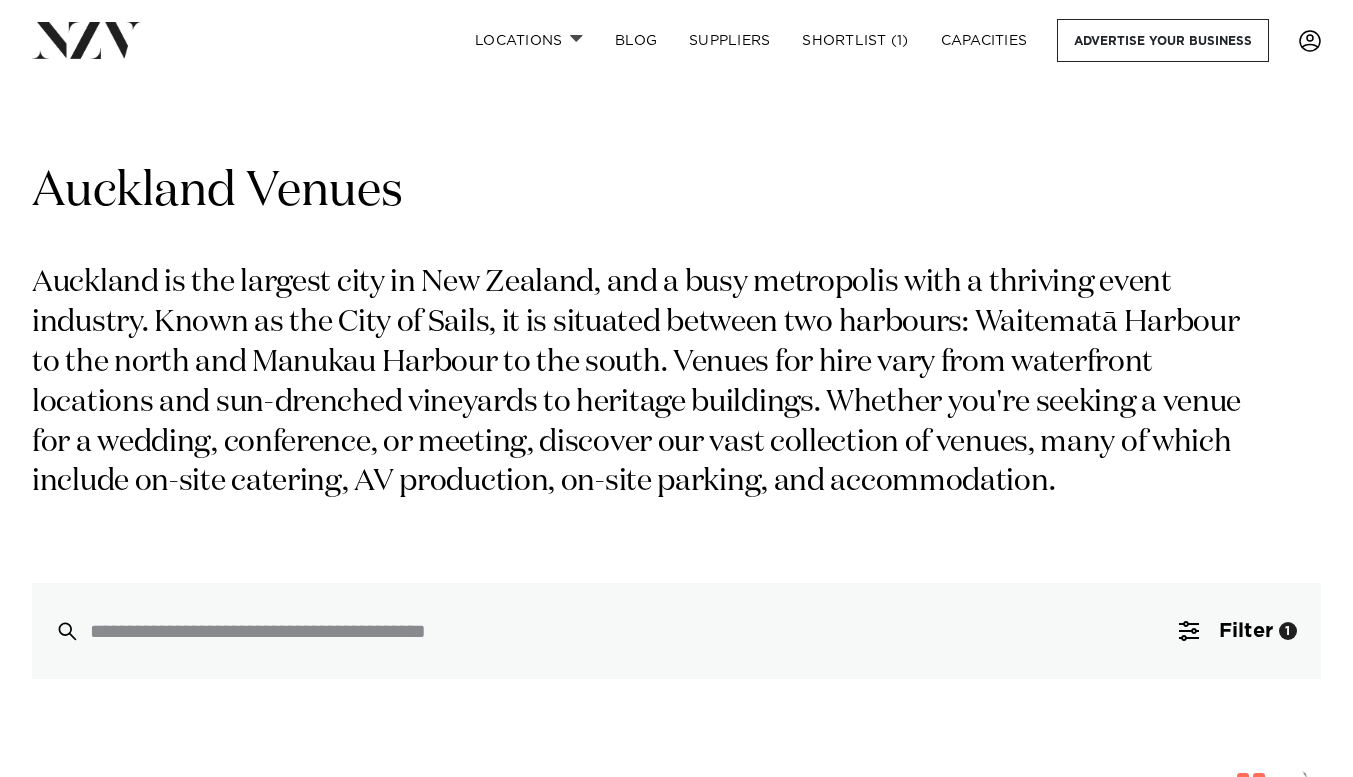 scroll, scrollTop: 5666, scrollLeft: 0, axis: vertical 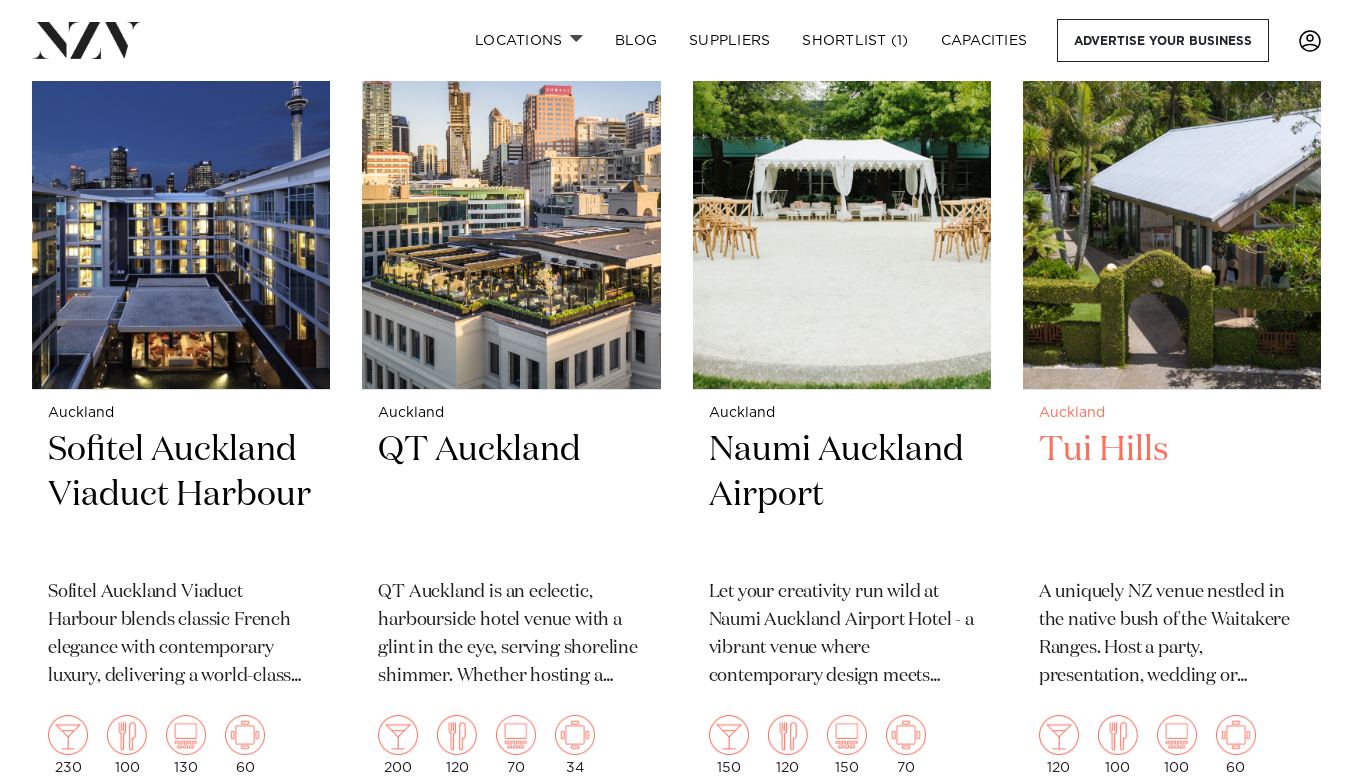 click at bounding box center [1172, 189] 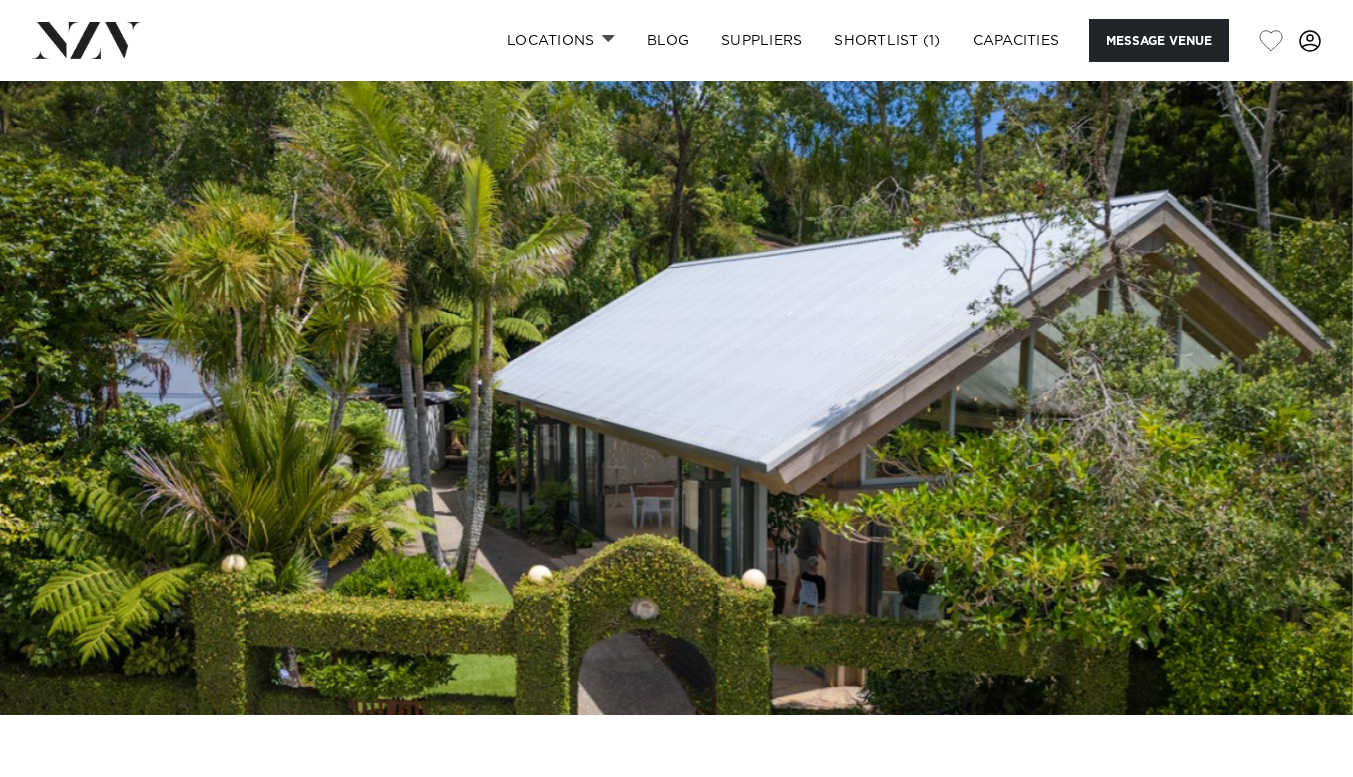 scroll, scrollTop: 0, scrollLeft: 0, axis: both 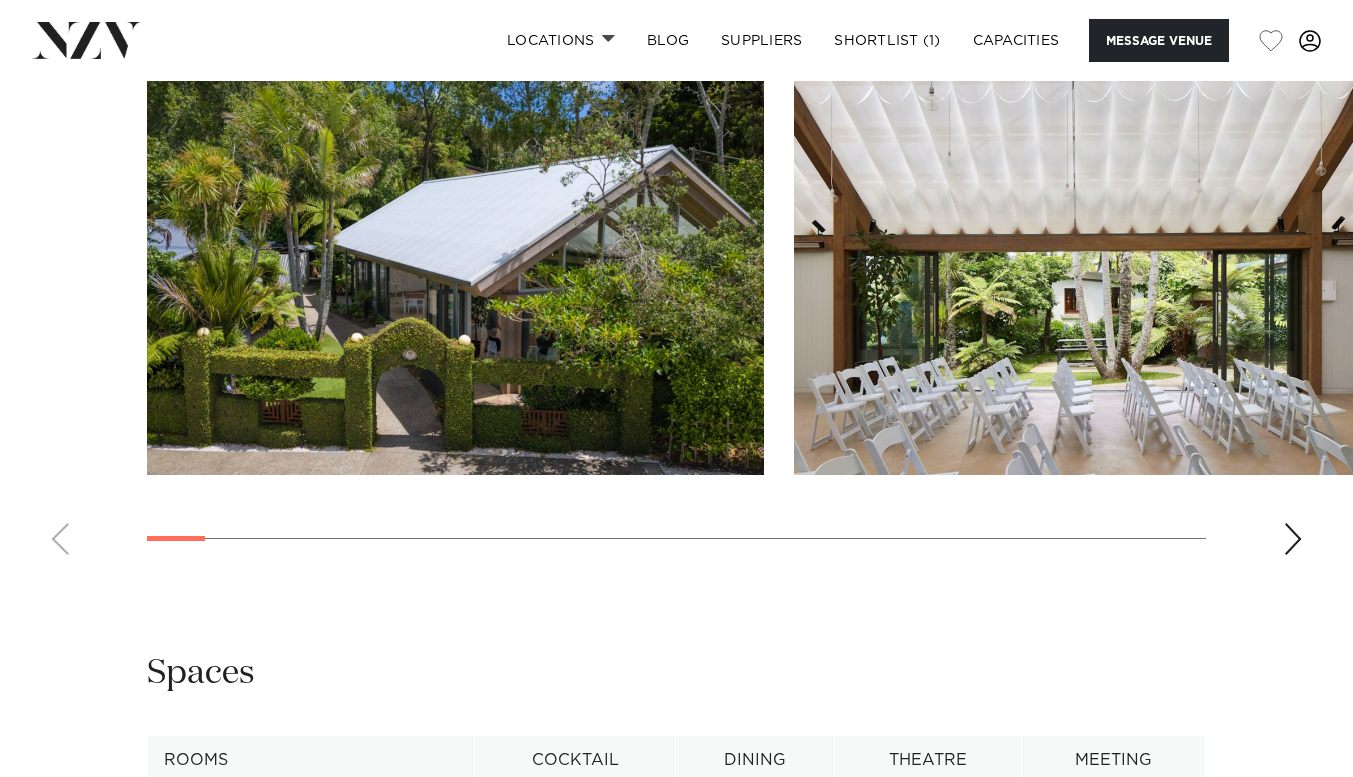 click at bounding box center (1293, 539) 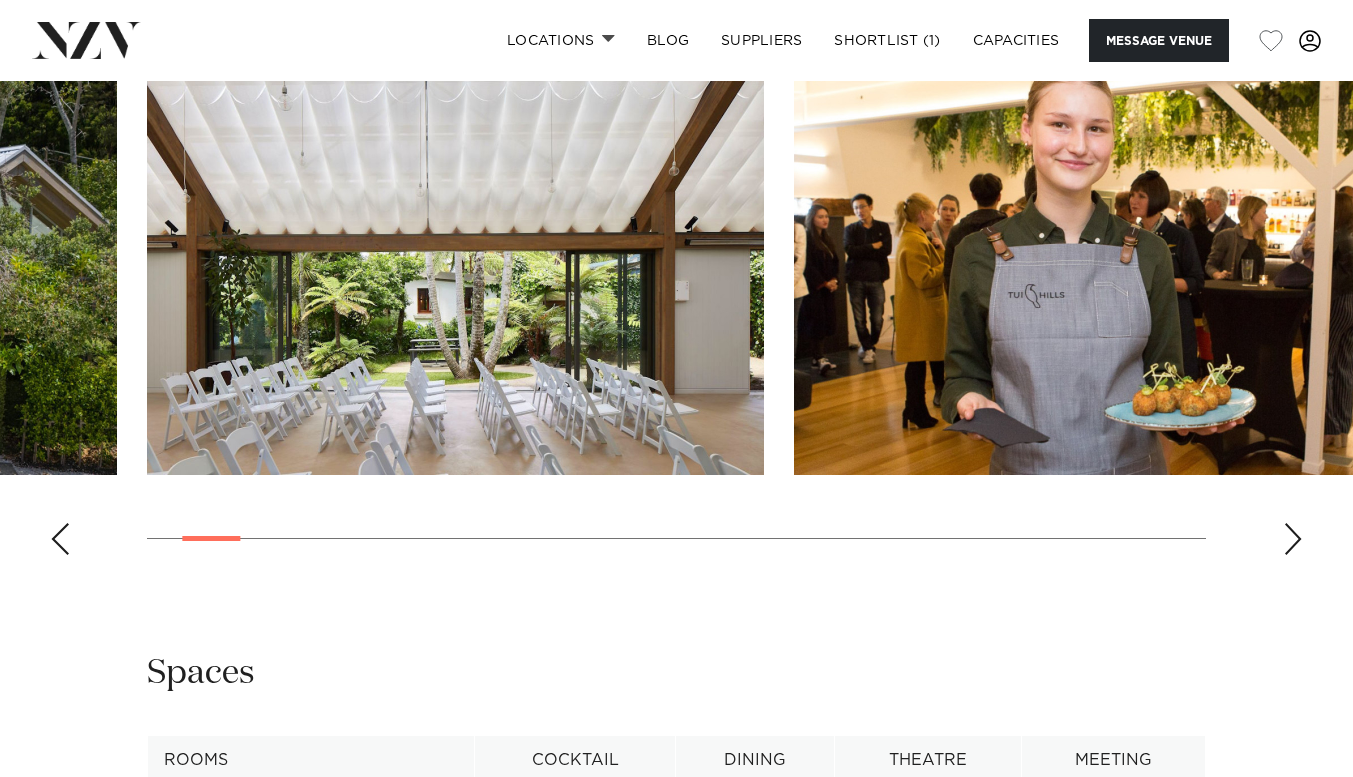 click at bounding box center (1293, 539) 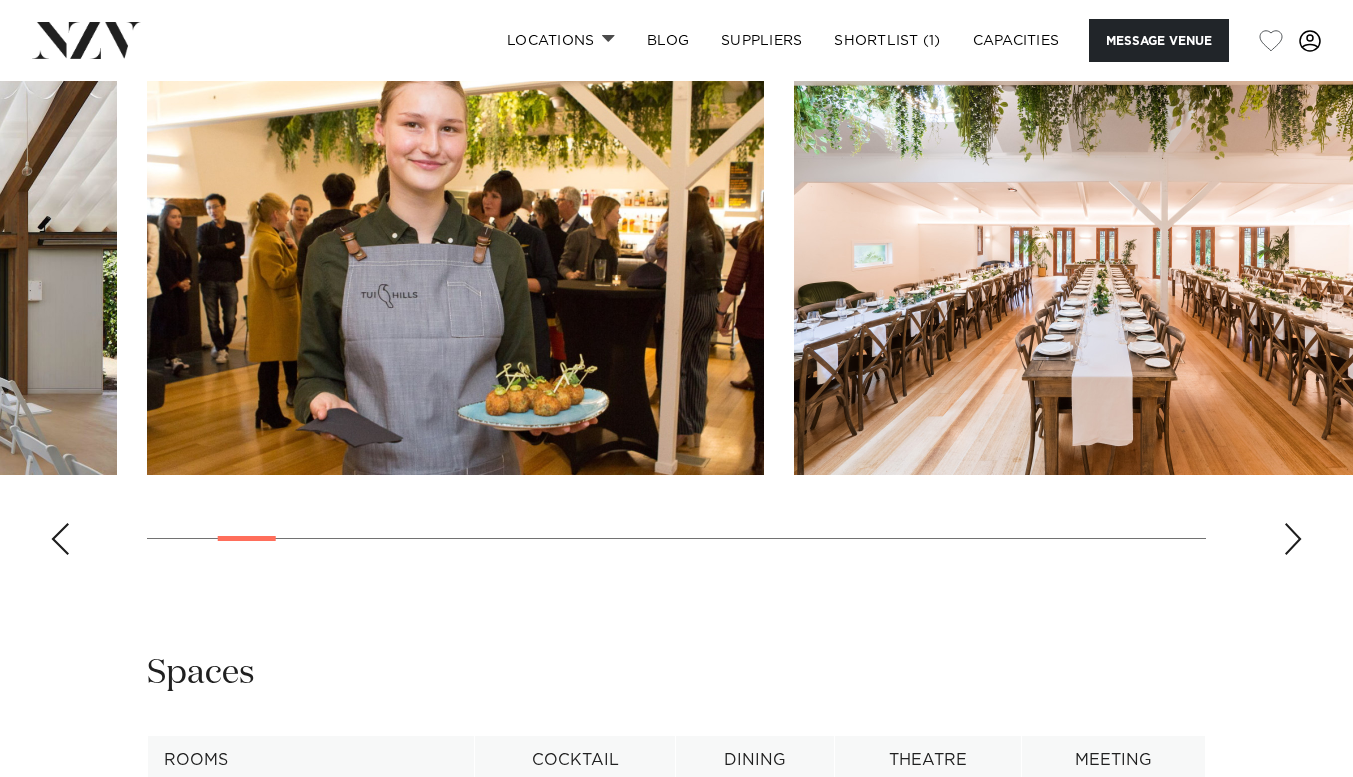 click at bounding box center (1293, 539) 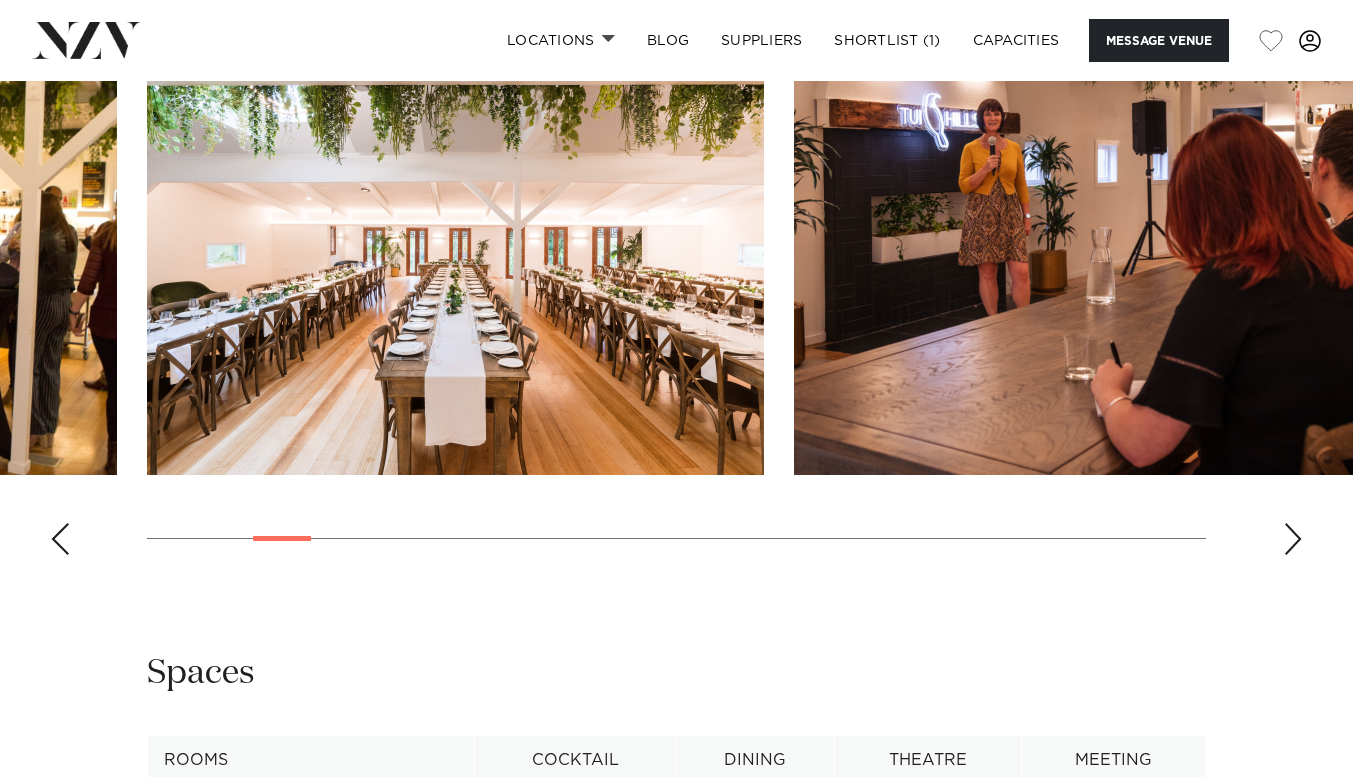 click at bounding box center [1293, 539] 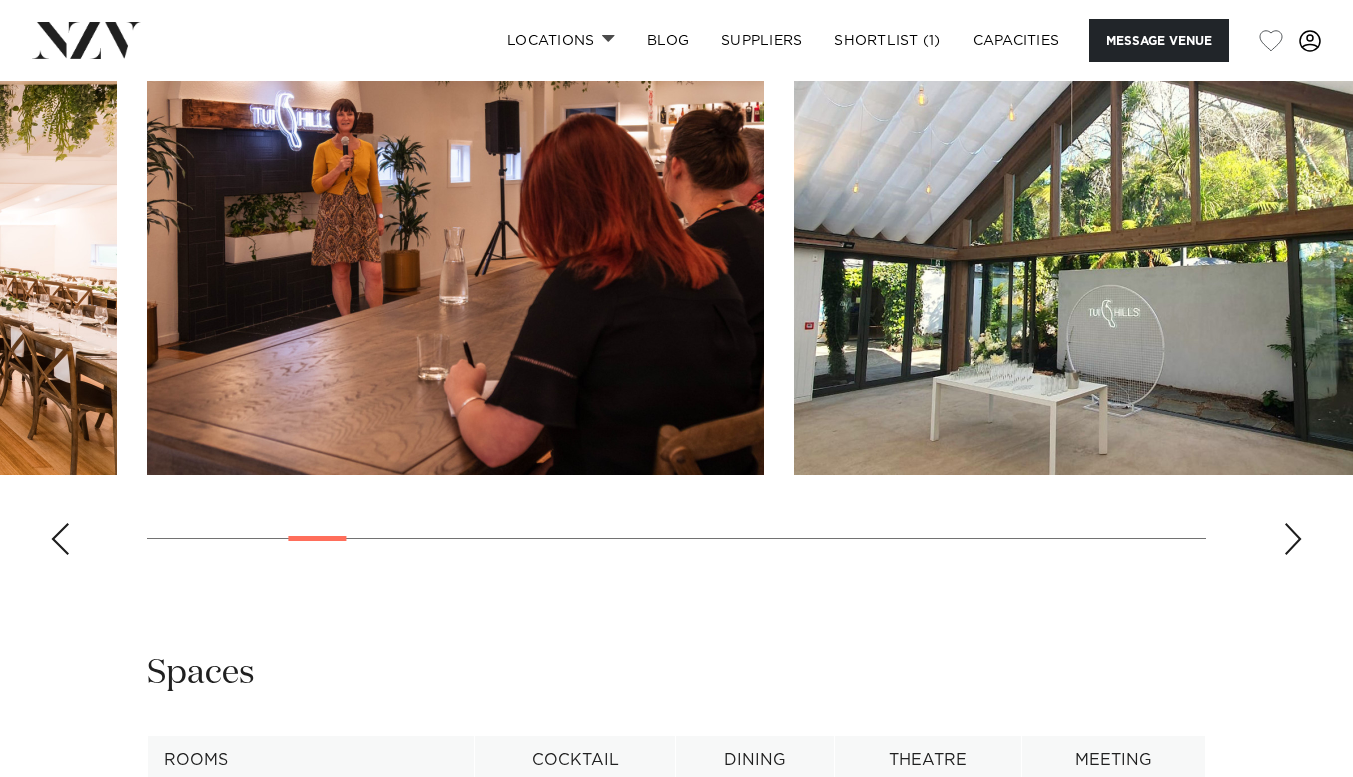 click at bounding box center (1293, 539) 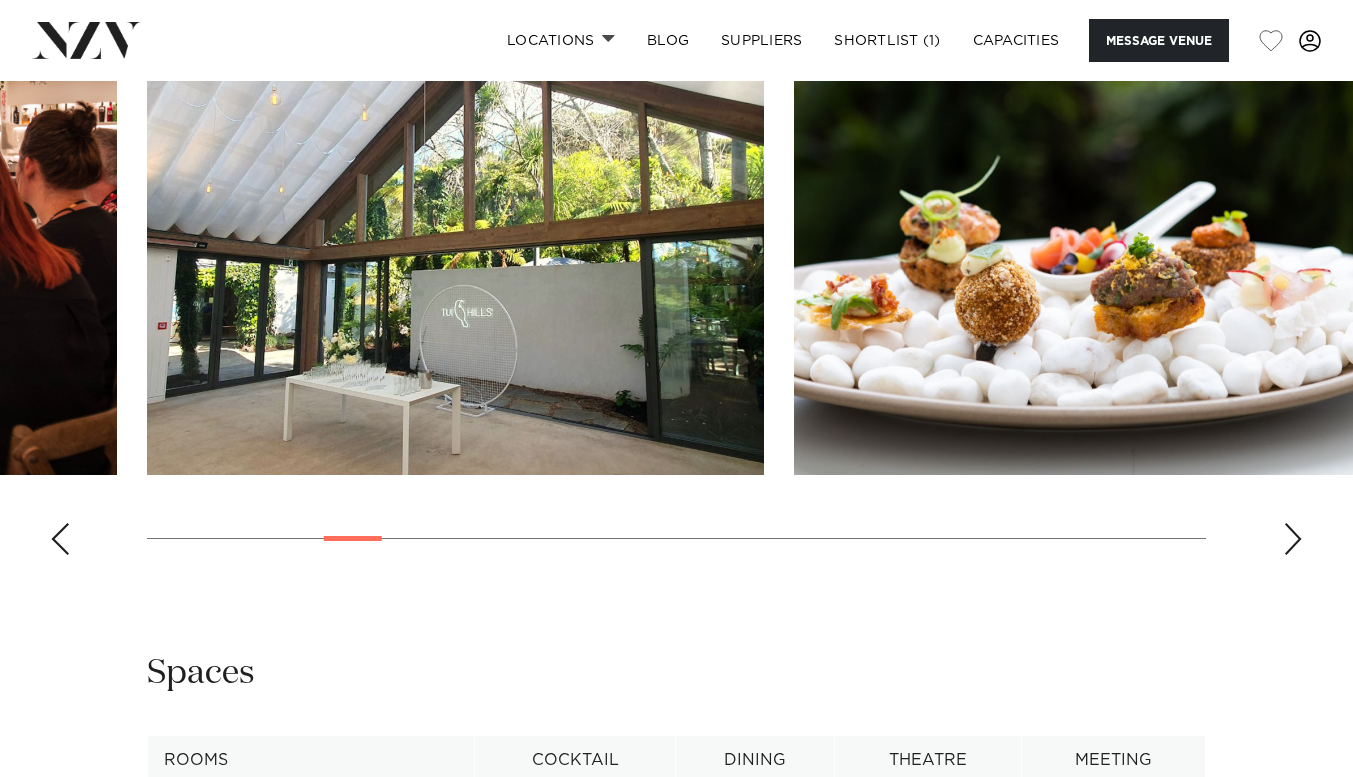 click at bounding box center [1293, 539] 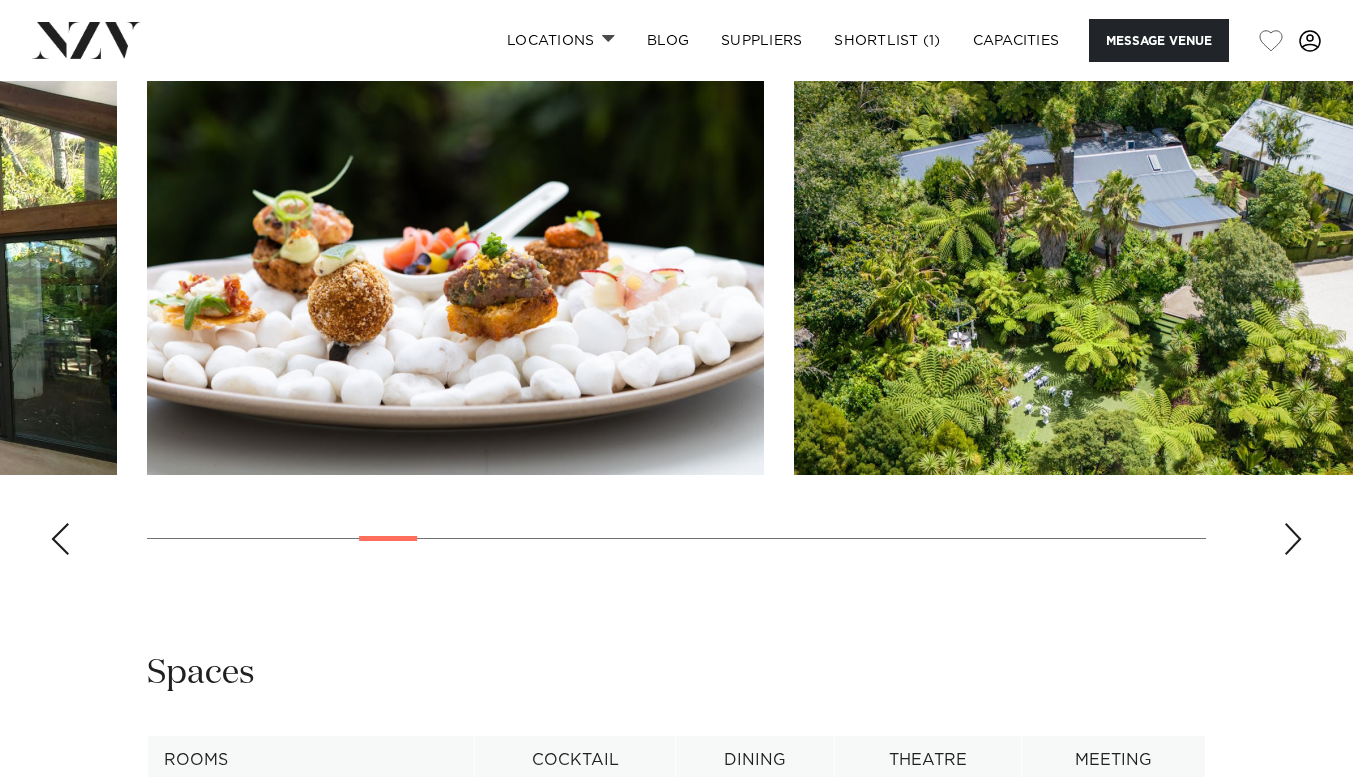 click at bounding box center [1293, 539] 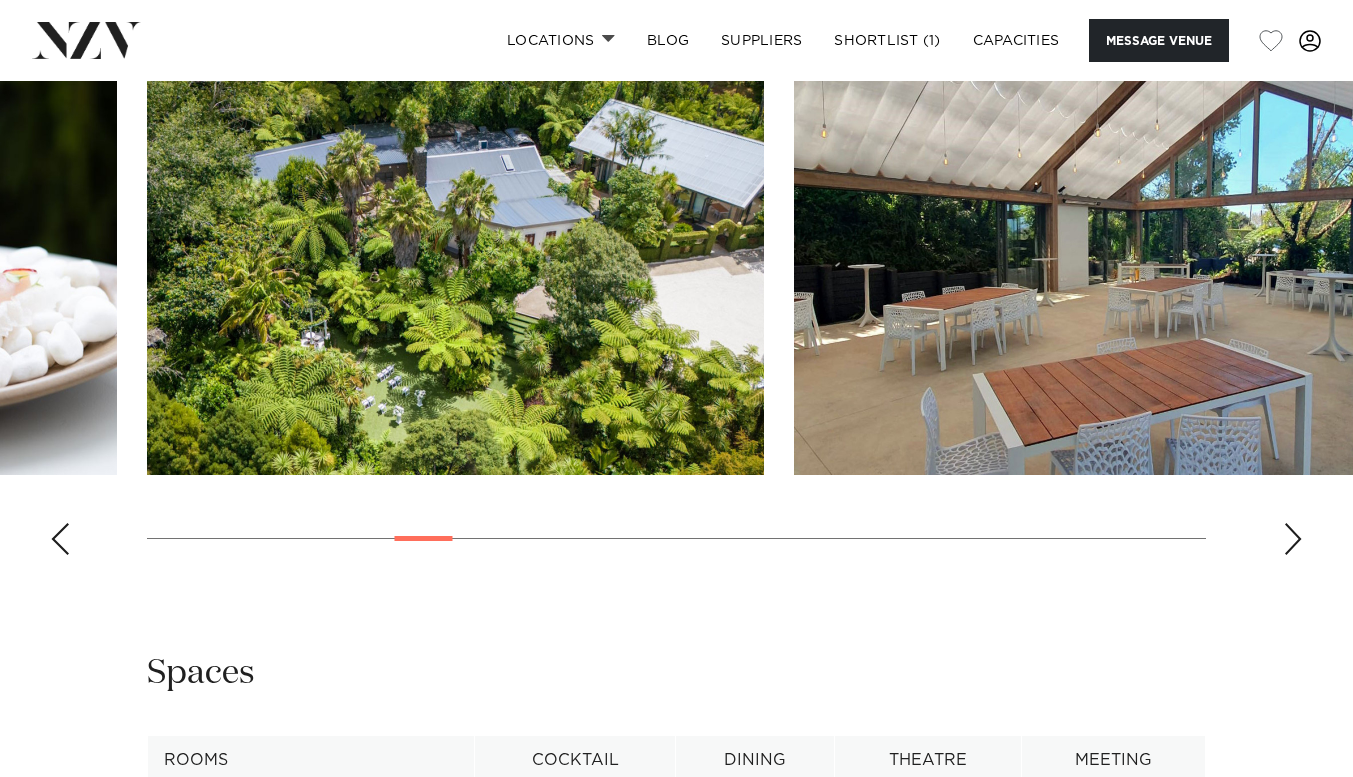 click at bounding box center (1293, 539) 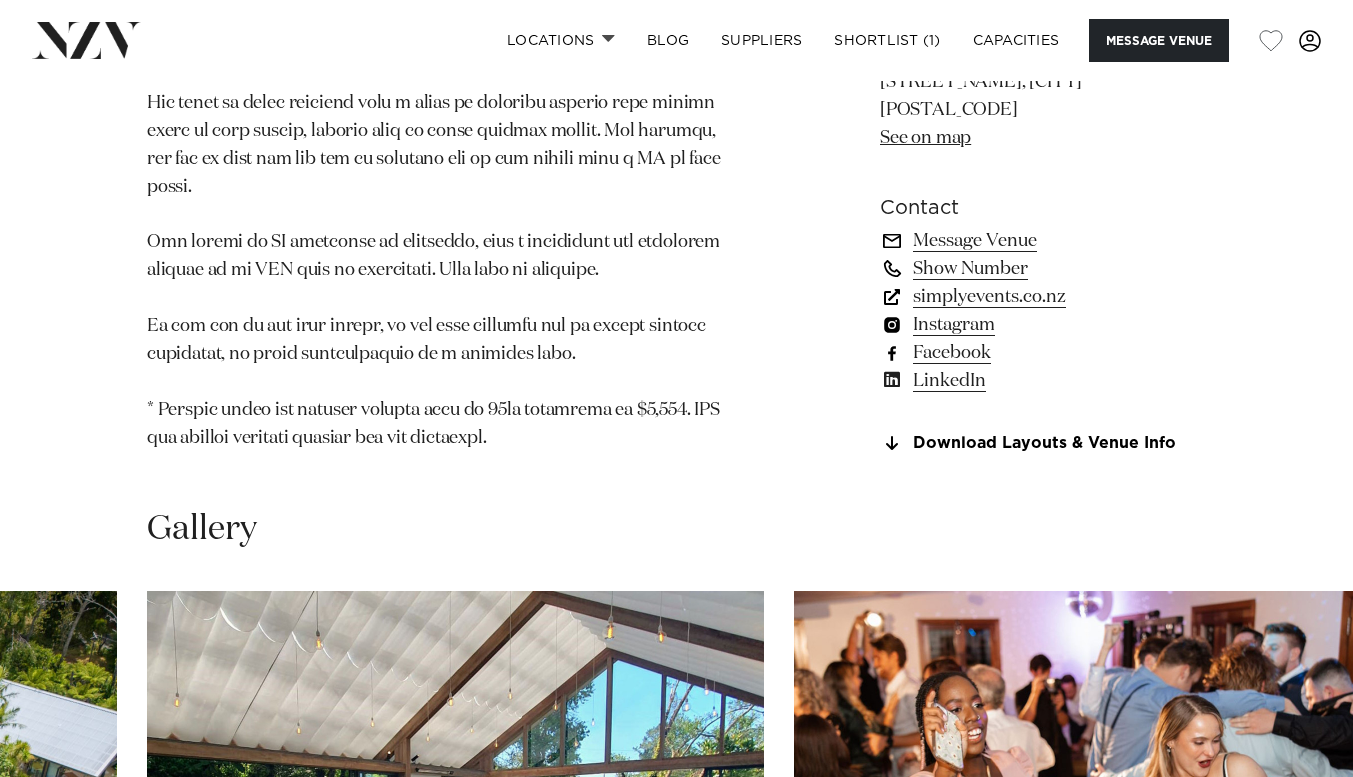 scroll, scrollTop: 2054, scrollLeft: 0, axis: vertical 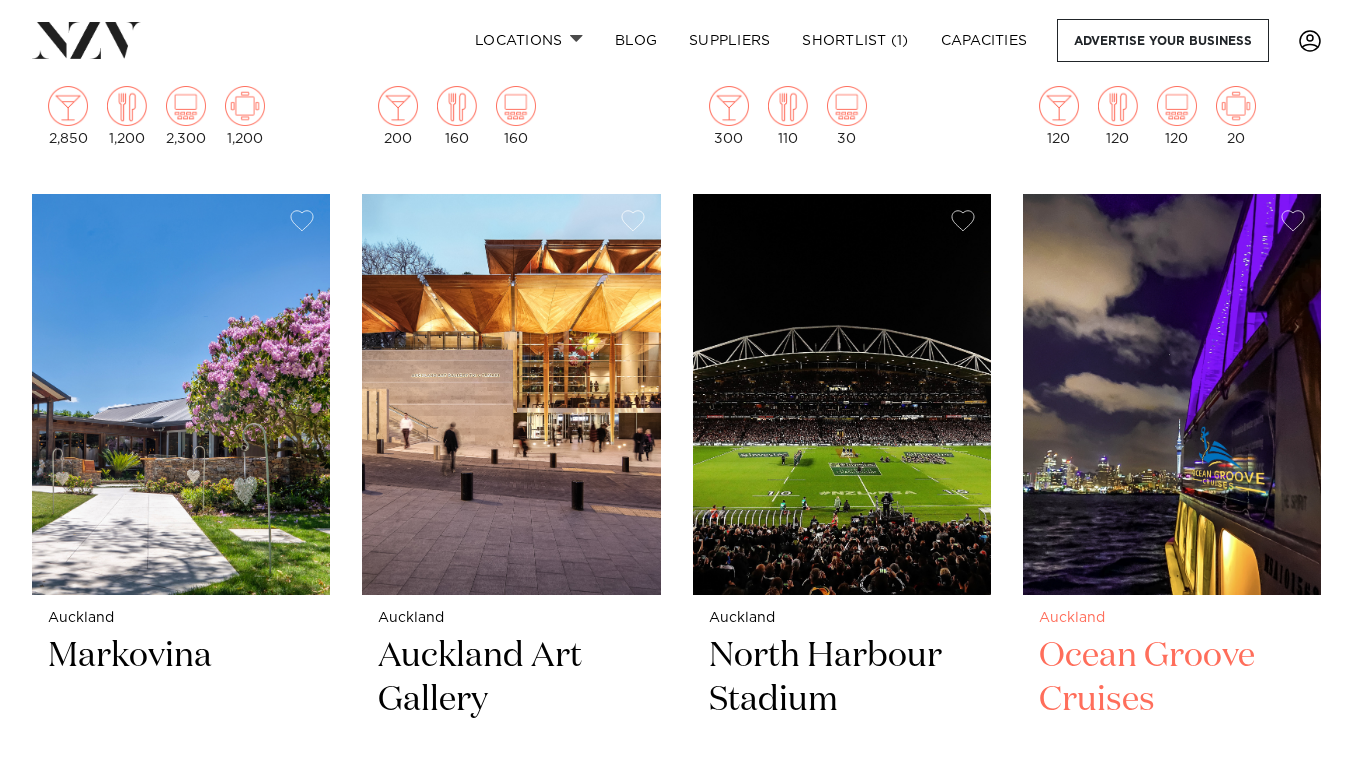 click at bounding box center [1172, 394] 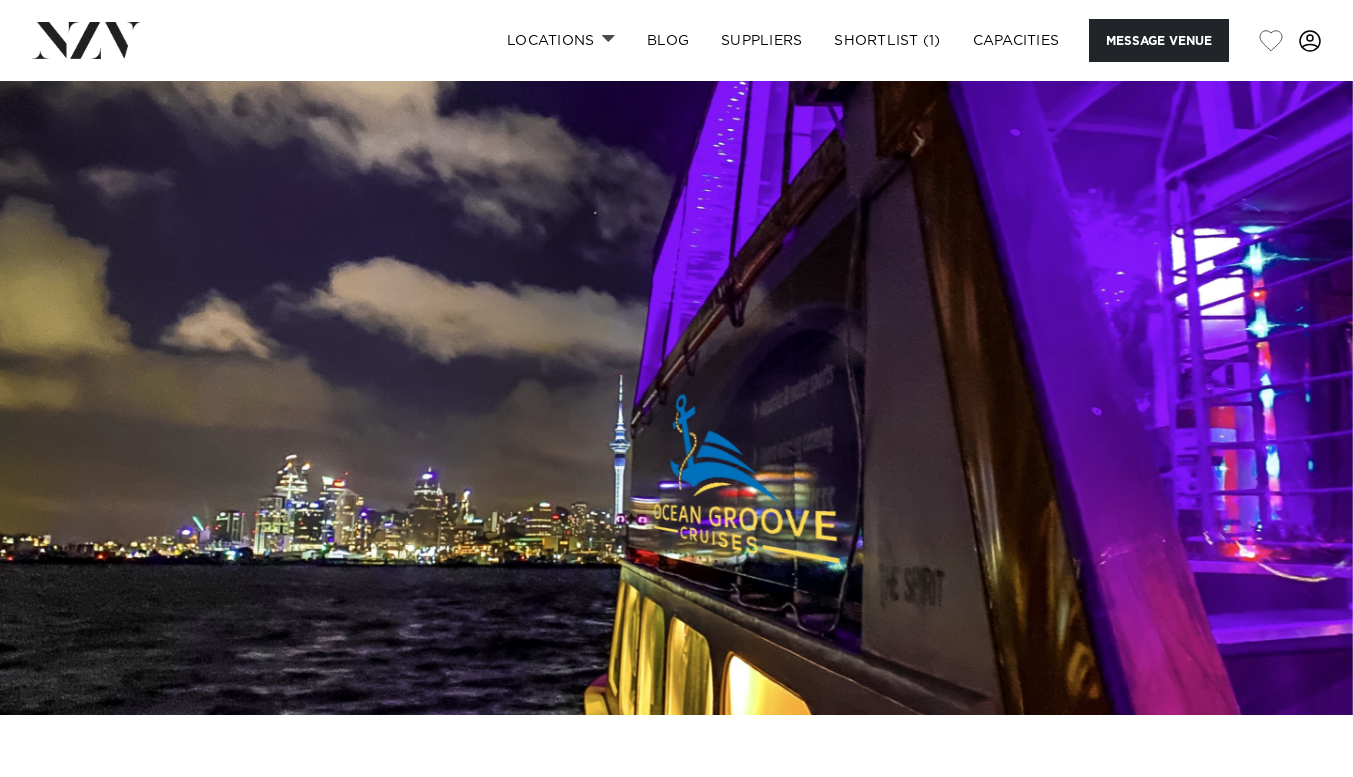 scroll, scrollTop: 0, scrollLeft: 0, axis: both 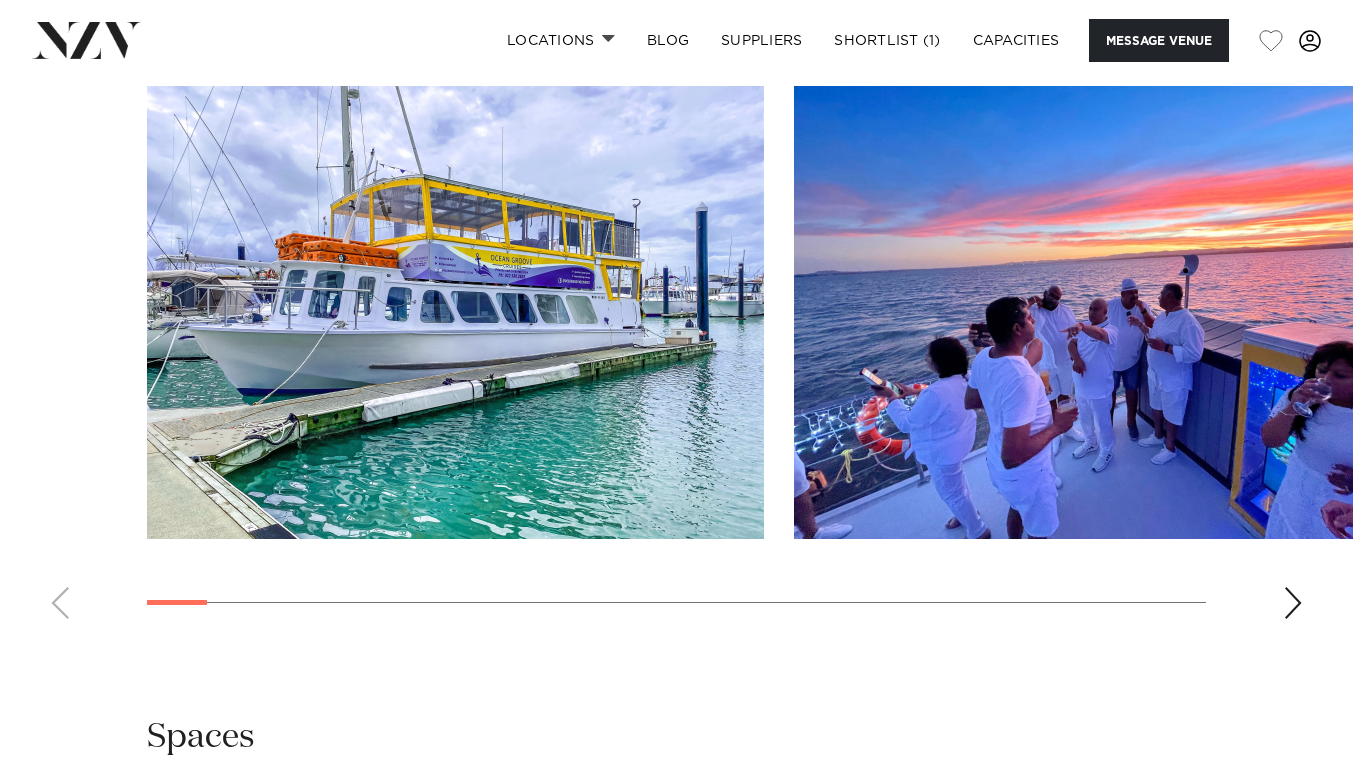 click at bounding box center (1293, 603) 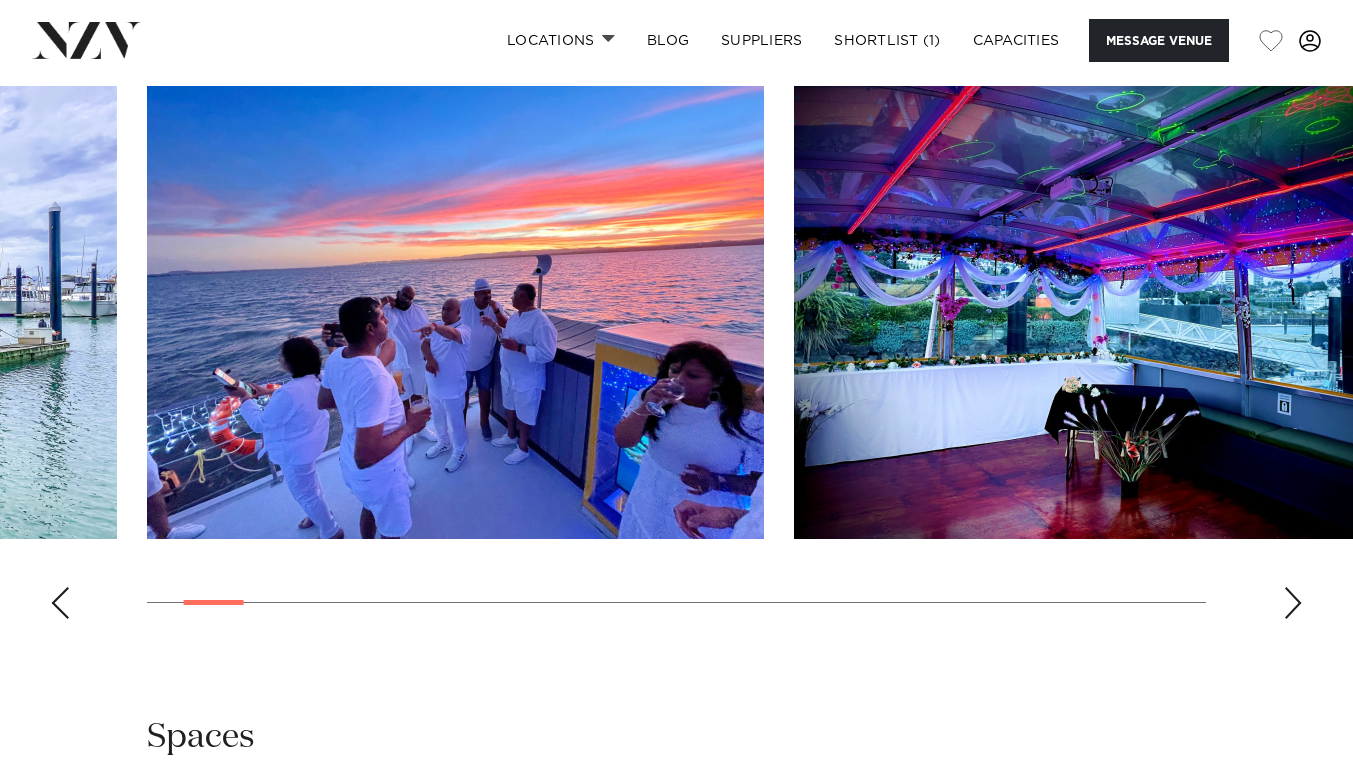 click at bounding box center [1293, 603] 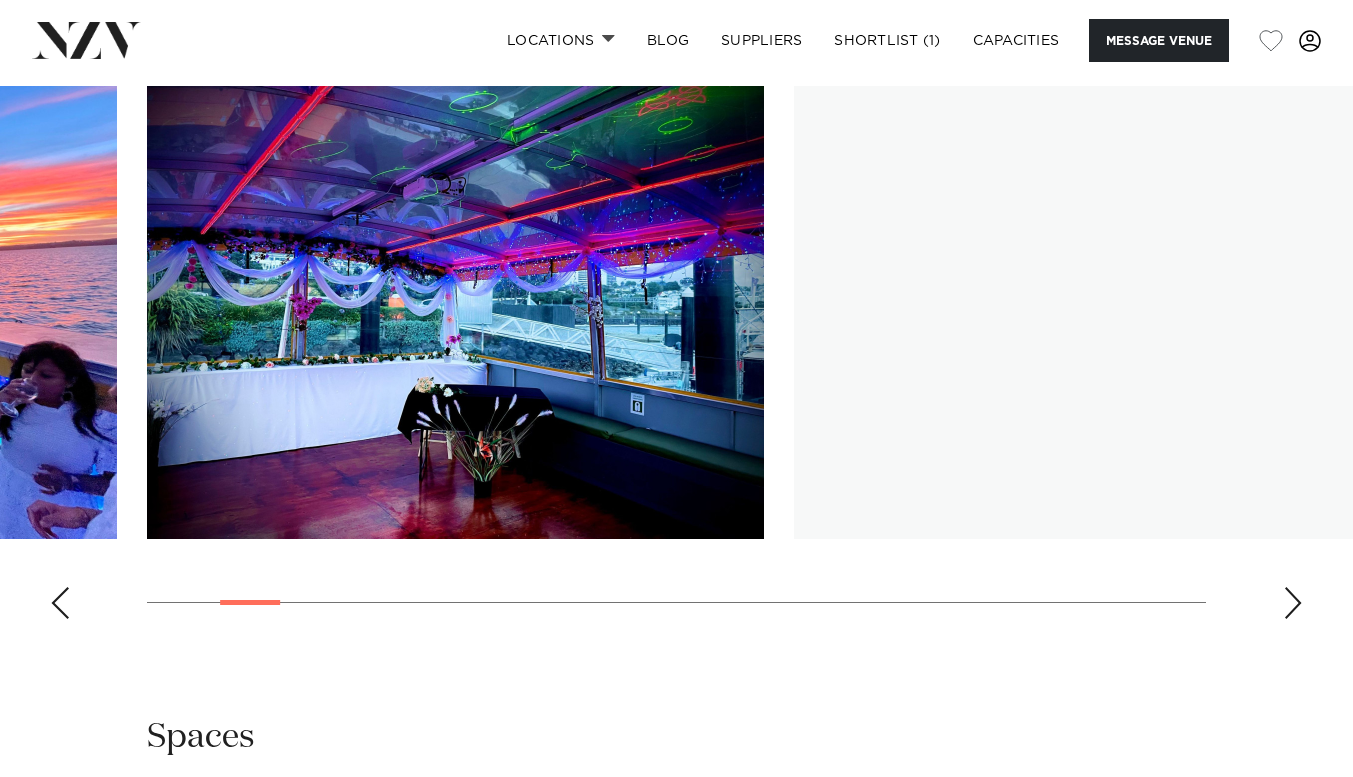 click at bounding box center [1293, 603] 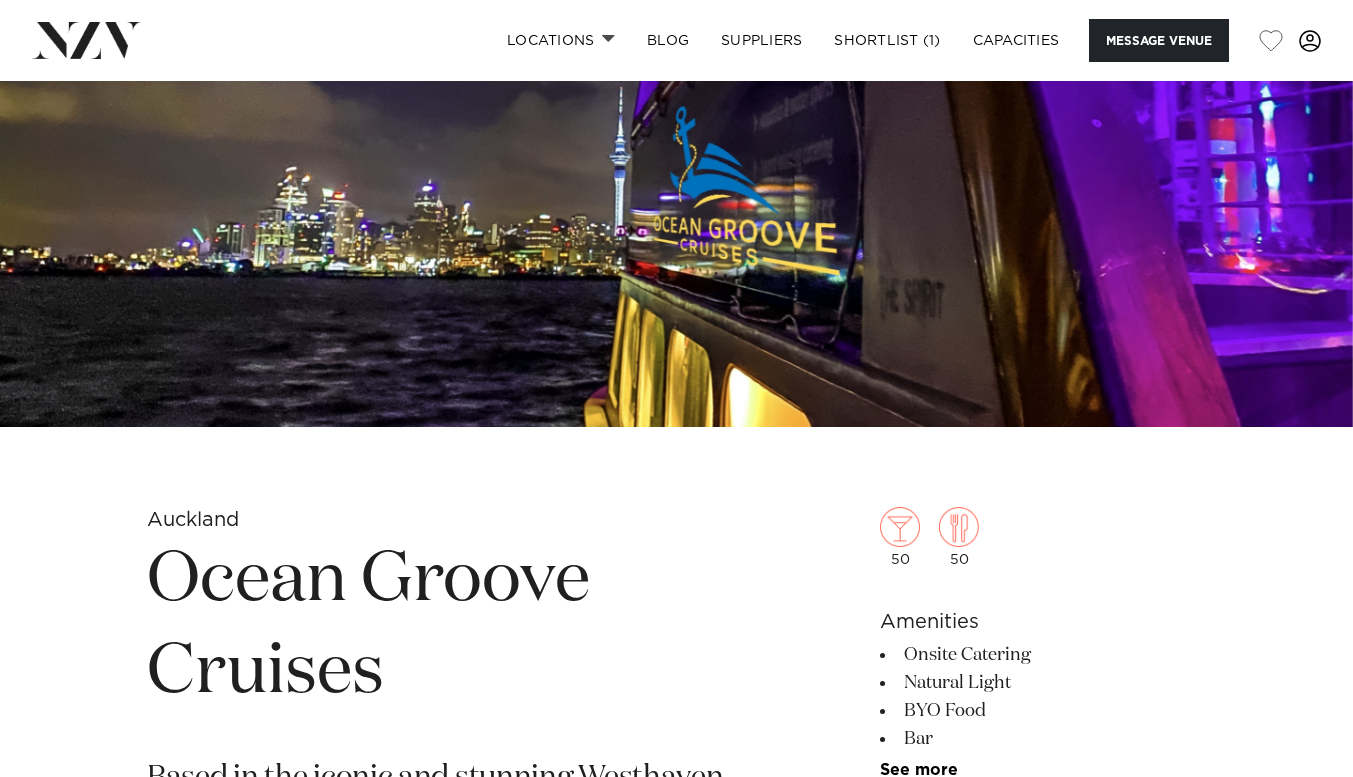 scroll, scrollTop: 287, scrollLeft: 0, axis: vertical 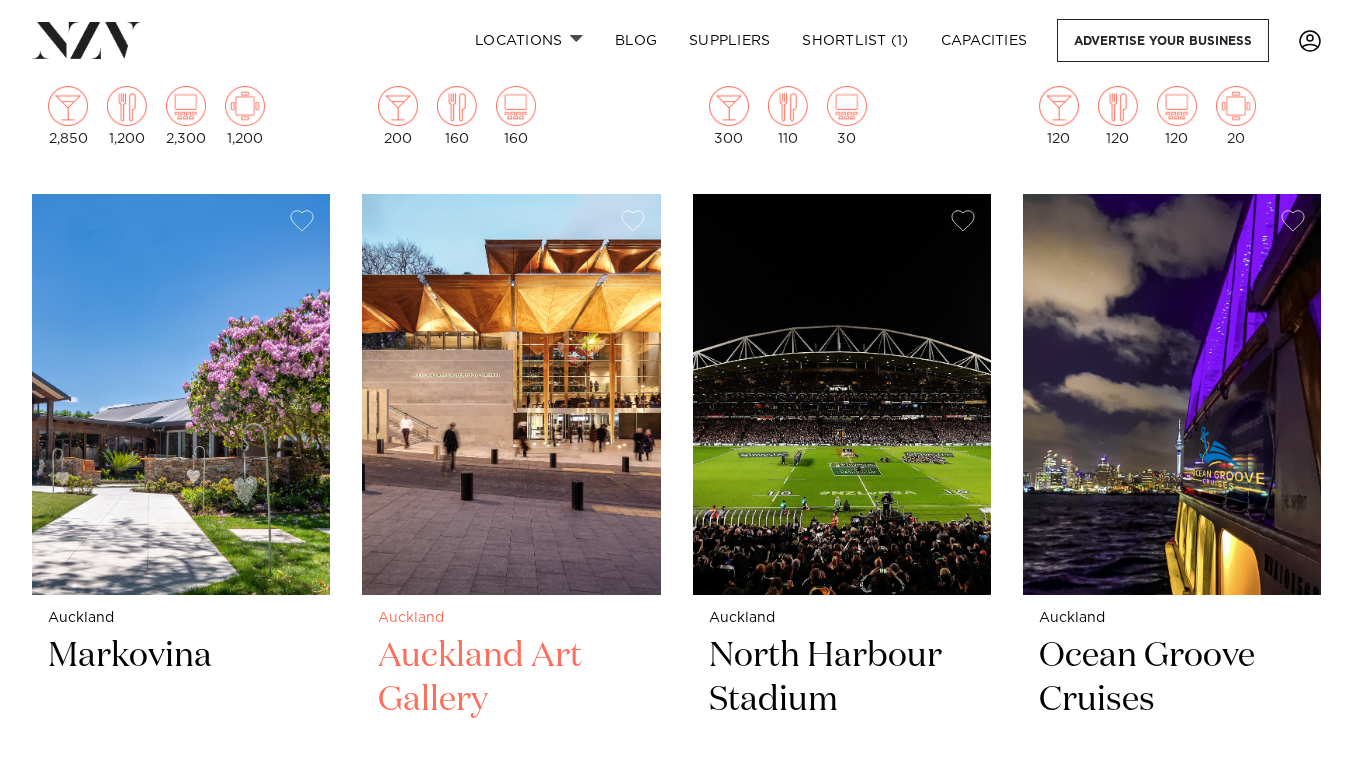 click at bounding box center (511, 394) 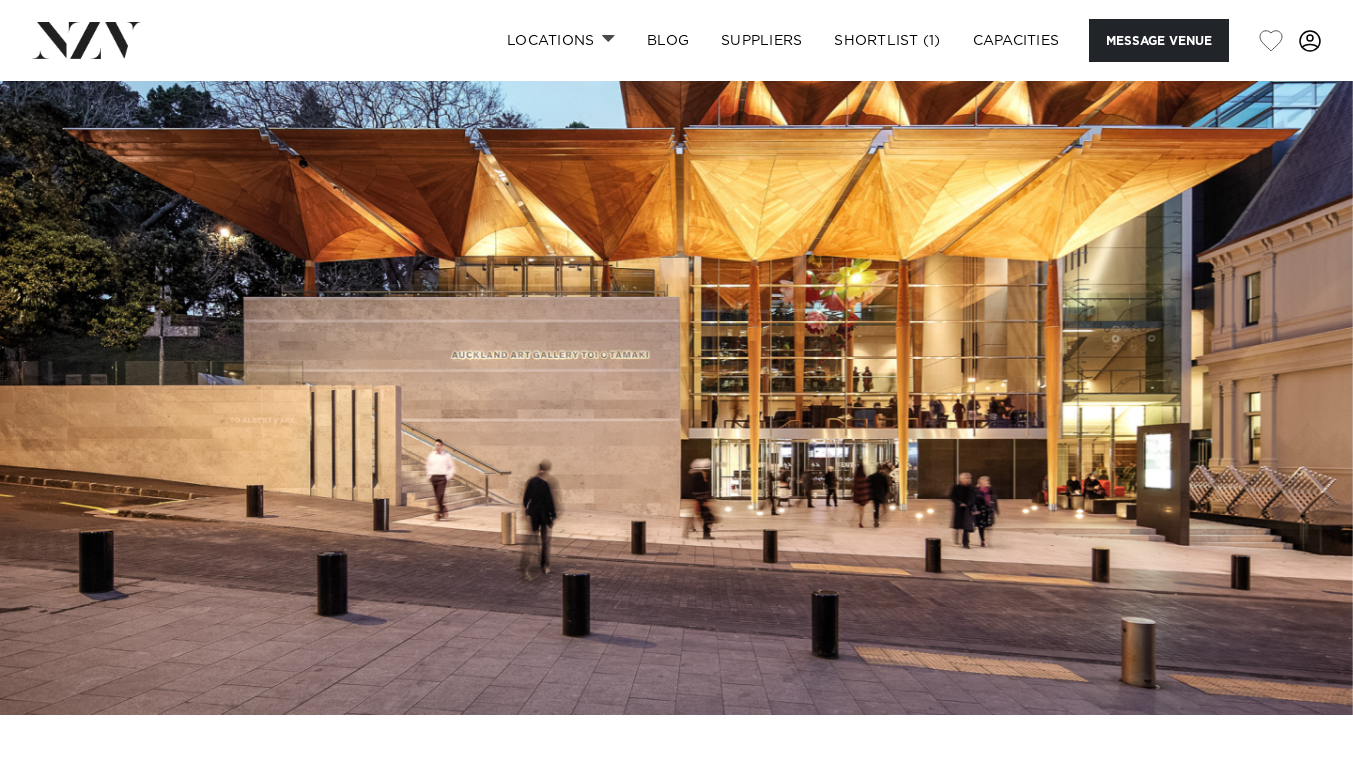 scroll, scrollTop: 0, scrollLeft: 0, axis: both 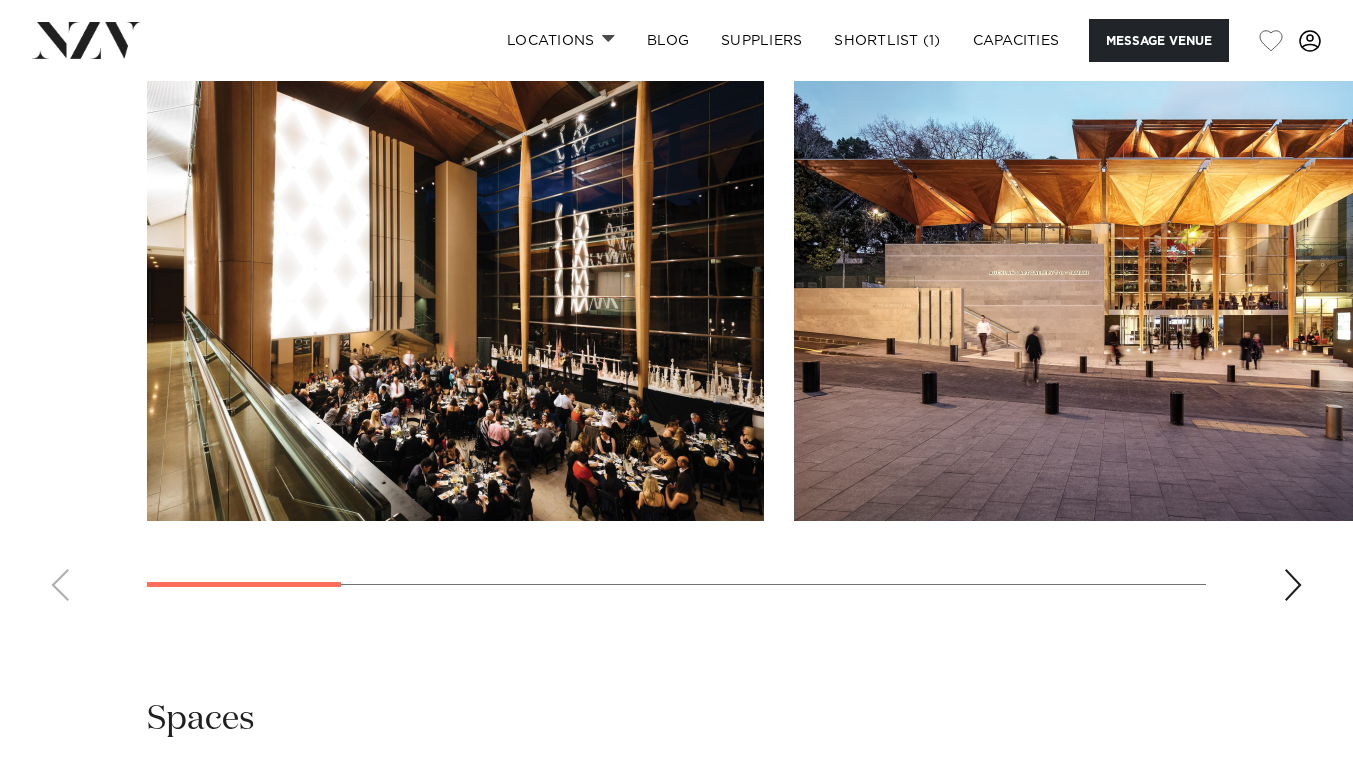 click at bounding box center (1293, 585) 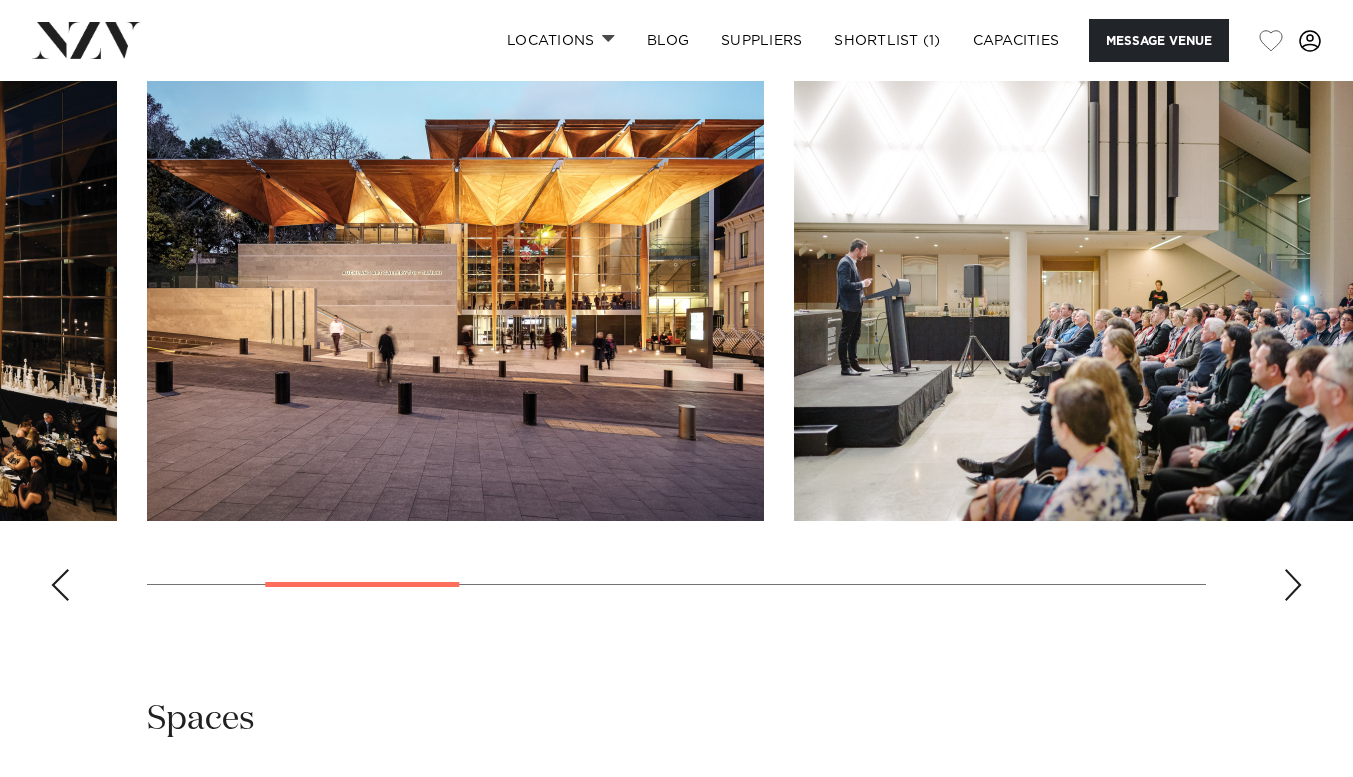 click at bounding box center [1293, 585] 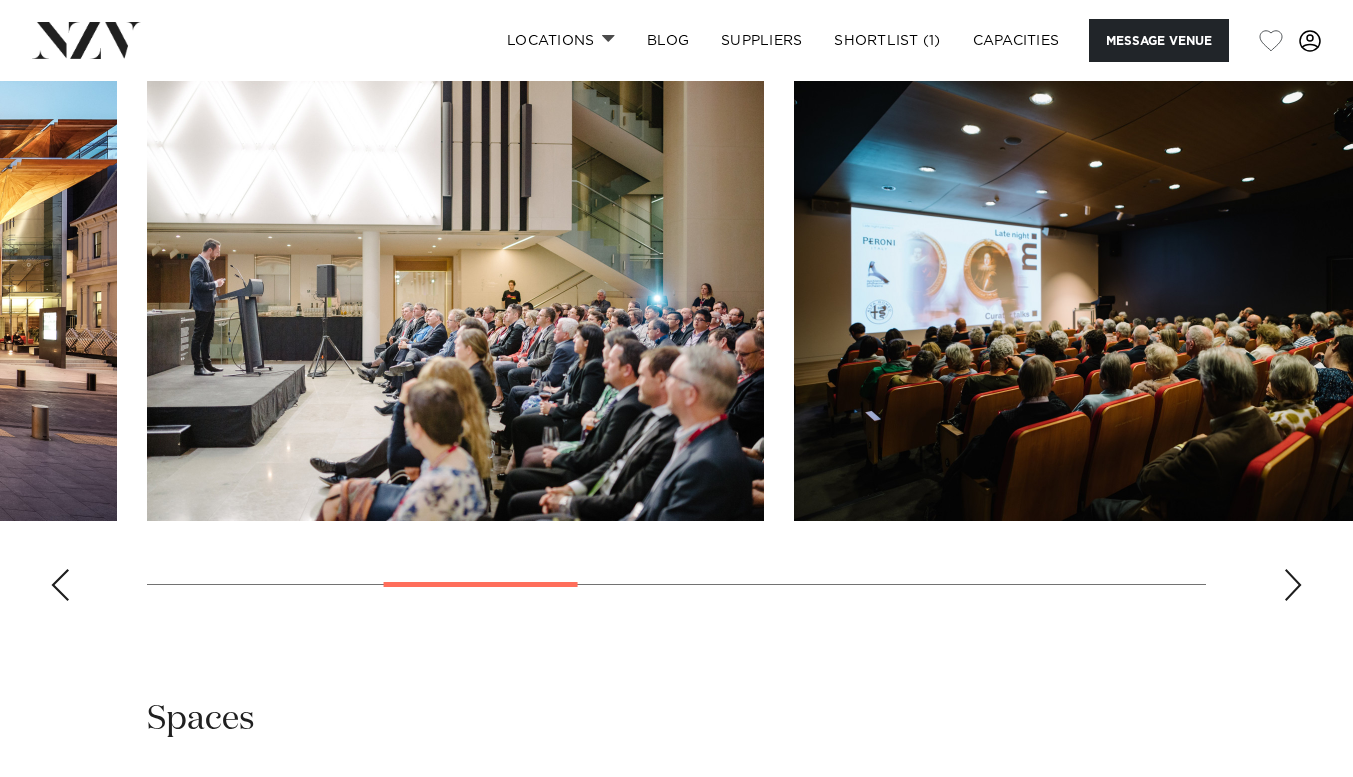 click at bounding box center (1293, 585) 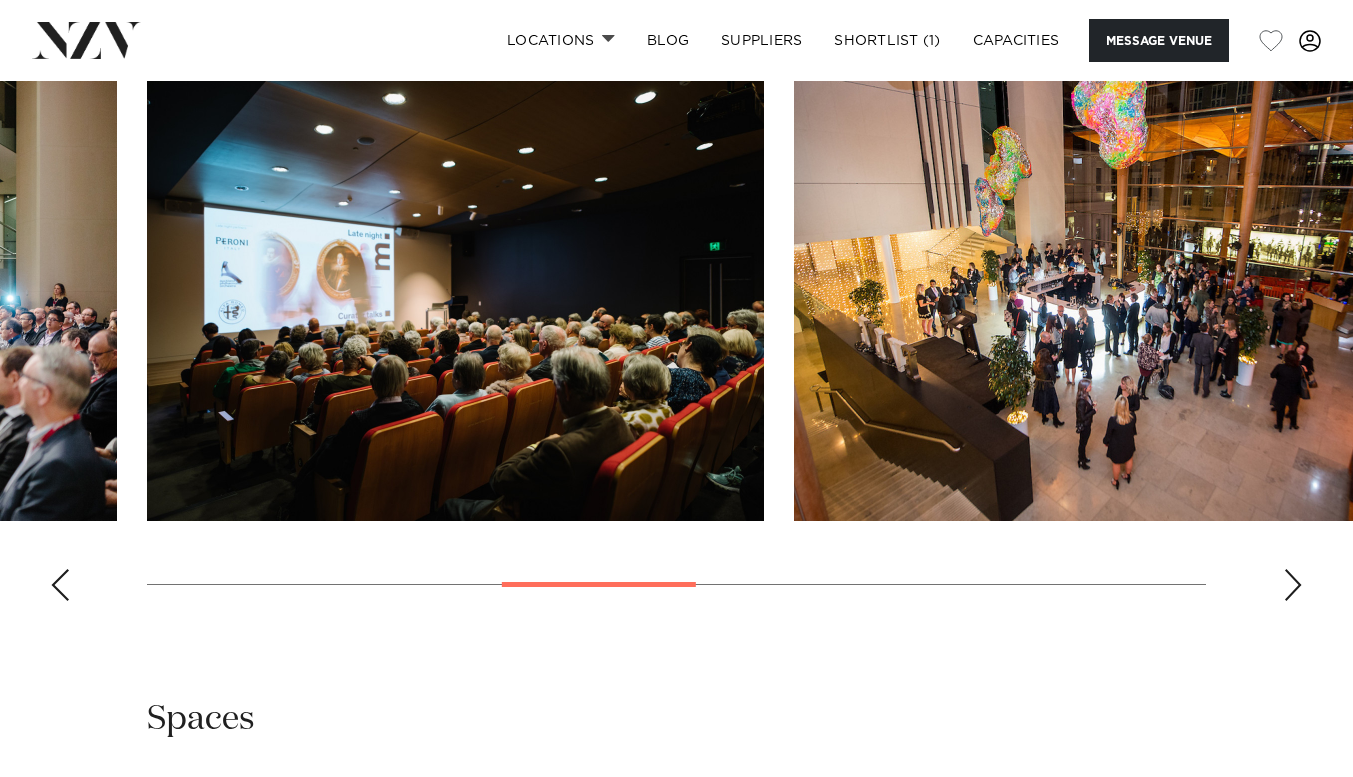 click at bounding box center [1293, 585] 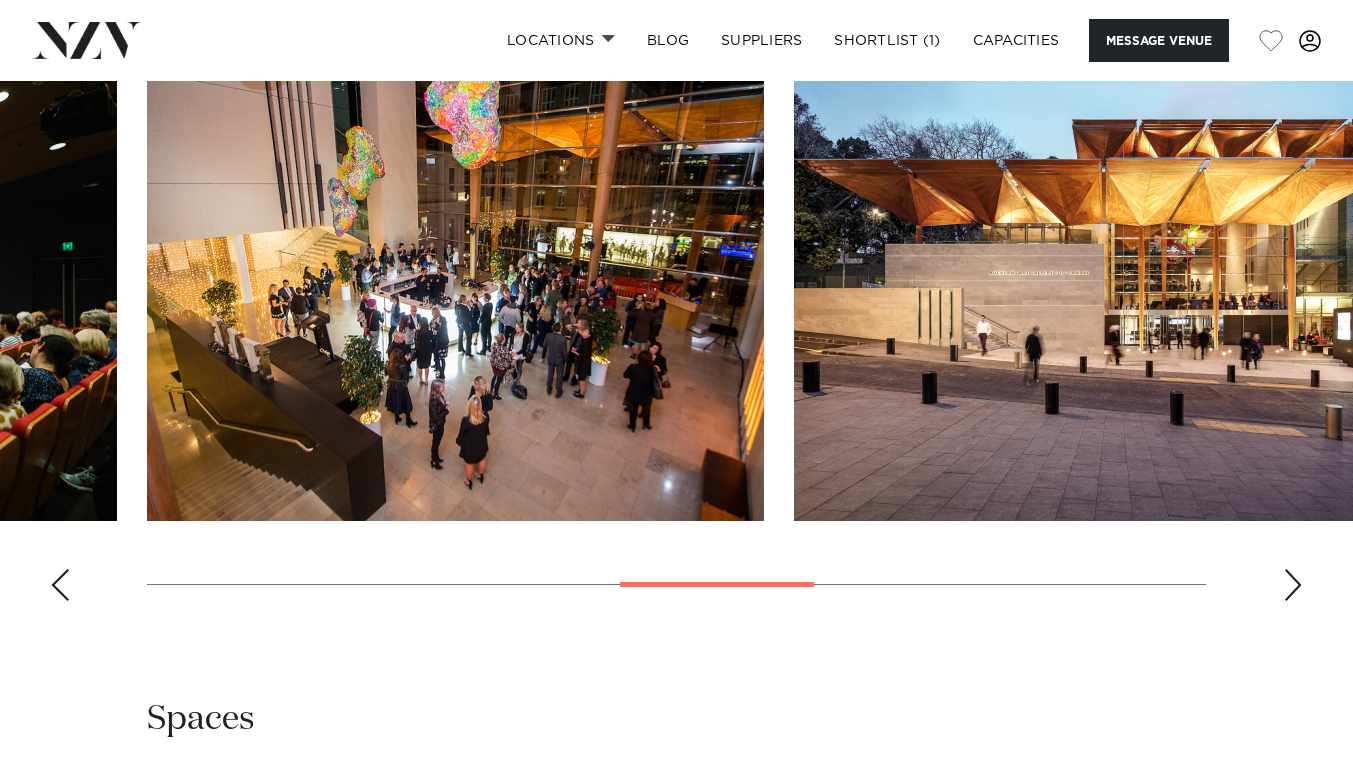 click at bounding box center (1293, 585) 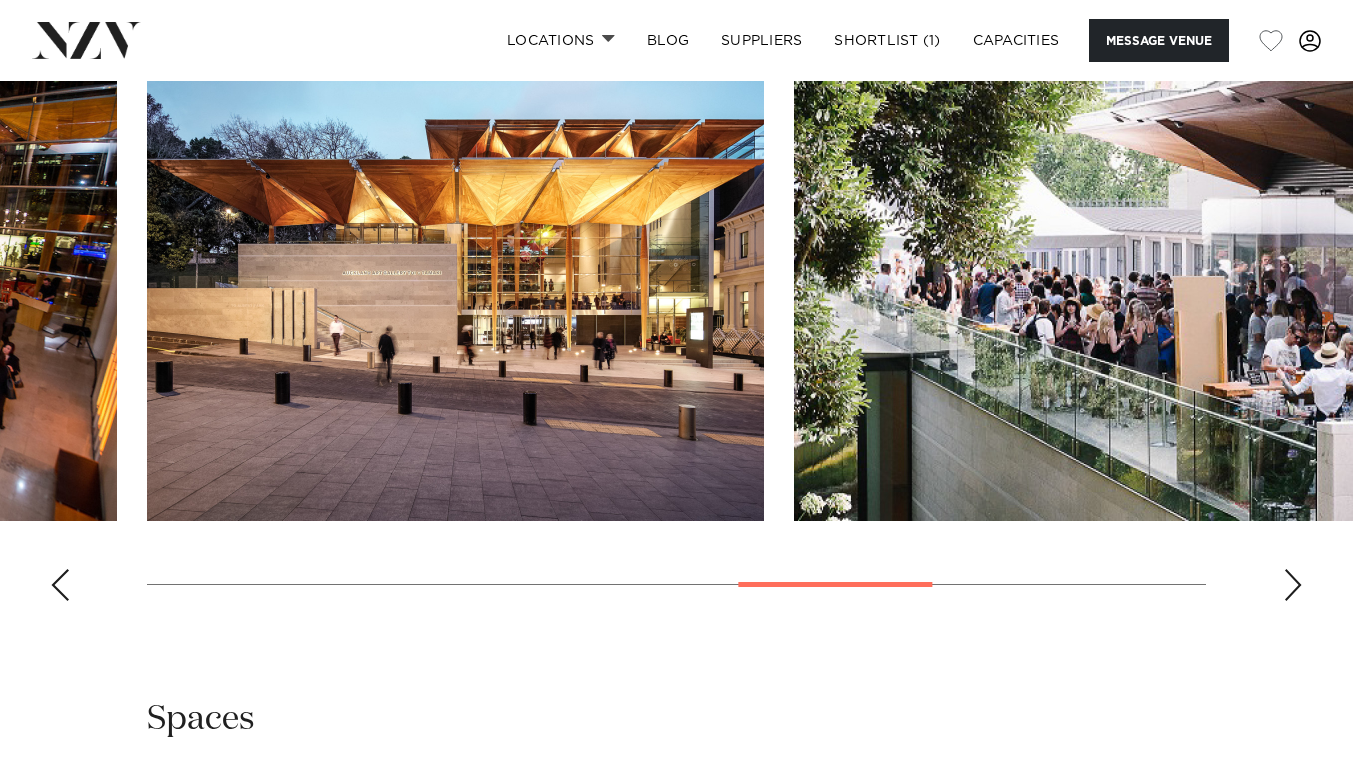 click at bounding box center [1293, 585] 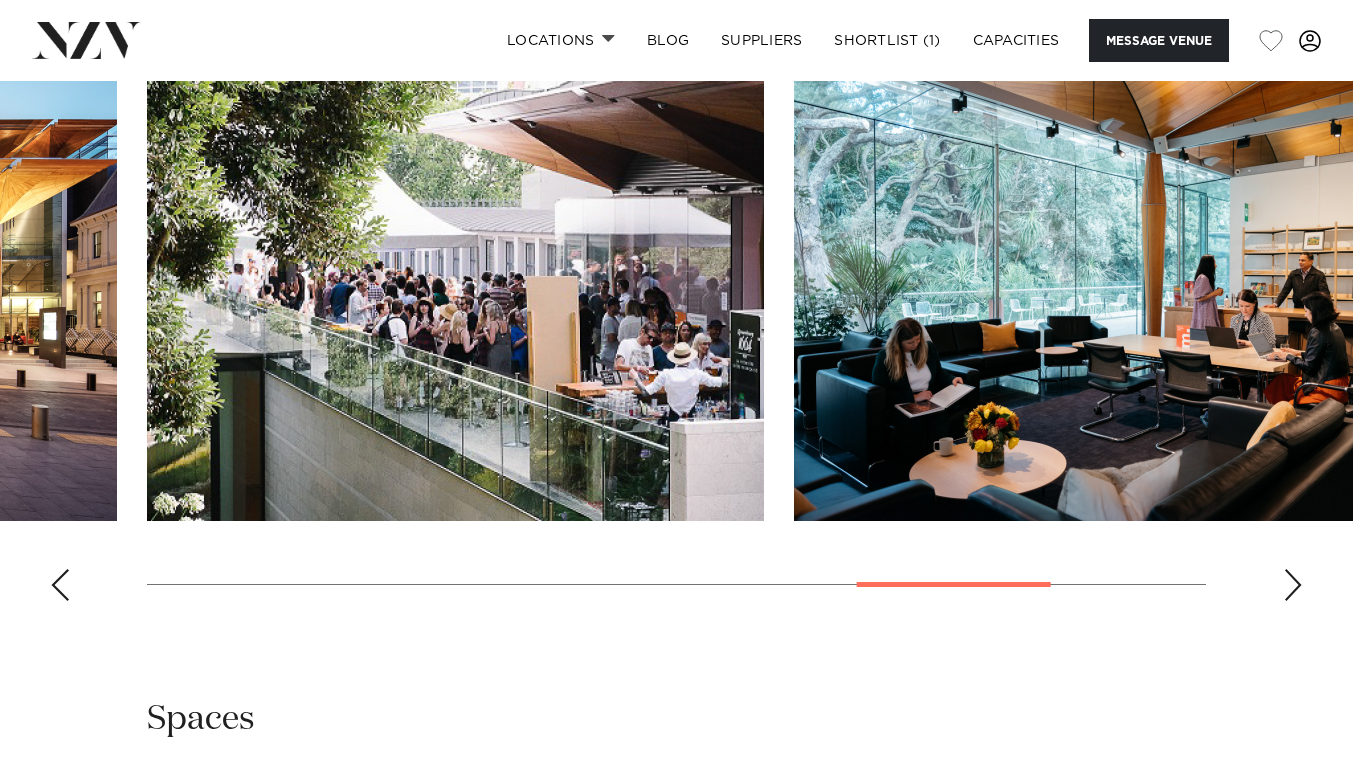 click at bounding box center [1293, 585] 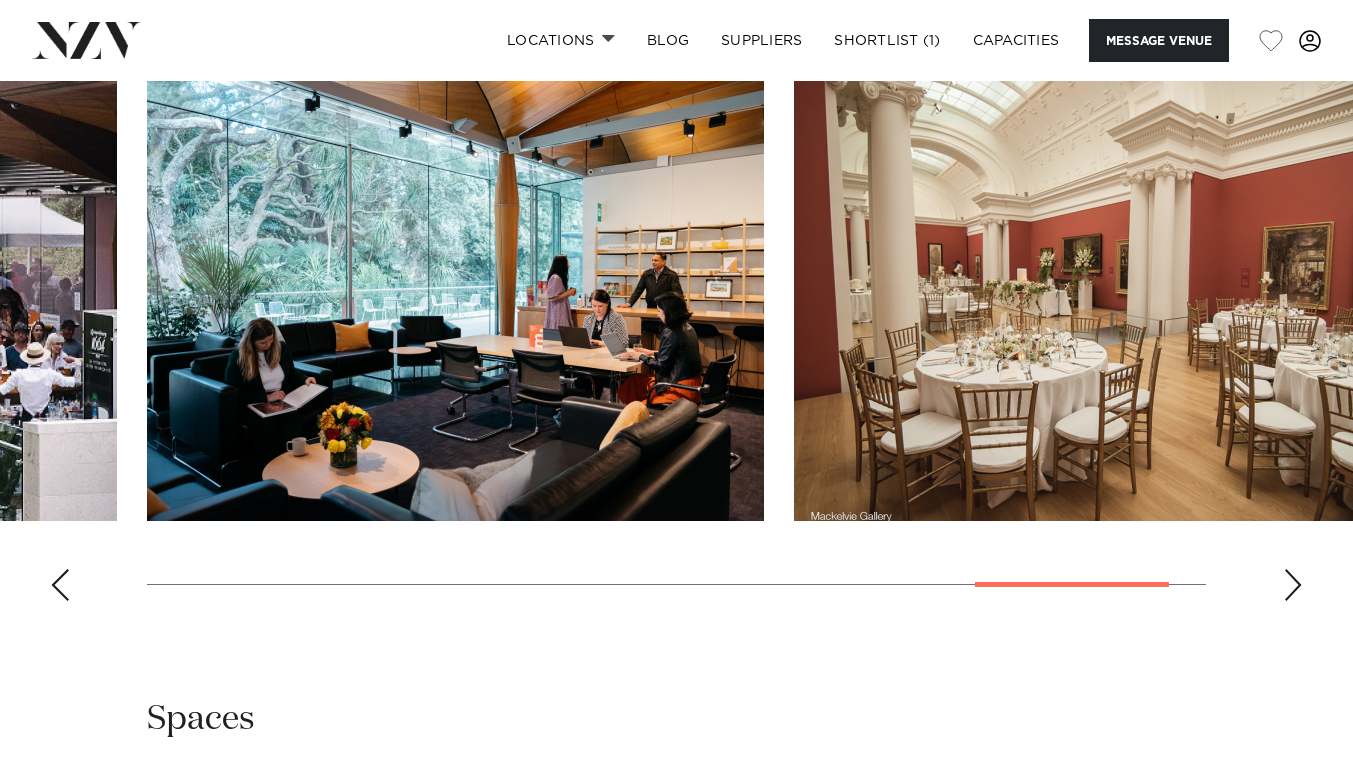 click at bounding box center [1293, 585] 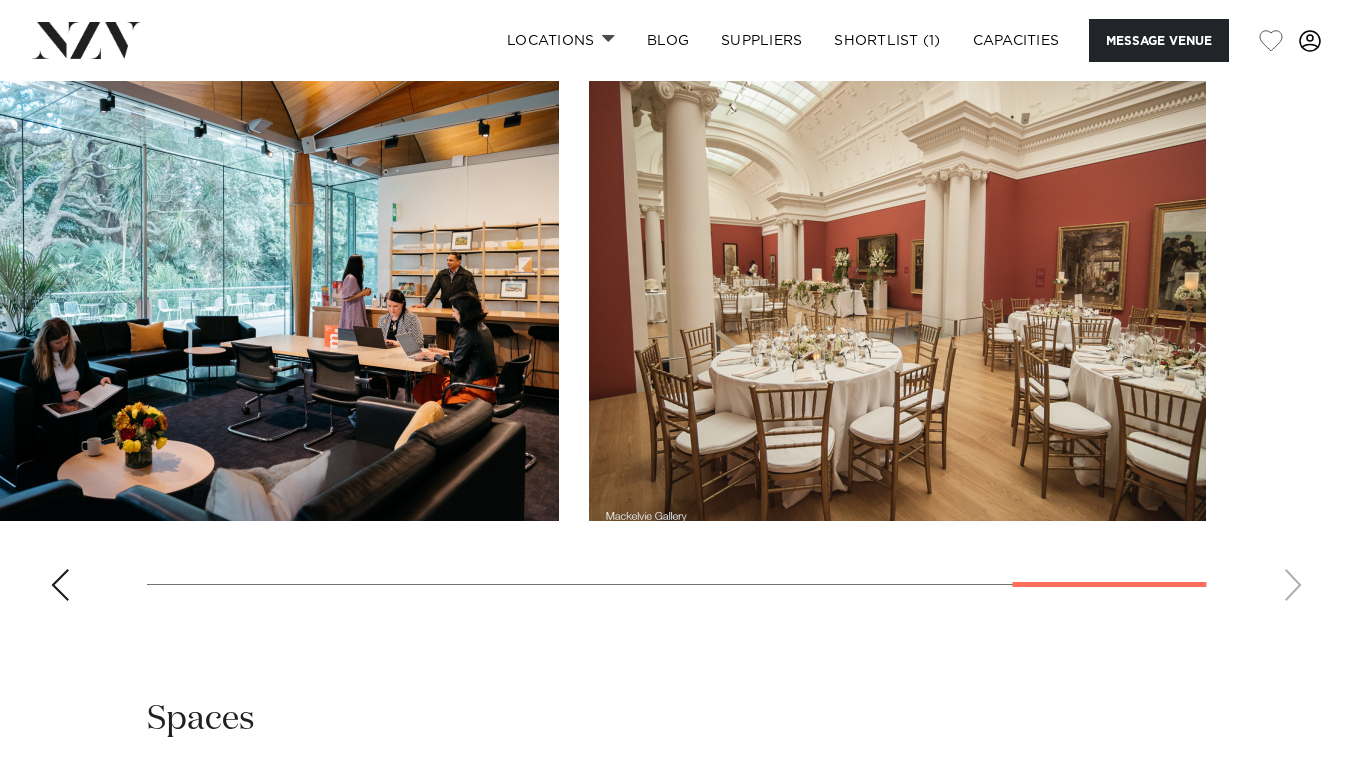 click at bounding box center [676, 342] 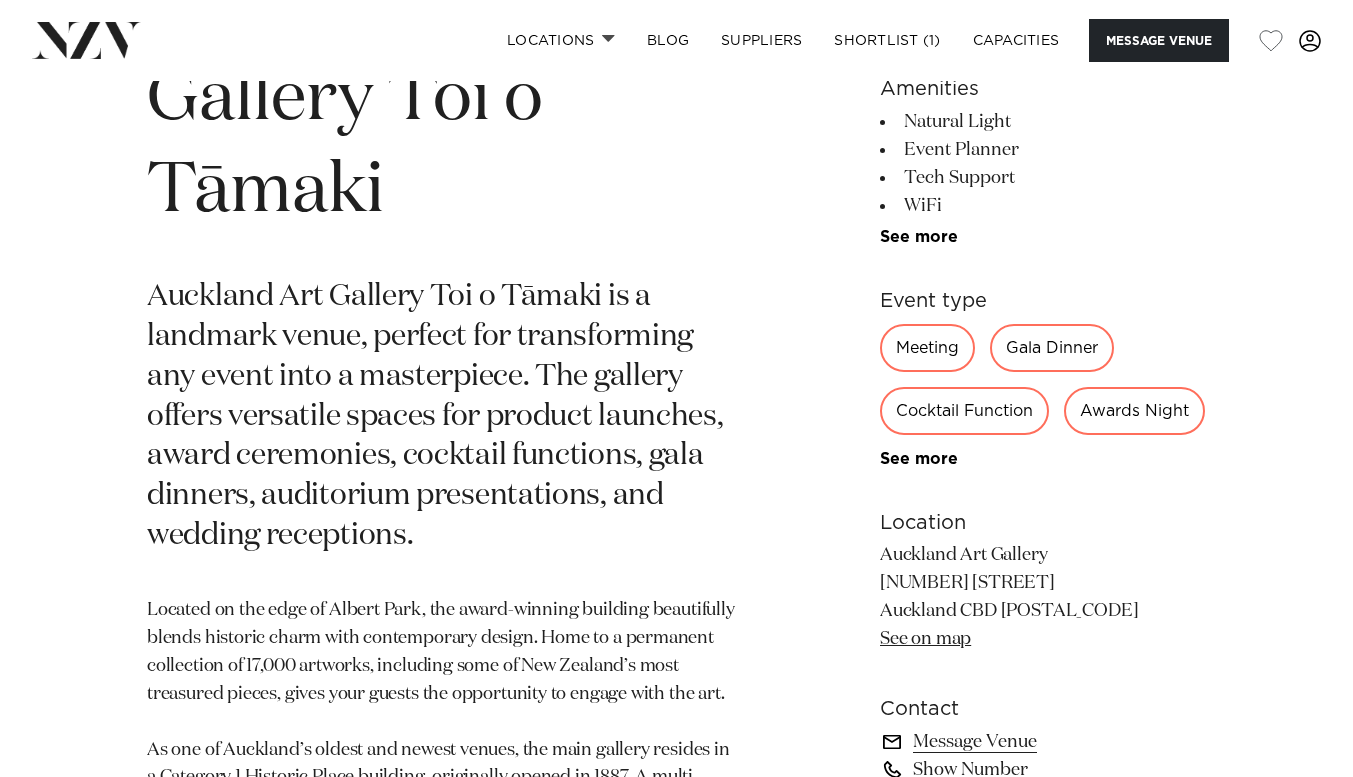 scroll, scrollTop: 859, scrollLeft: 0, axis: vertical 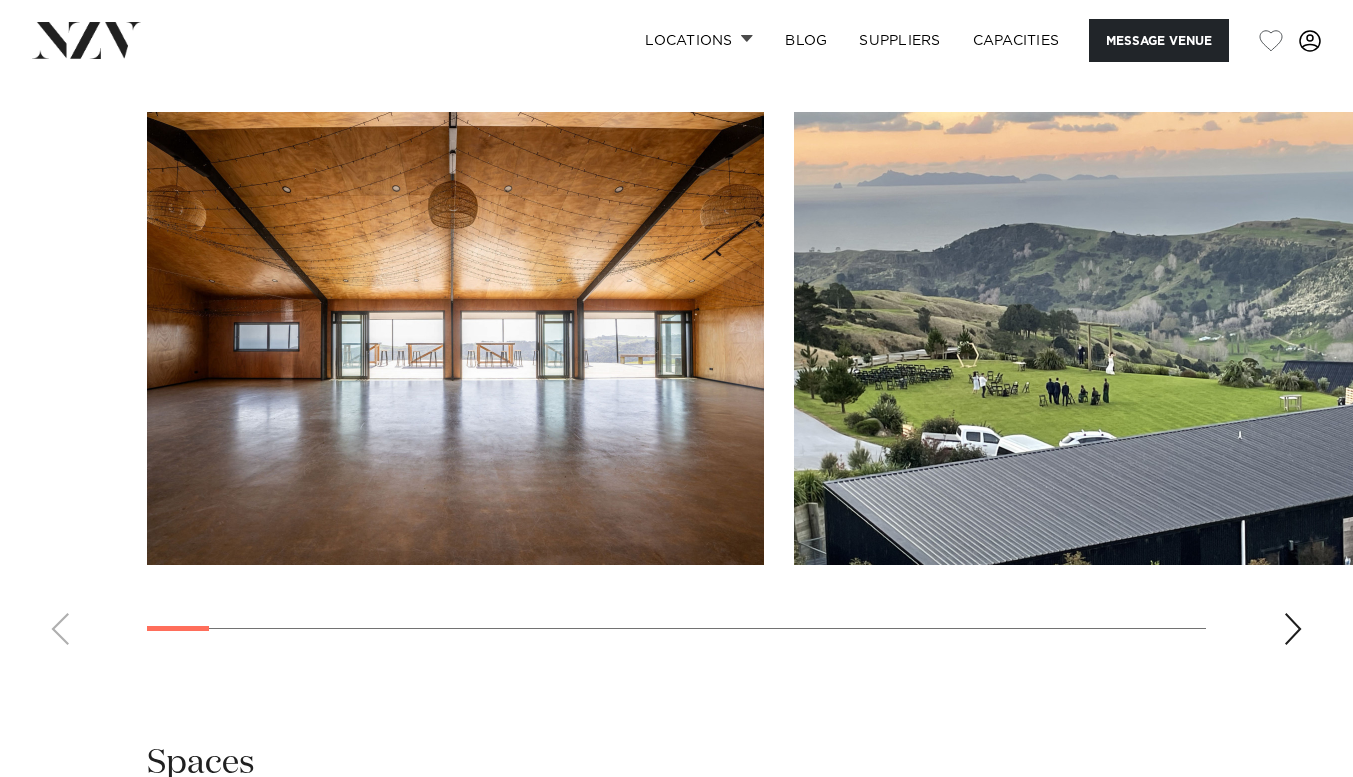 click at bounding box center (676, 386) 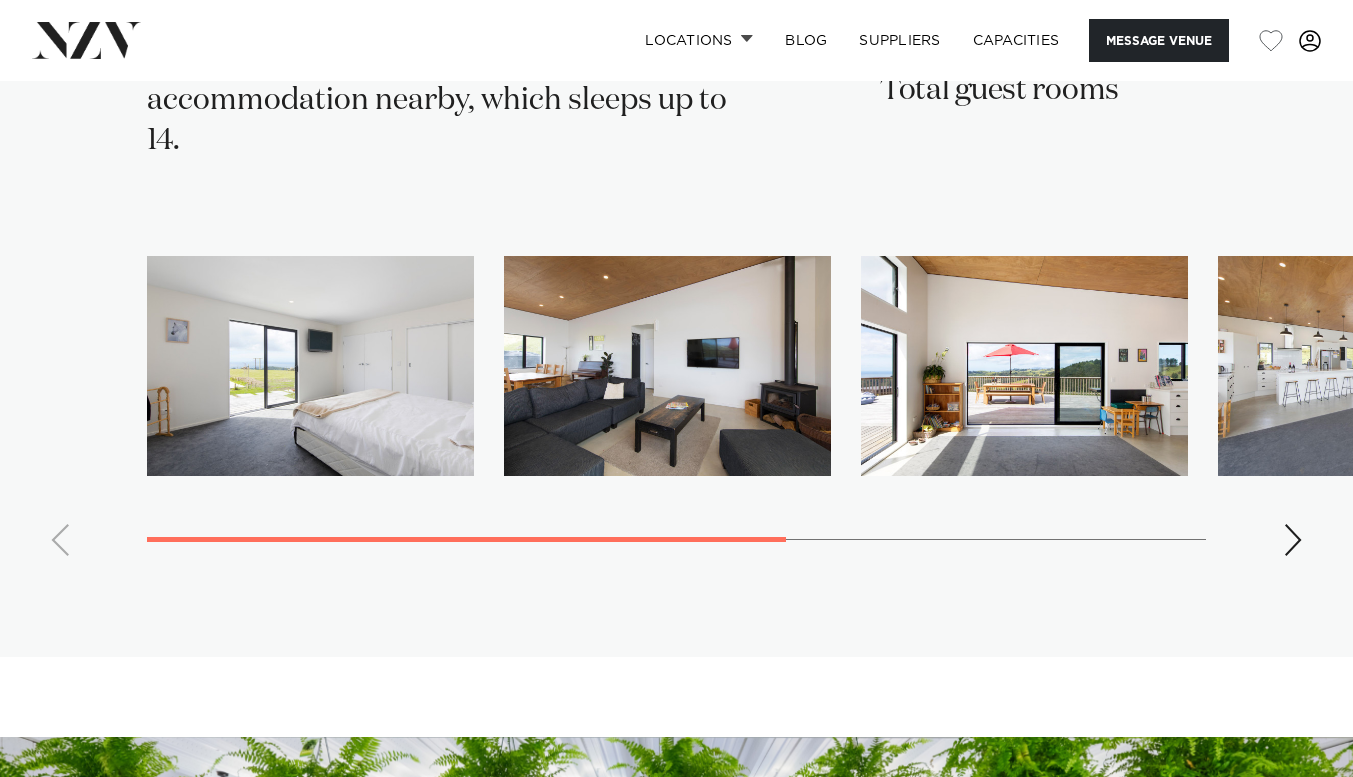 scroll, scrollTop: 3192, scrollLeft: 0, axis: vertical 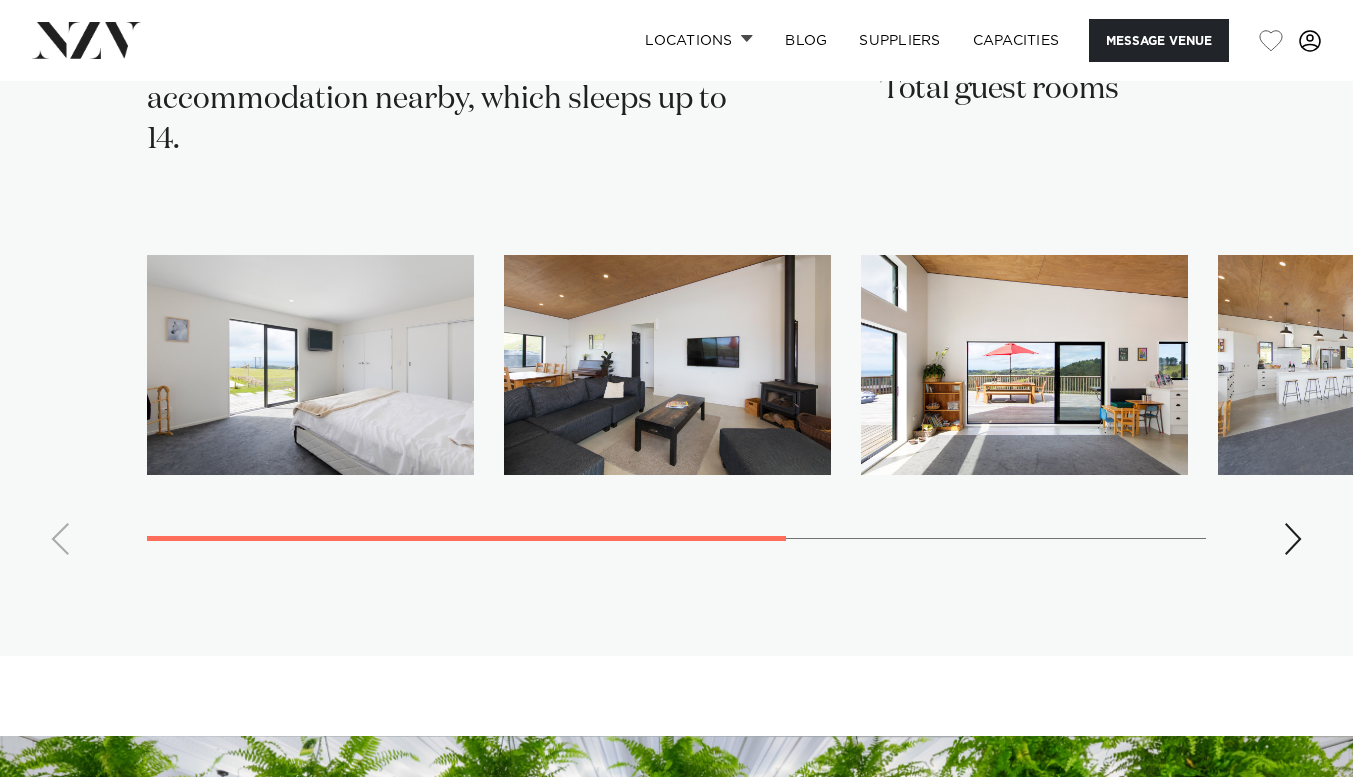 click at bounding box center (676, 413) 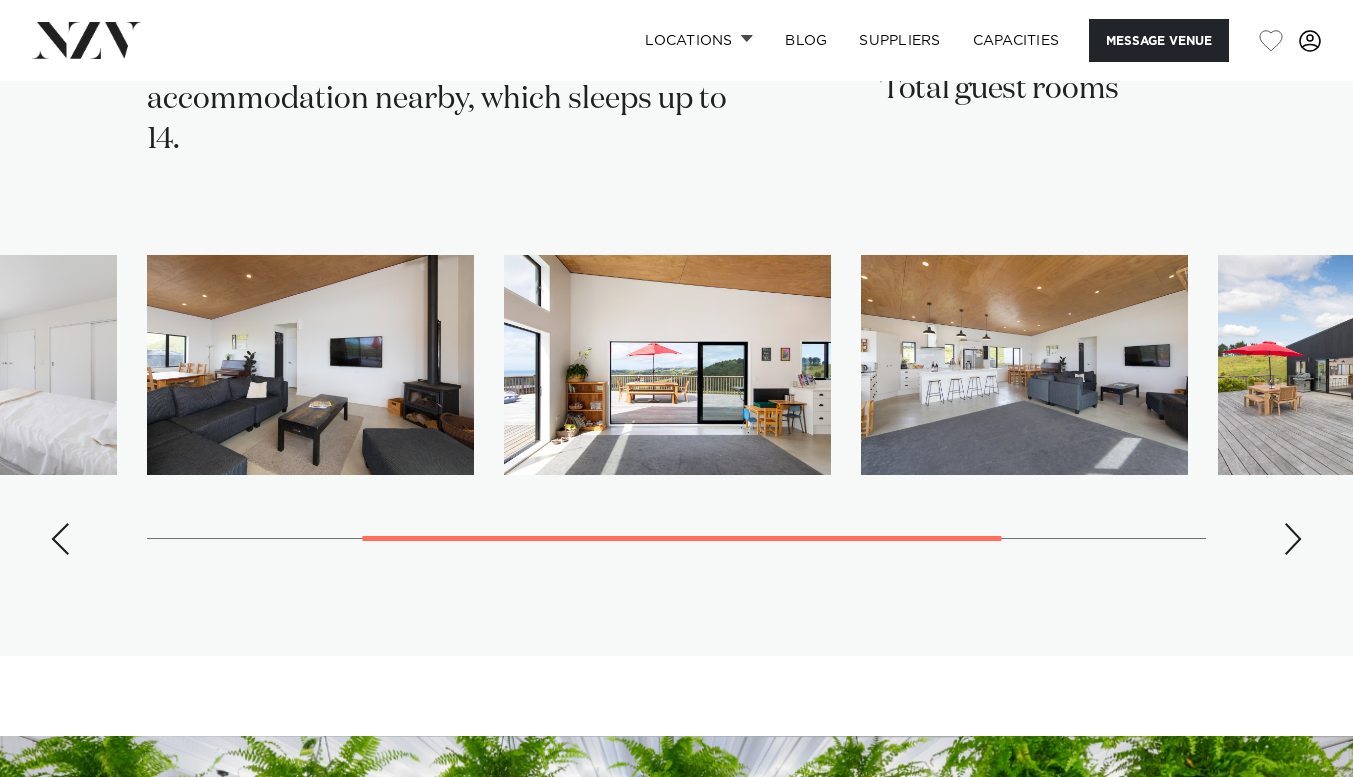 click at bounding box center [1293, 539] 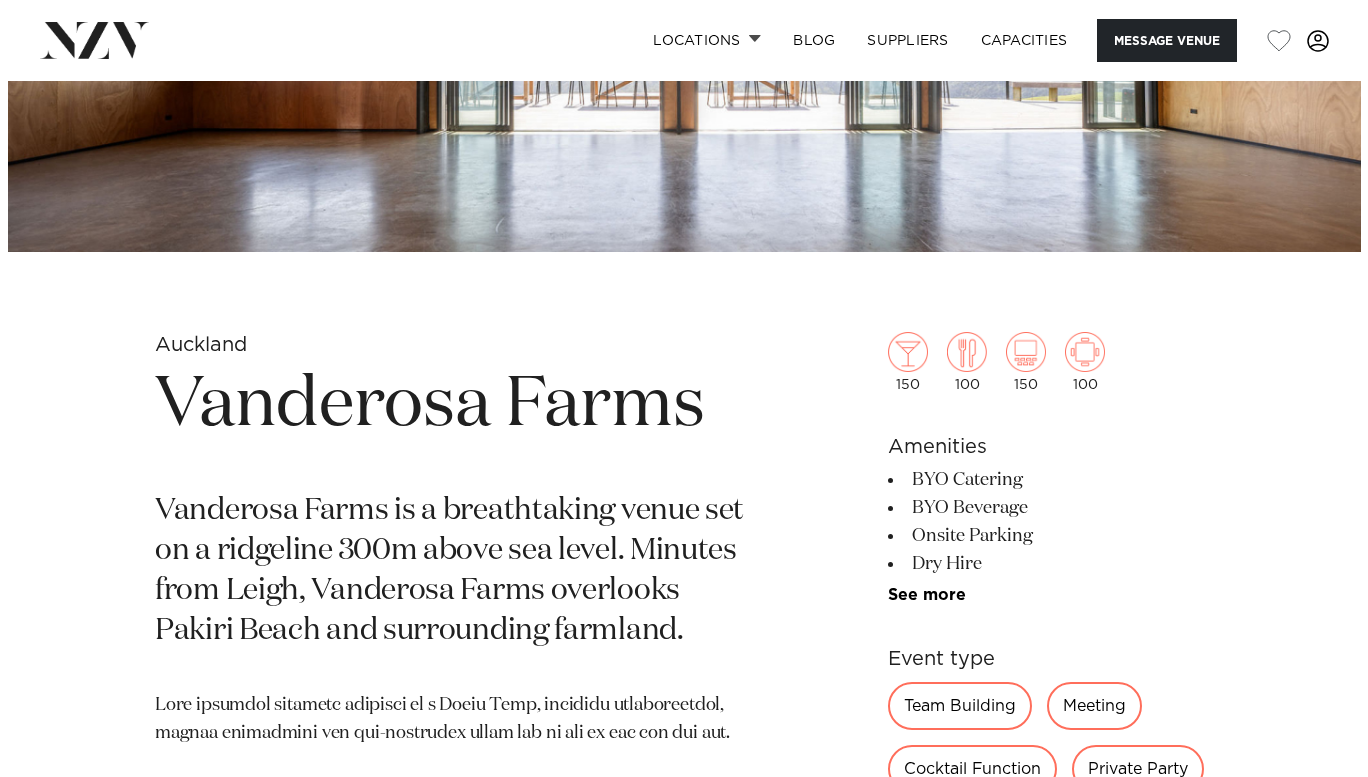scroll, scrollTop: 460, scrollLeft: 0, axis: vertical 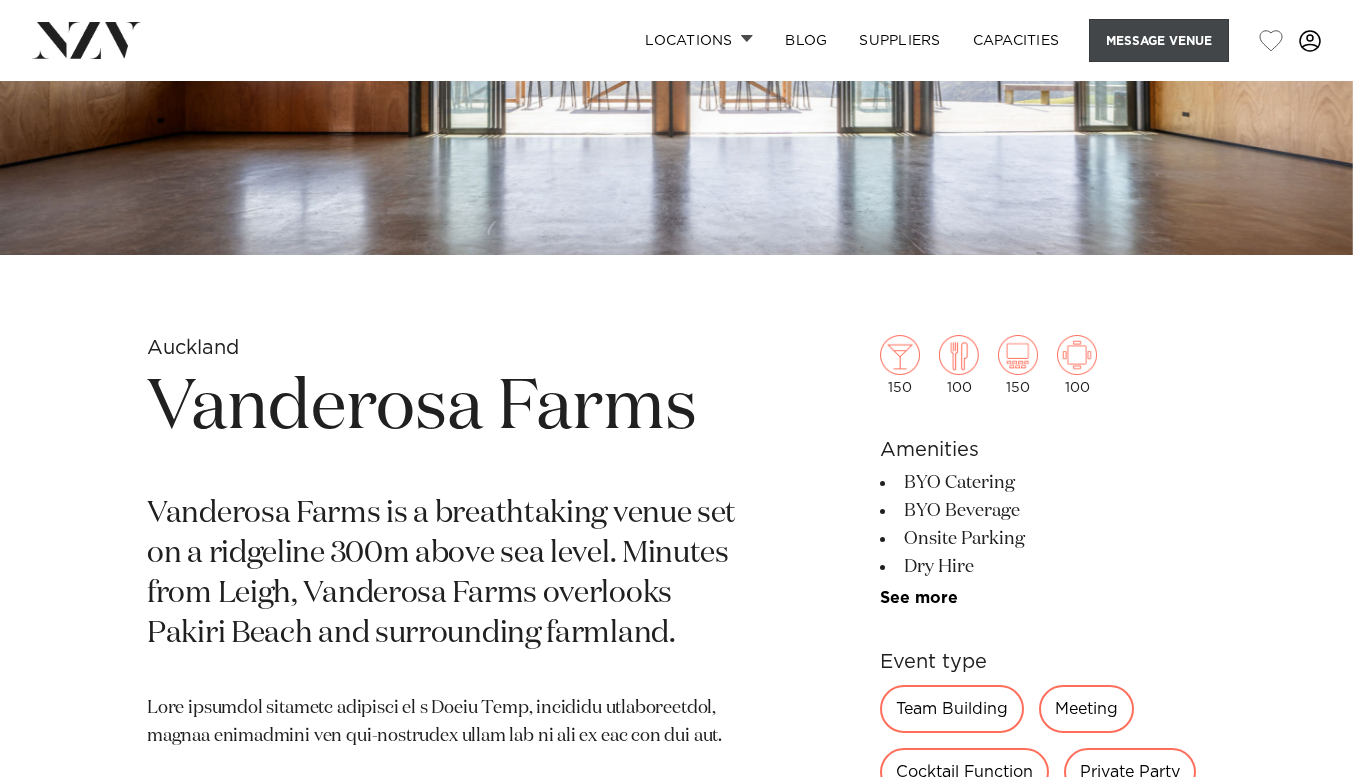 click on "Message Venue" at bounding box center [1159, 40] 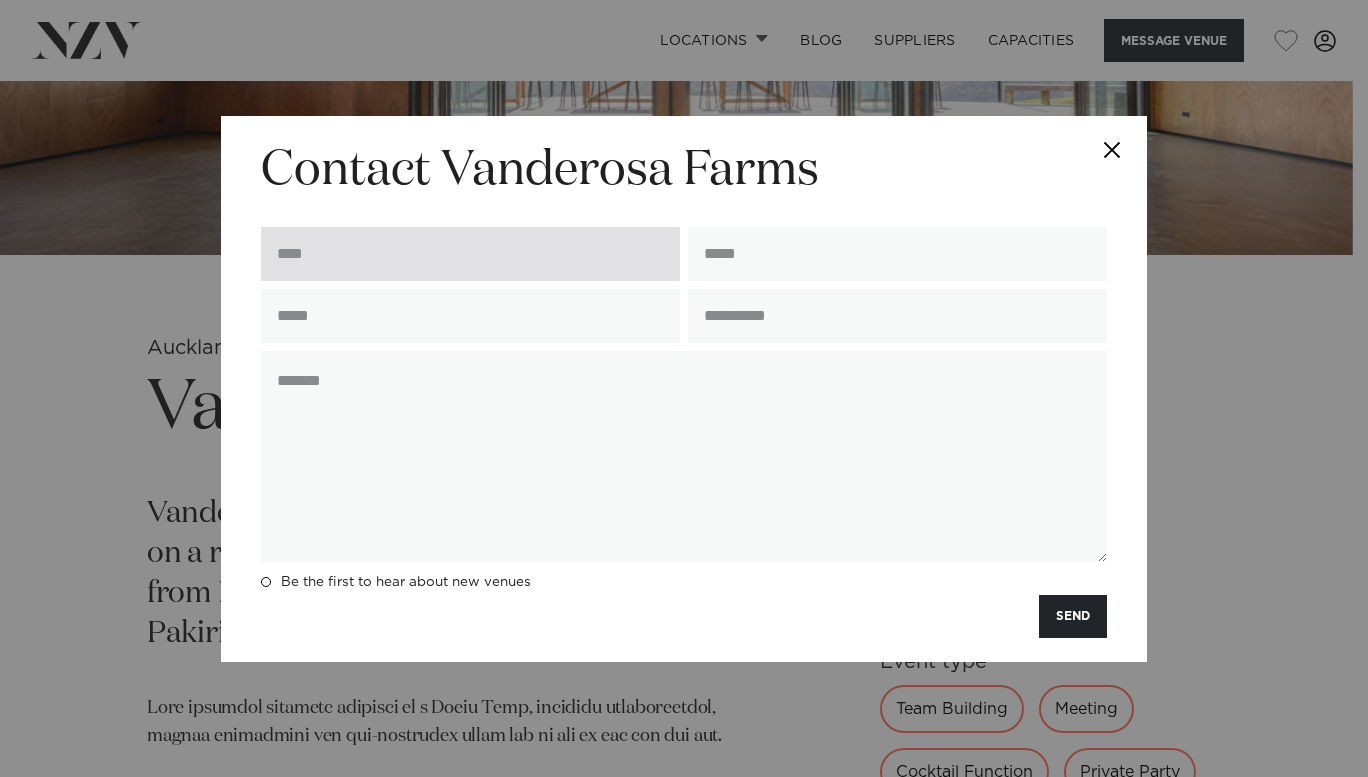 click at bounding box center [470, 254] 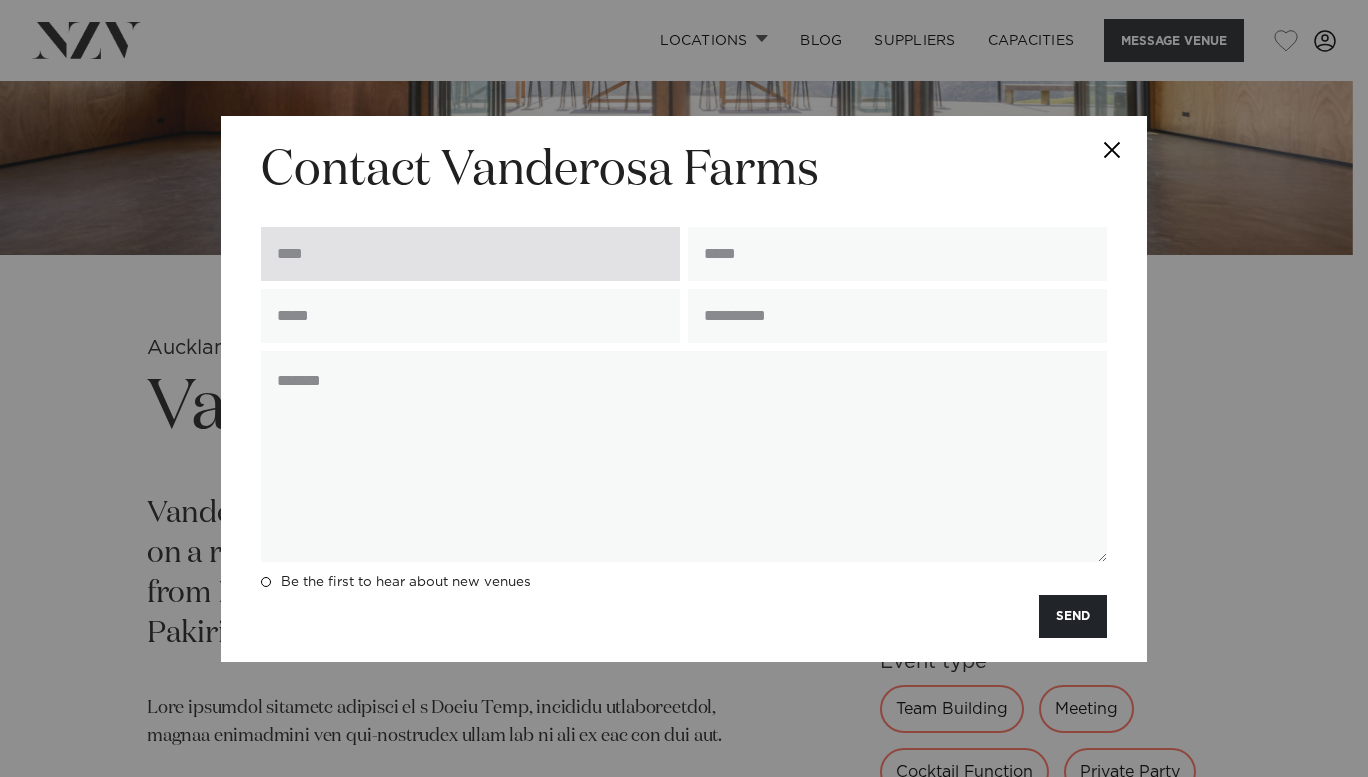 type on "*********" 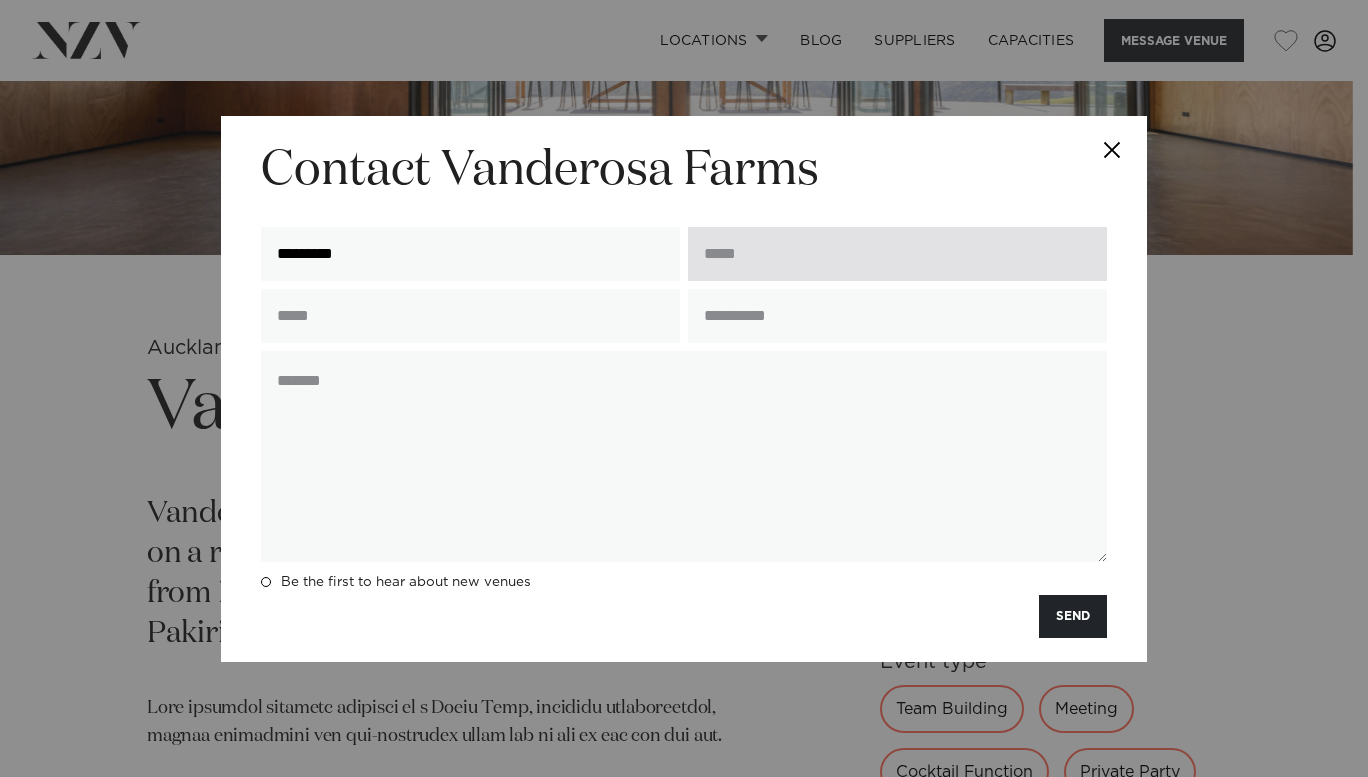 click at bounding box center (897, 254) 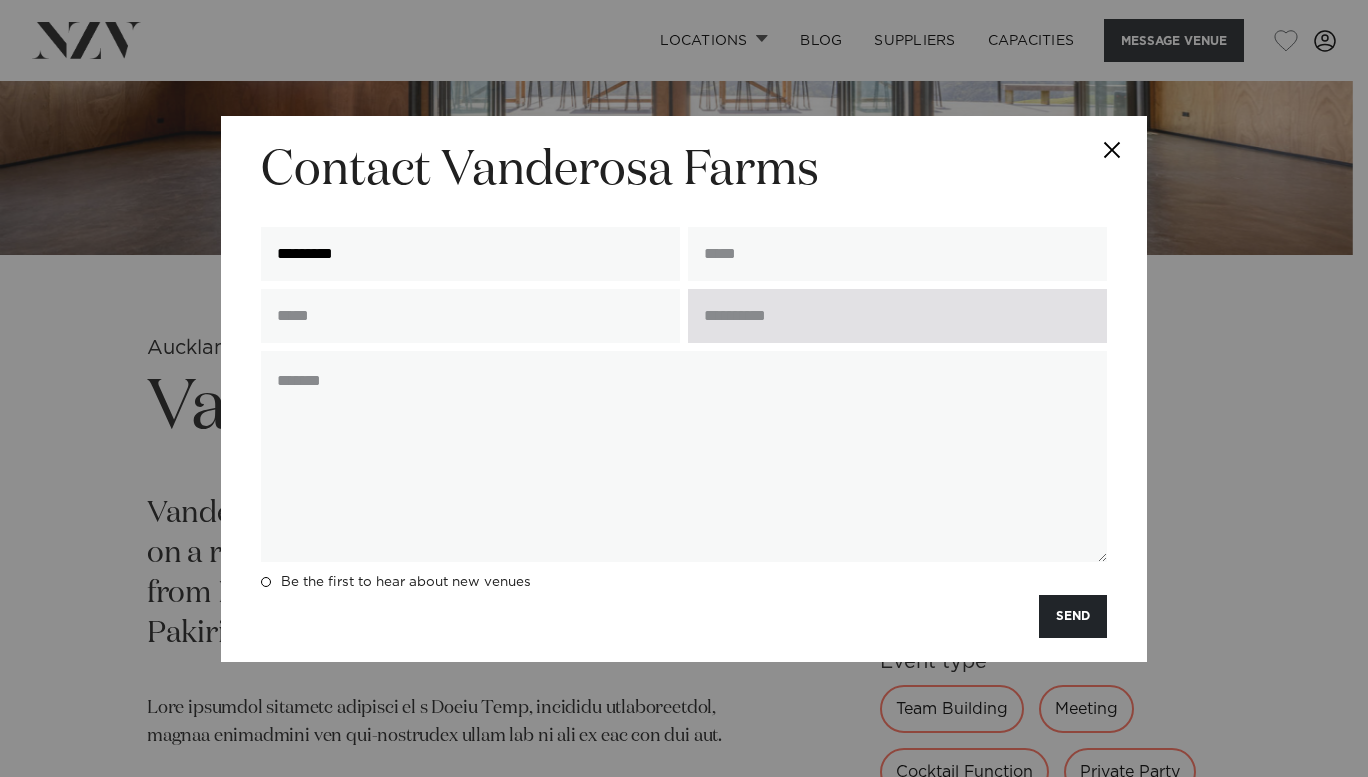type on "**********" 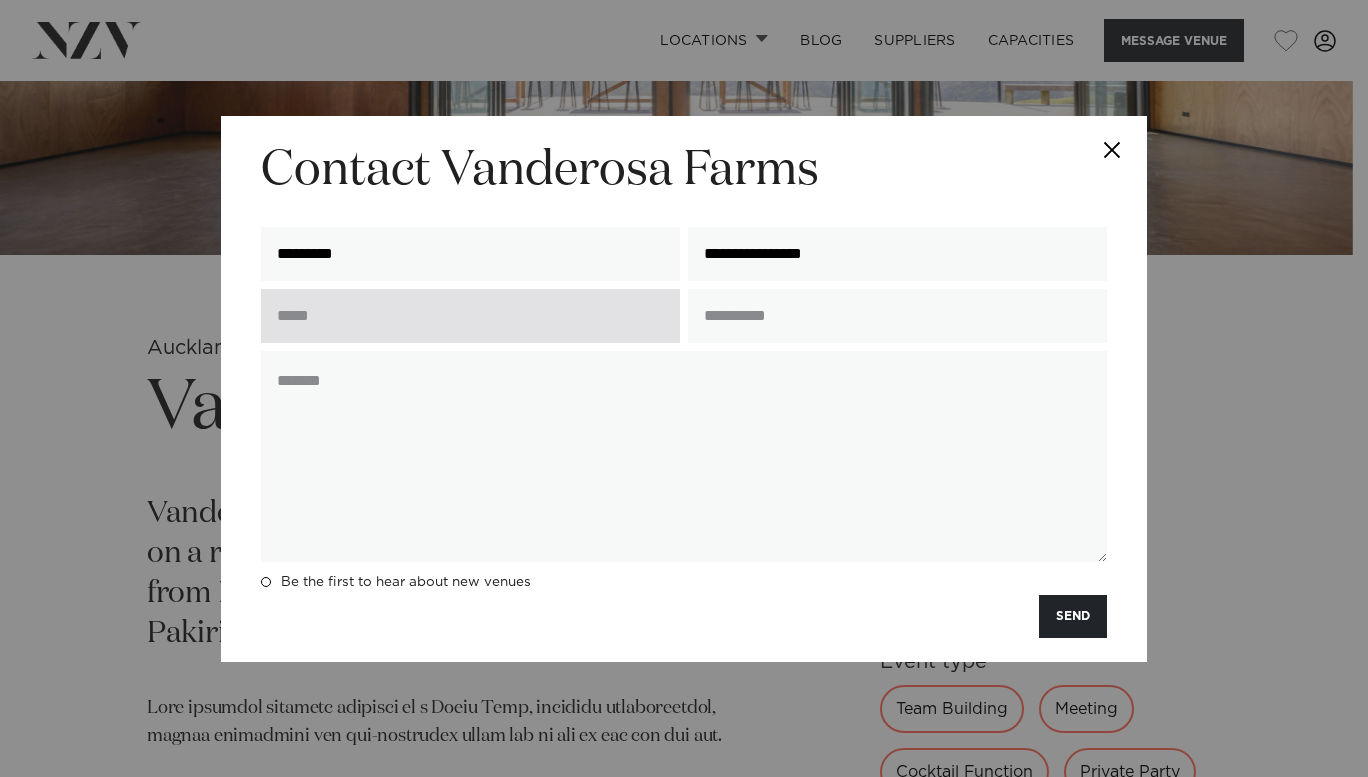 click at bounding box center (470, 316) 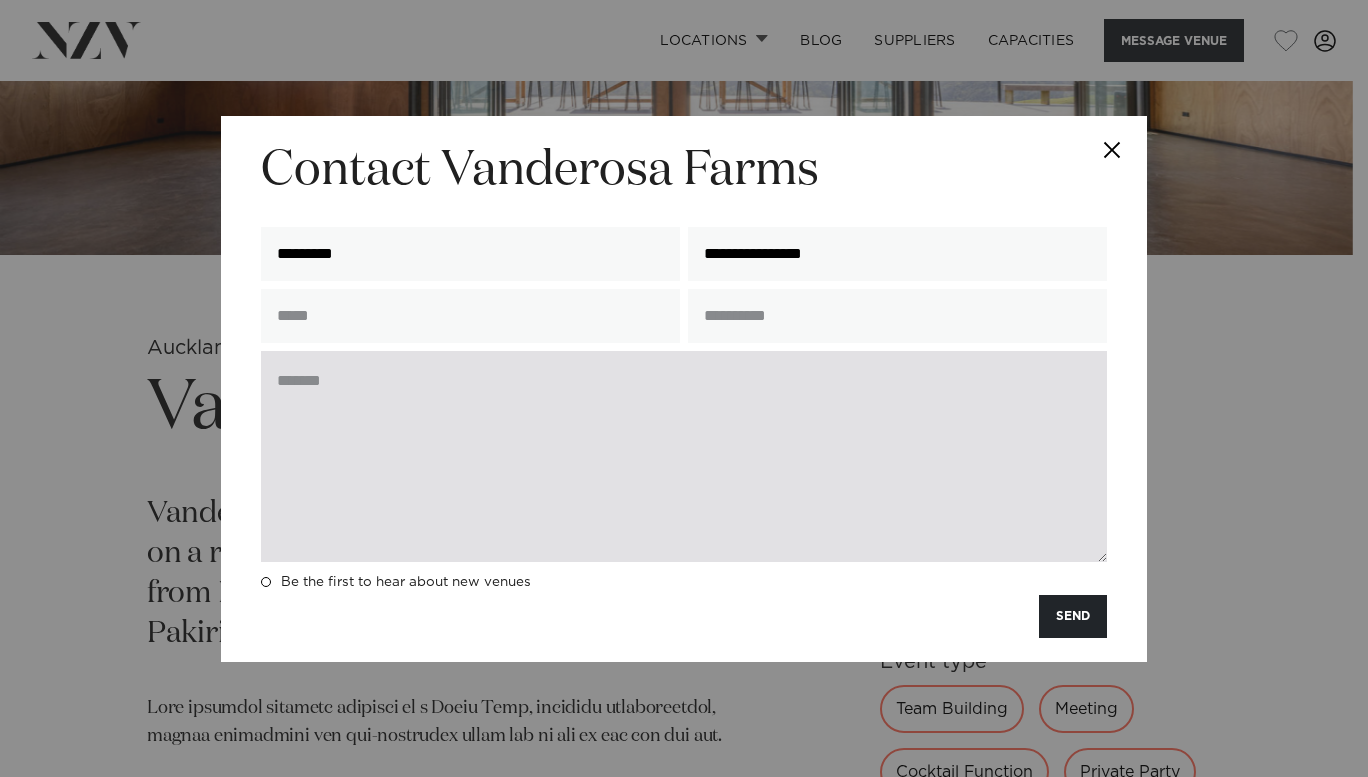 type on "**********" 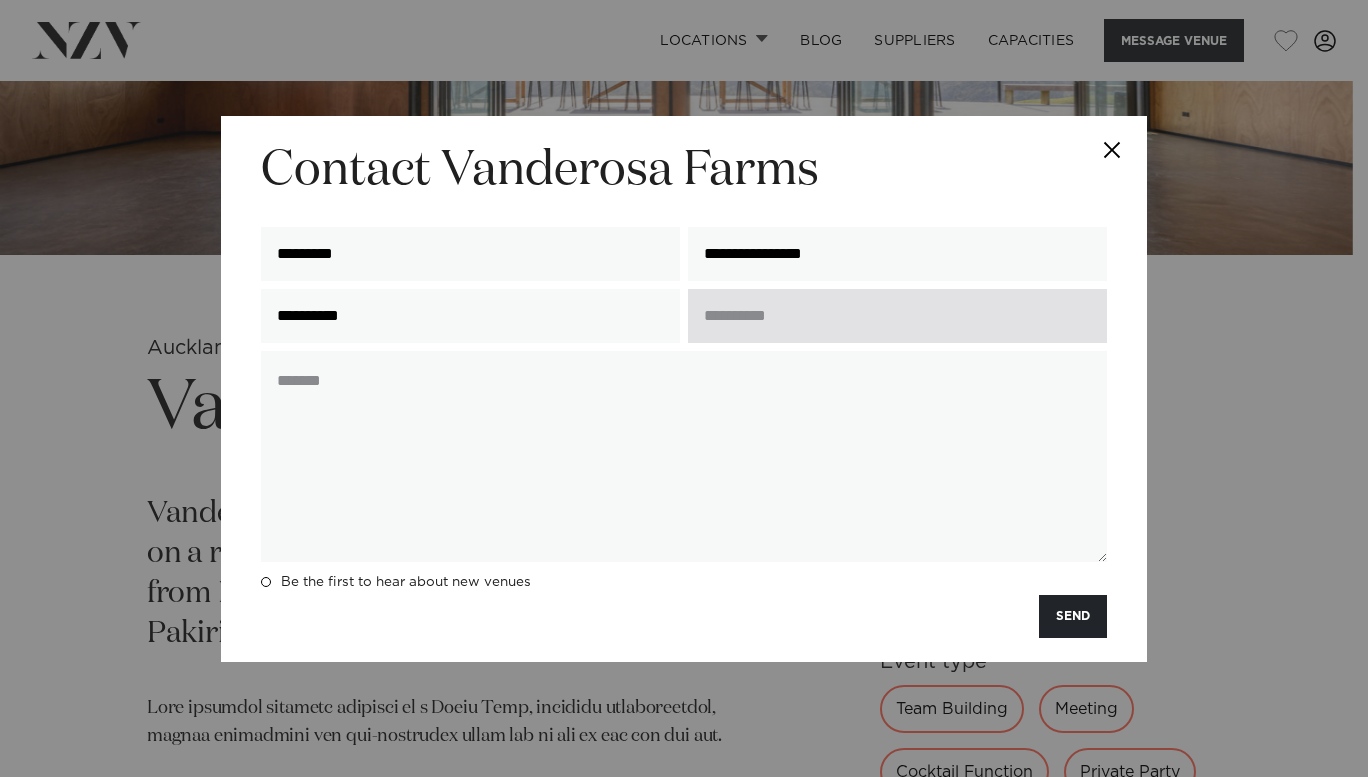 click at bounding box center (897, 316) 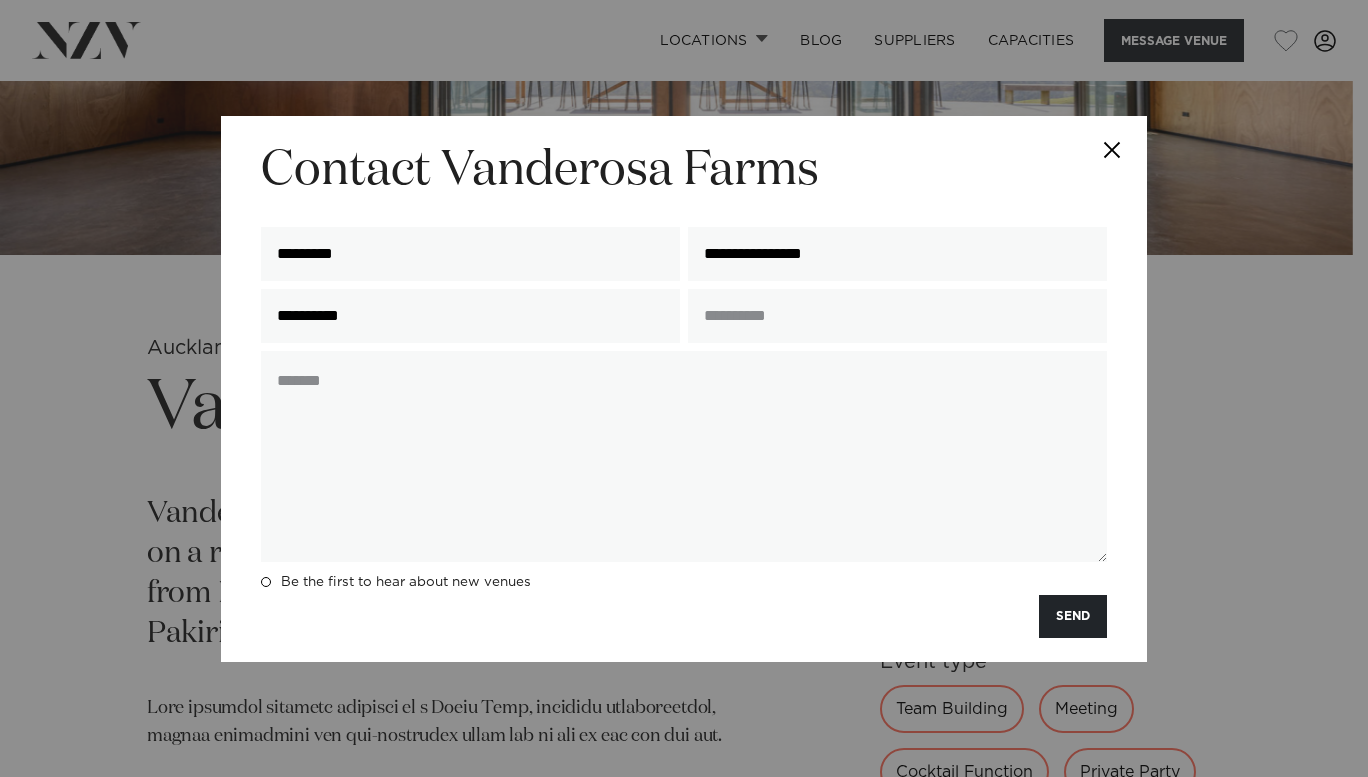 type on "**********" 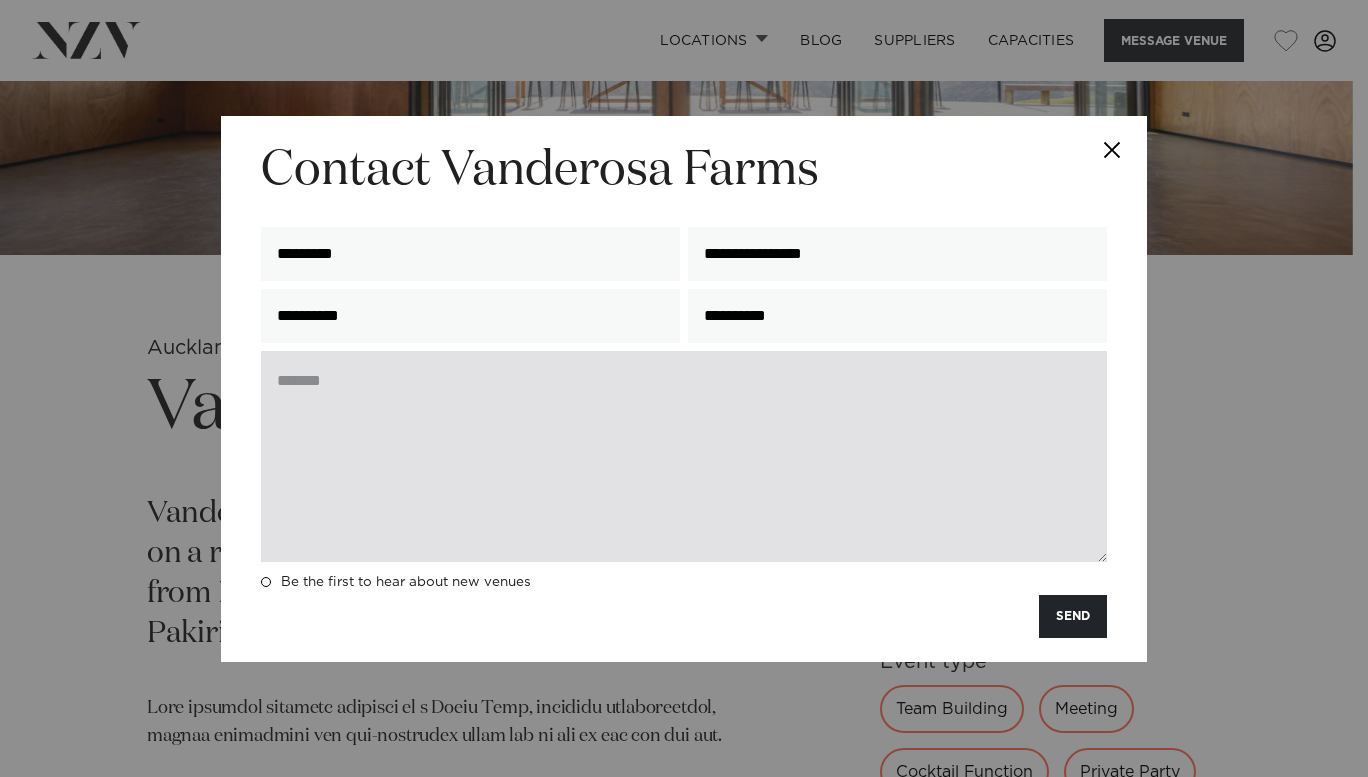 click at bounding box center (684, 456) 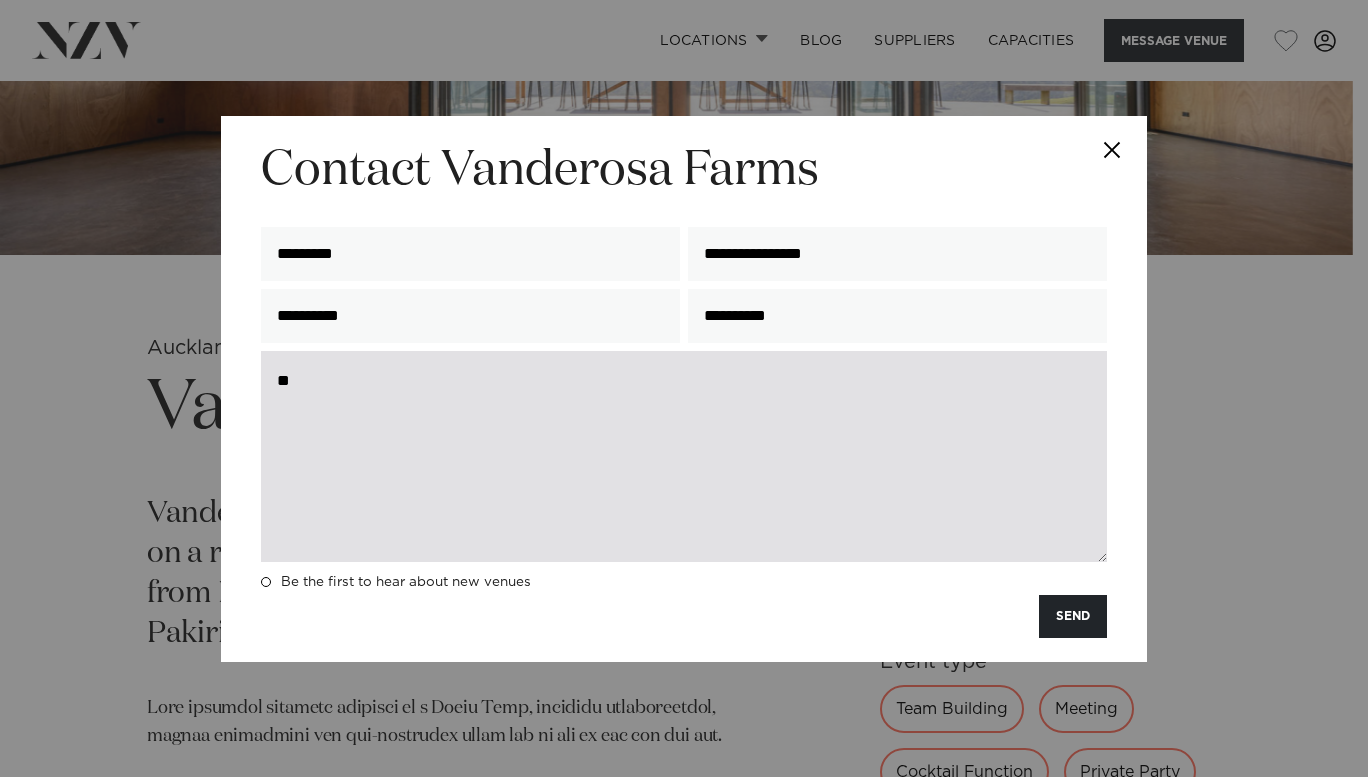 type on "*" 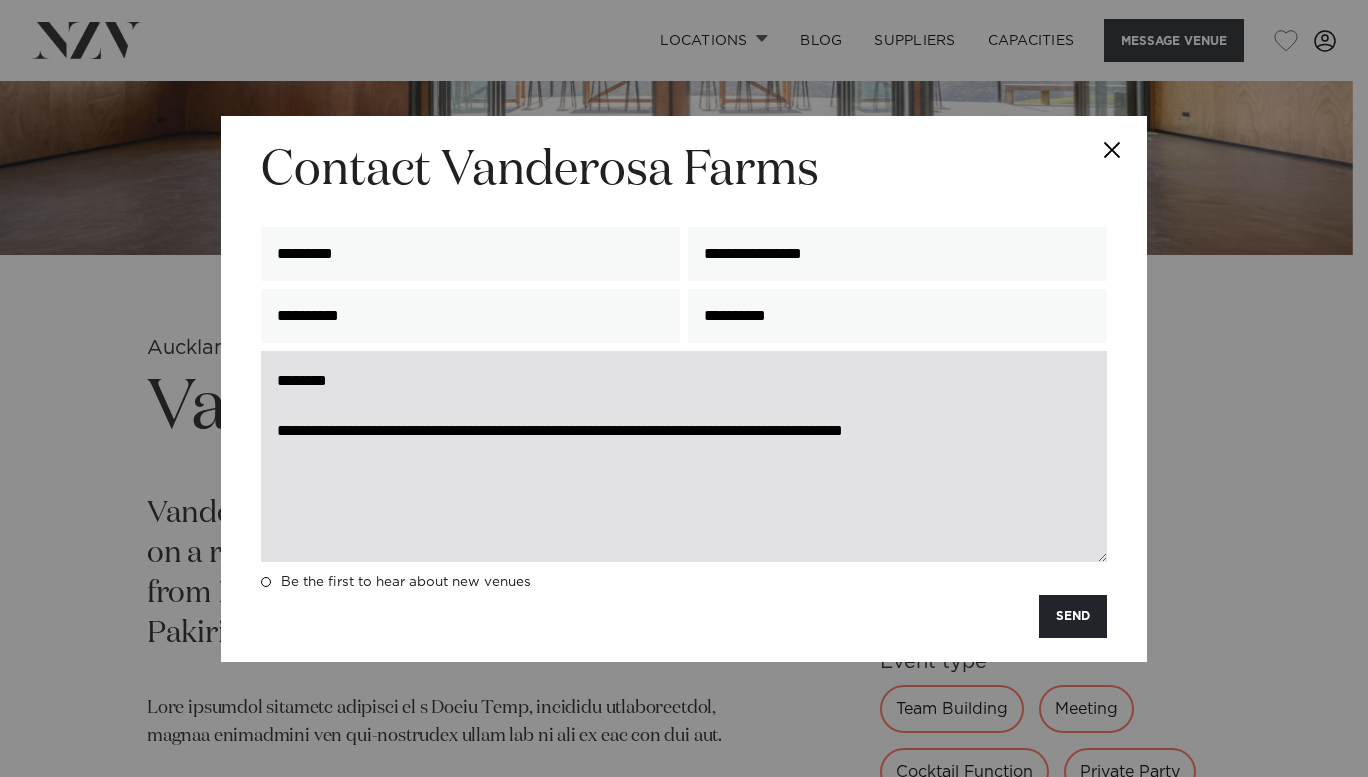 click on "**********" at bounding box center [684, 456] 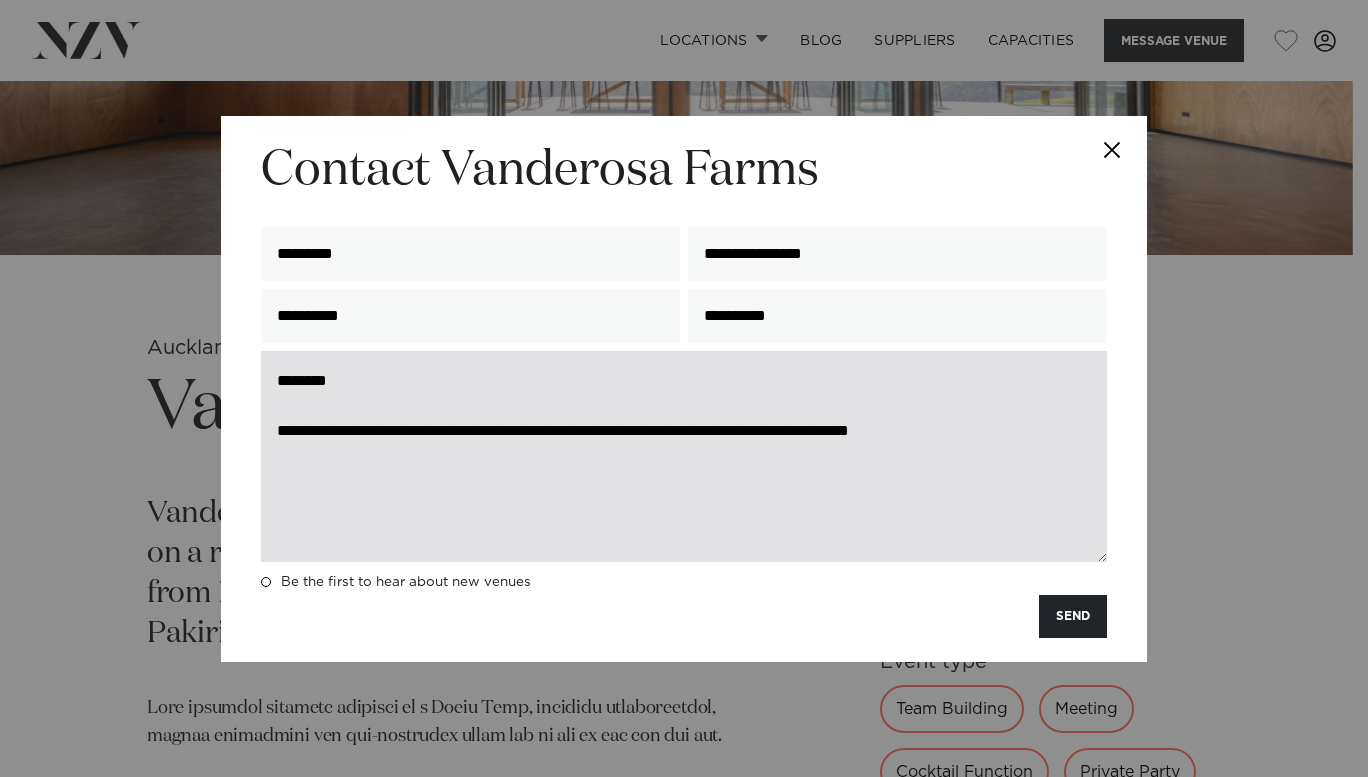 click on "**********" at bounding box center [684, 456] 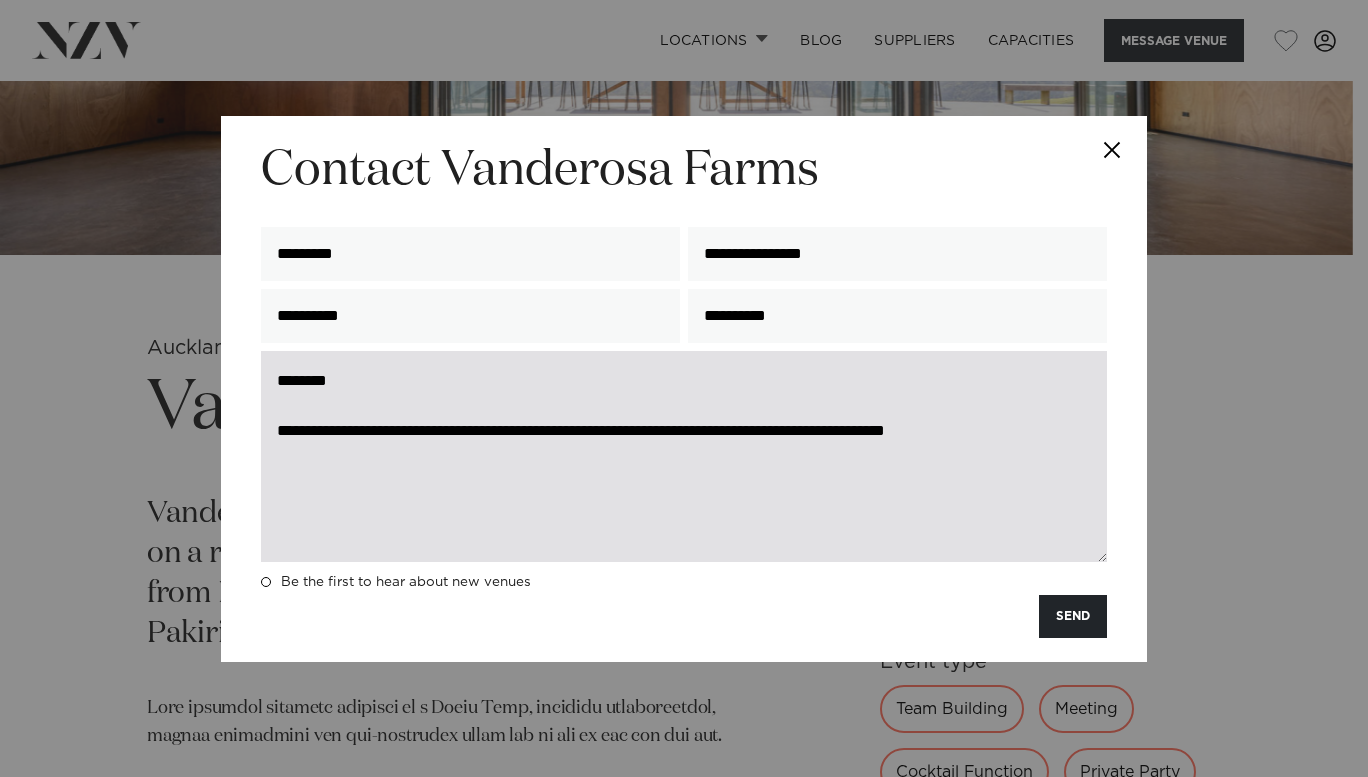 click on "**********" at bounding box center [684, 456] 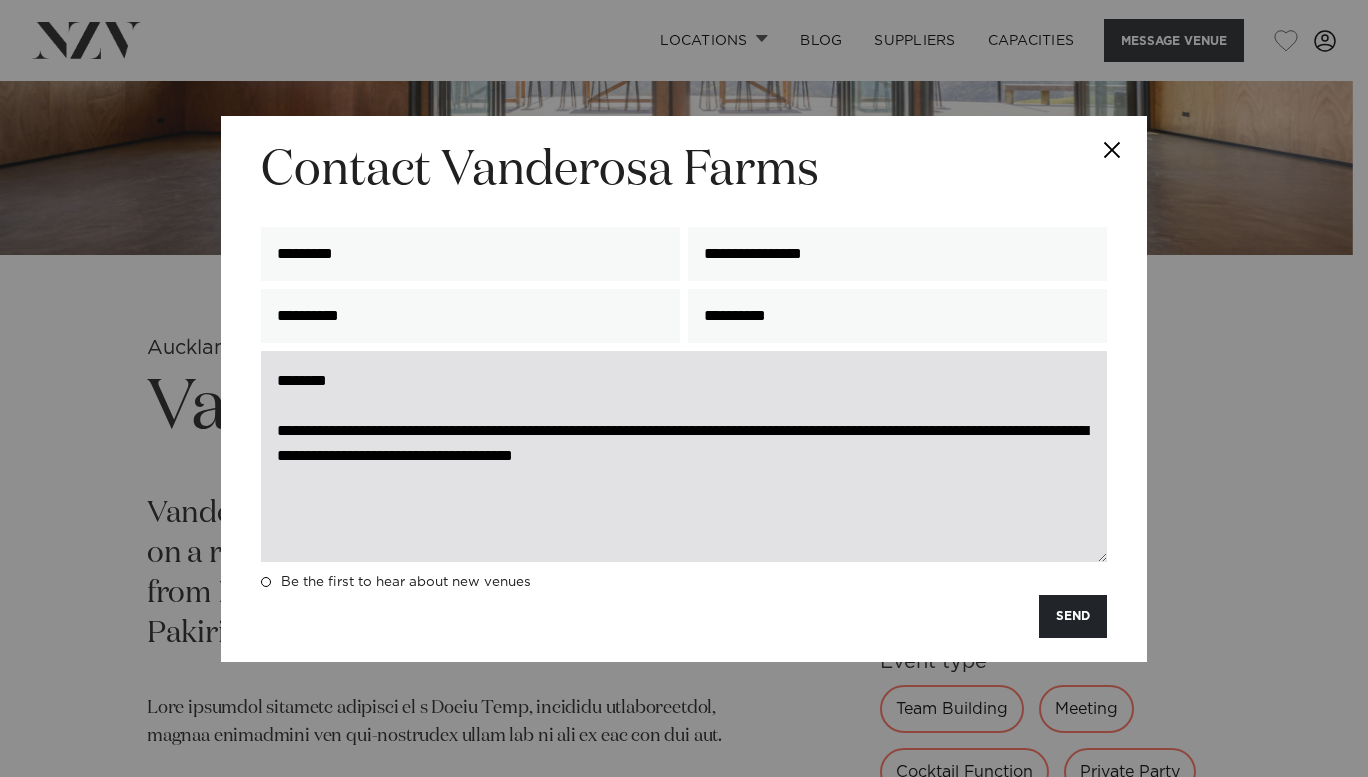 click on "**********" at bounding box center (684, 456) 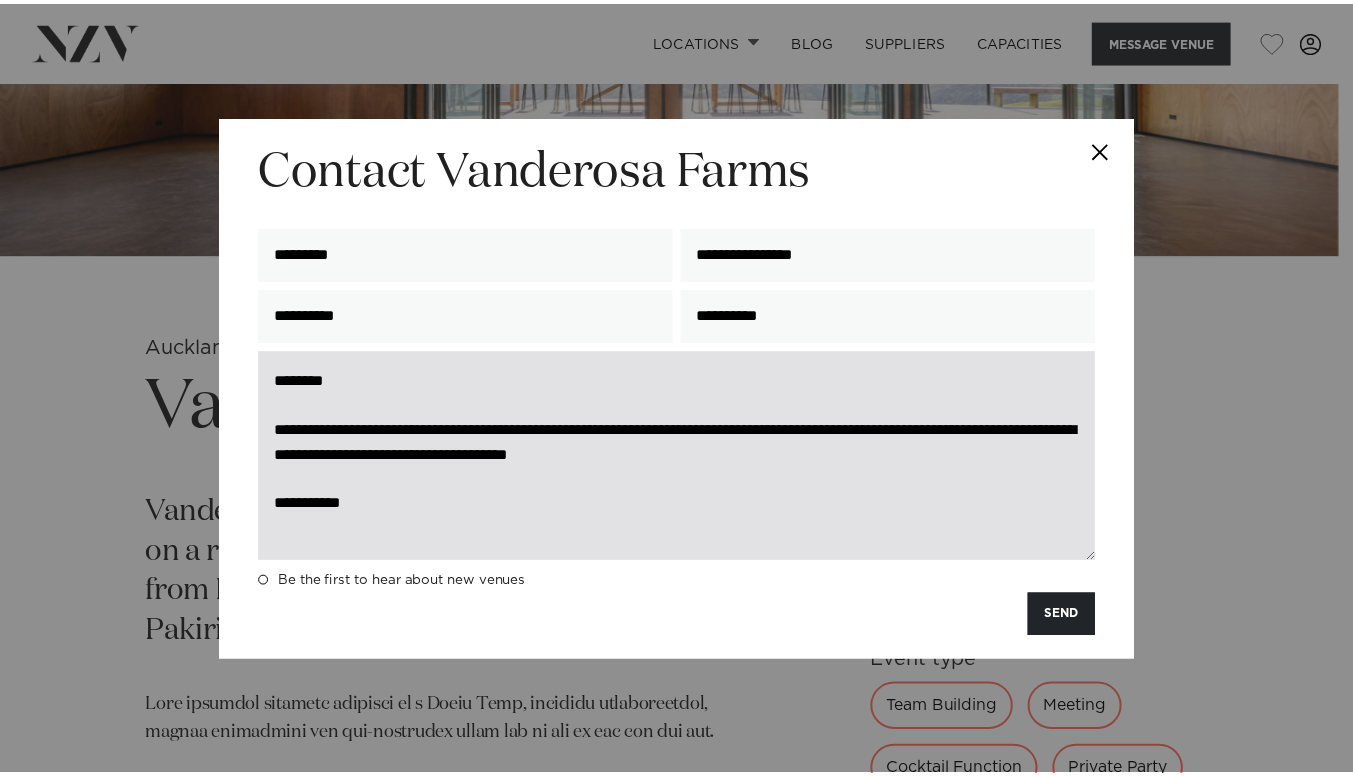 scroll, scrollTop: 4, scrollLeft: 0, axis: vertical 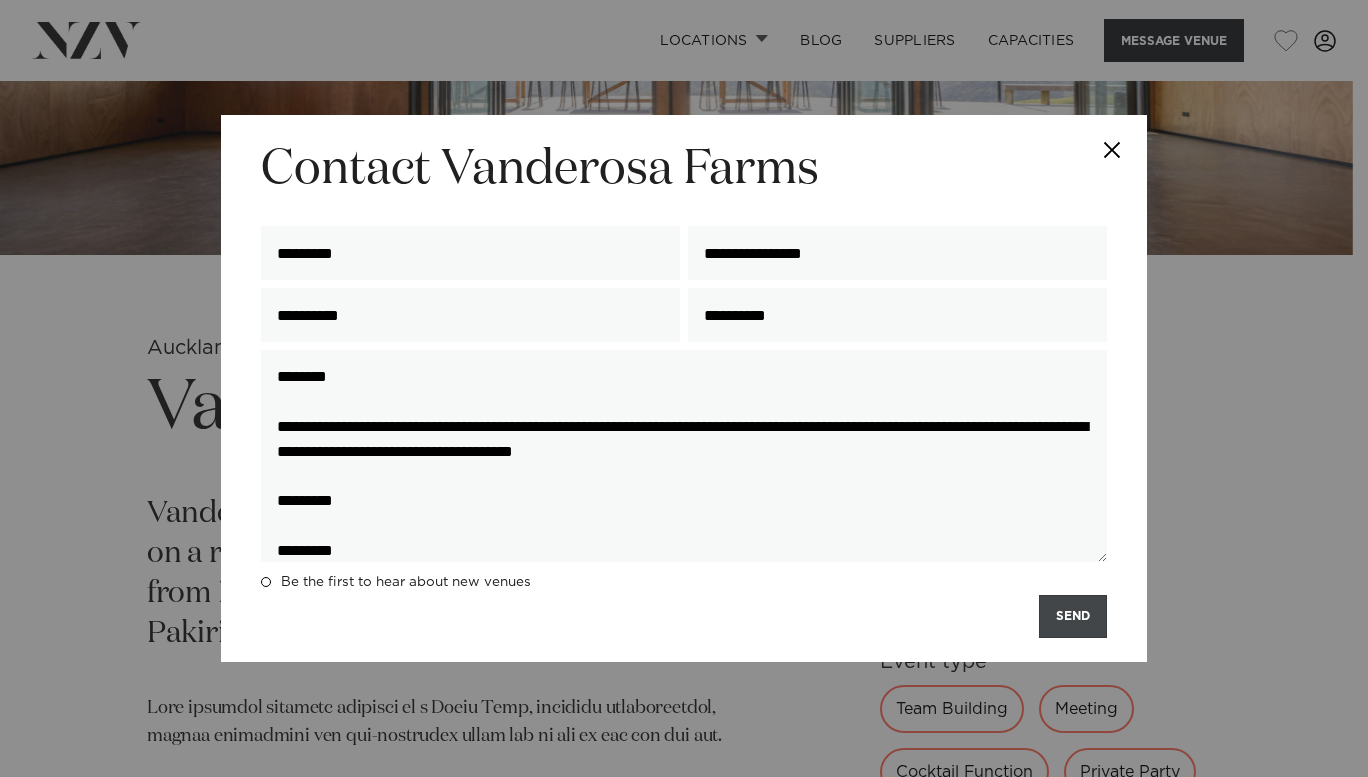 type on "**********" 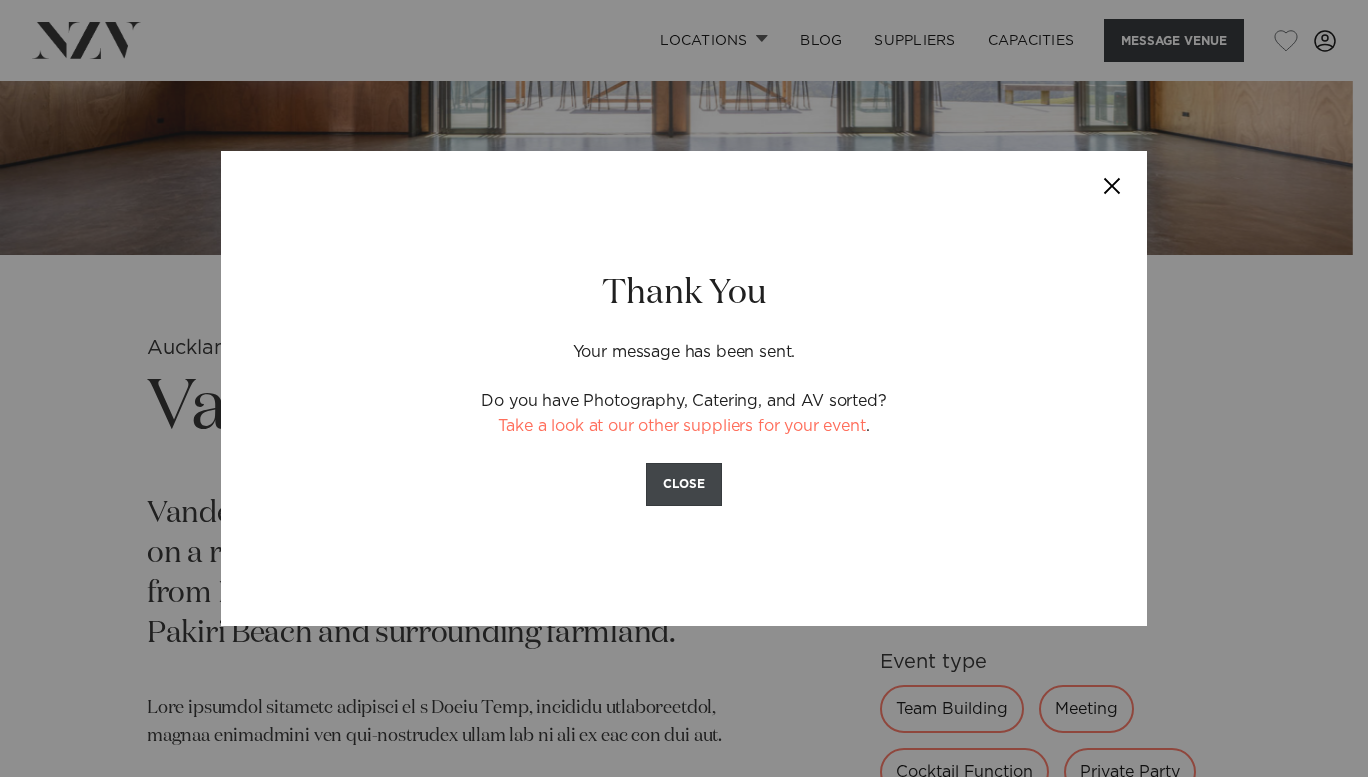 click on "CLOSE" at bounding box center [684, 484] 